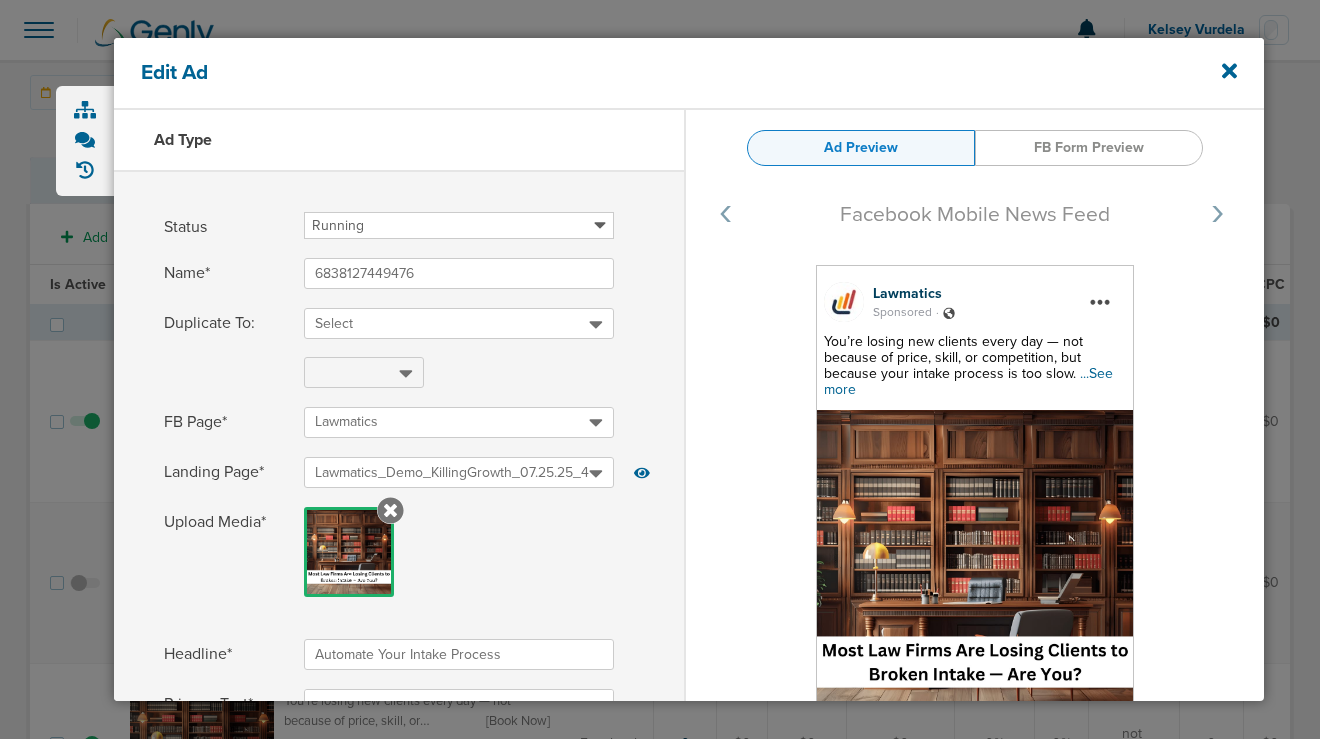 select on "book_travel" 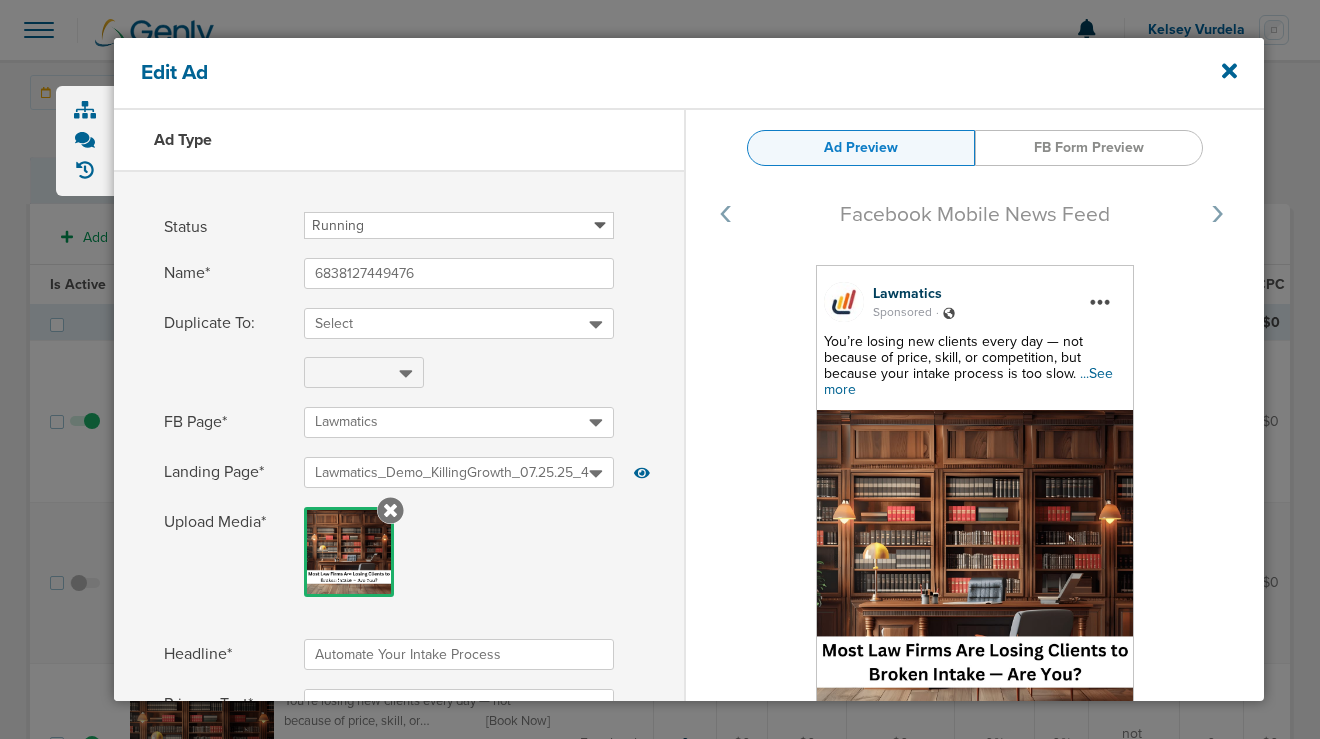 scroll, scrollTop: 0, scrollLeft: 0, axis: both 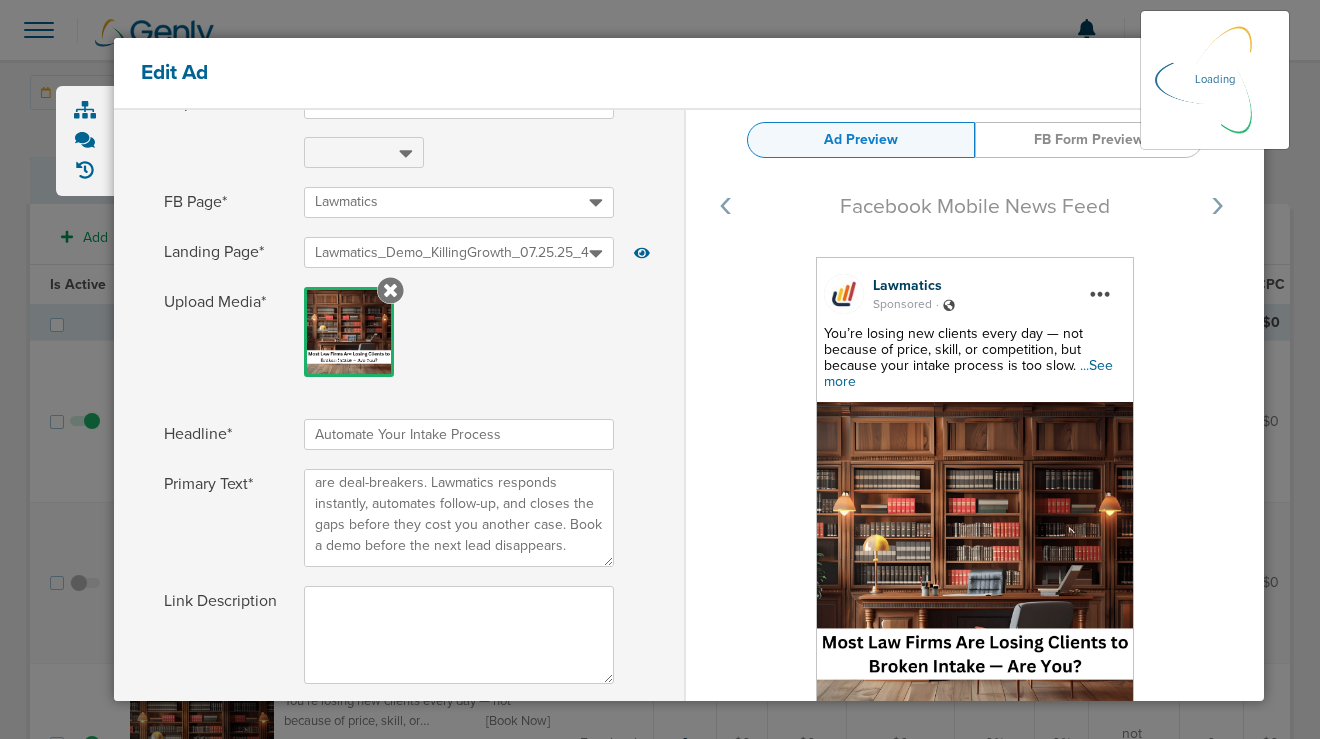 click on "Edit Ad" at bounding box center (634, 72) 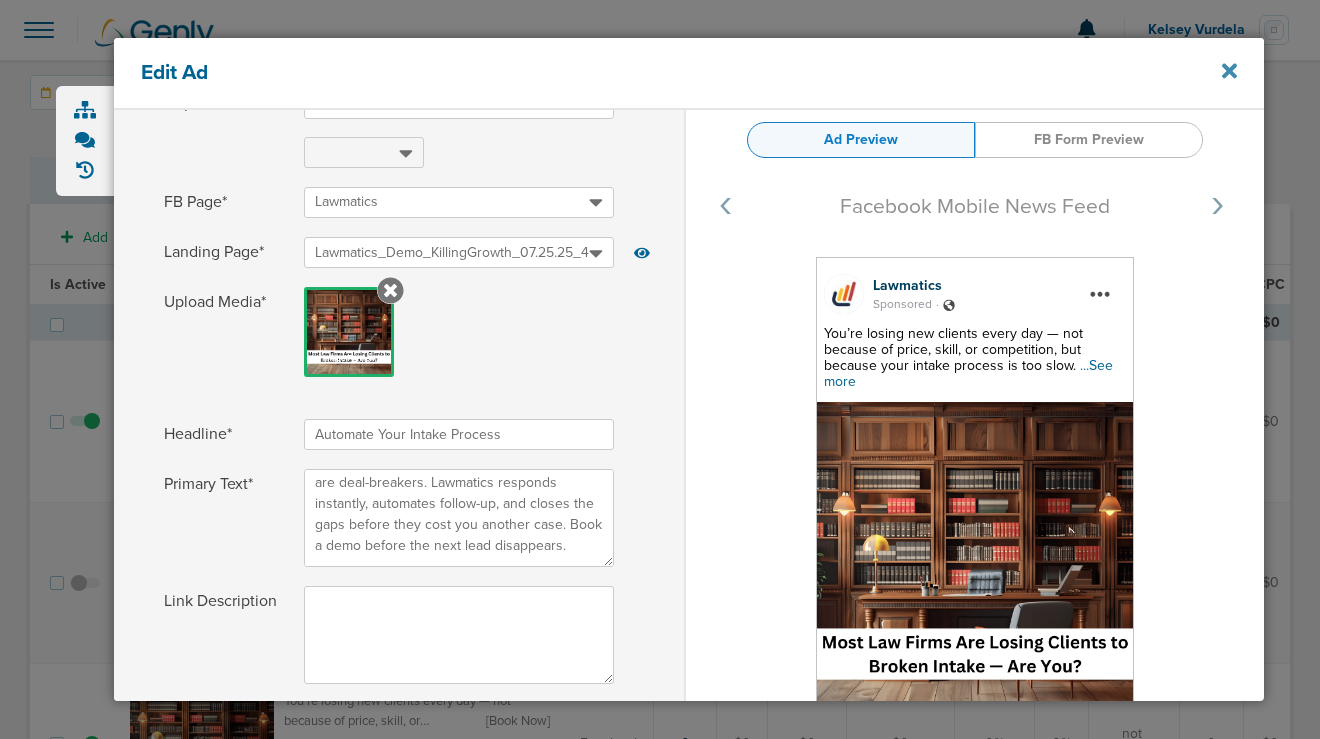 click 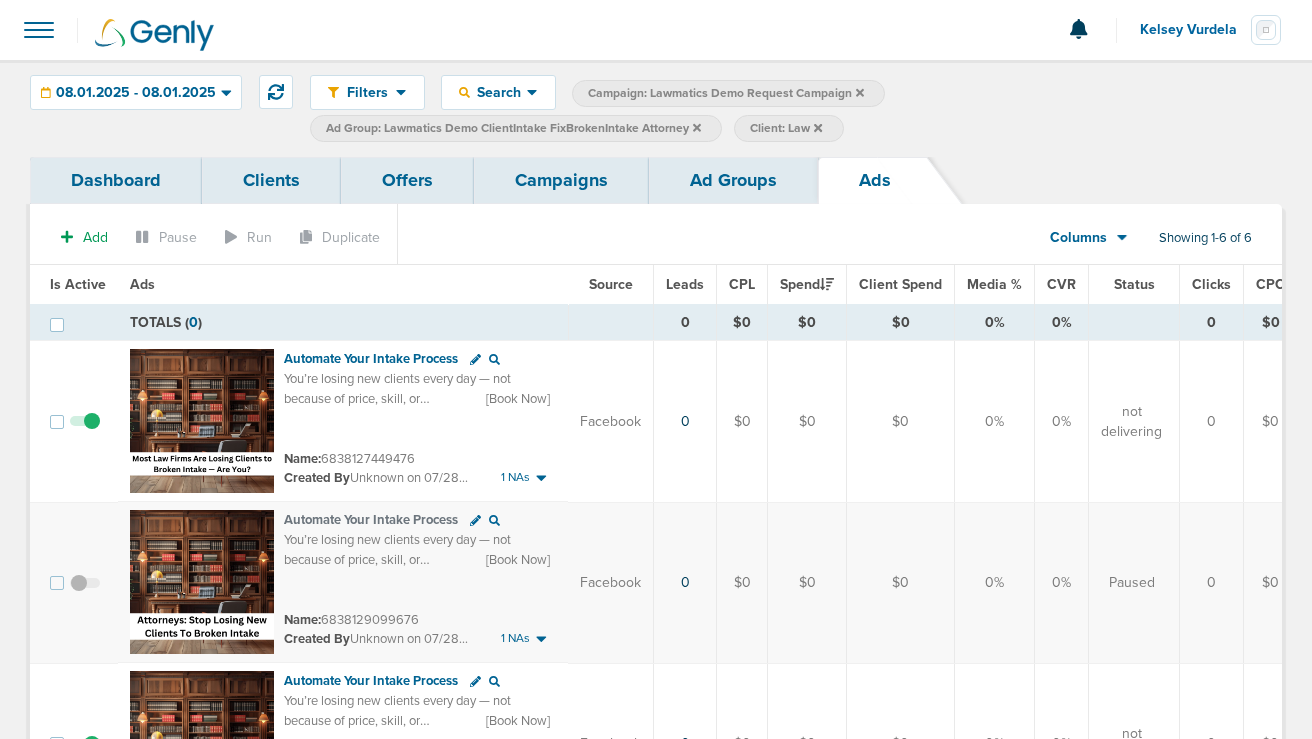 click on "Campaigns" at bounding box center (561, 180) 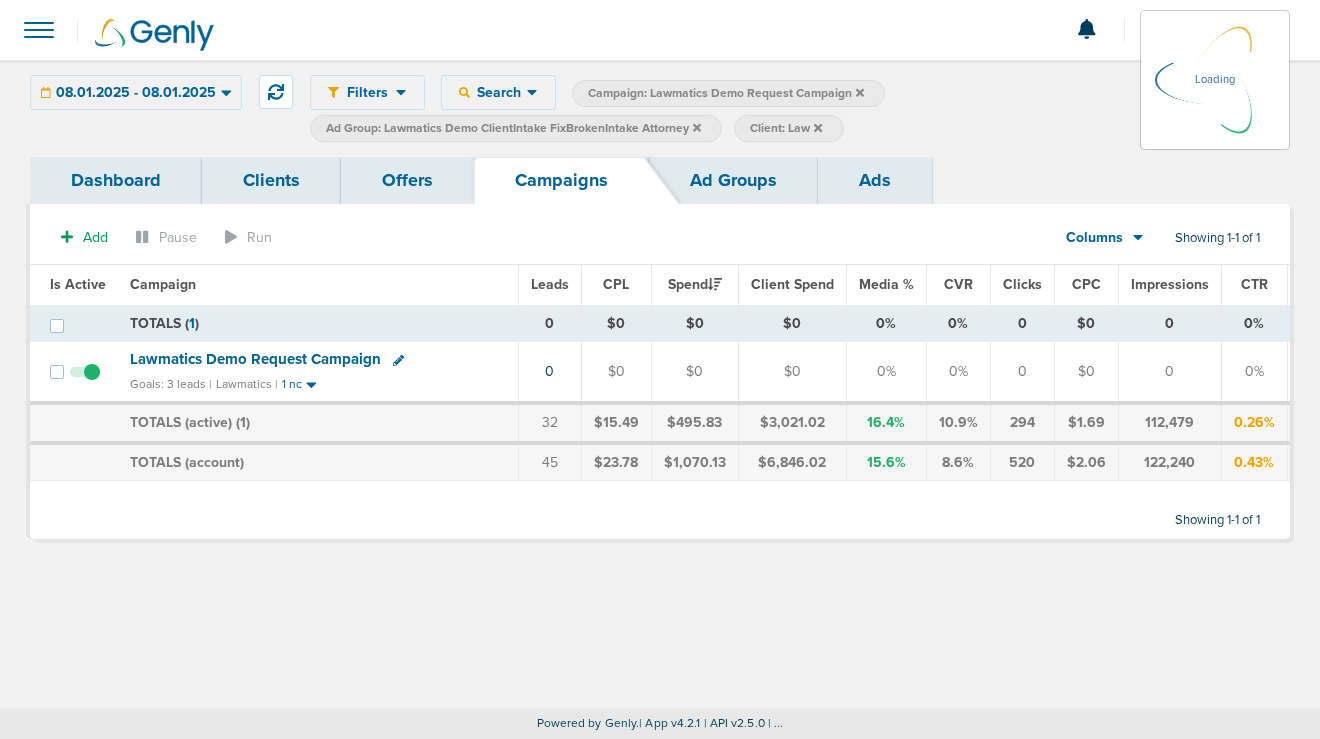 click 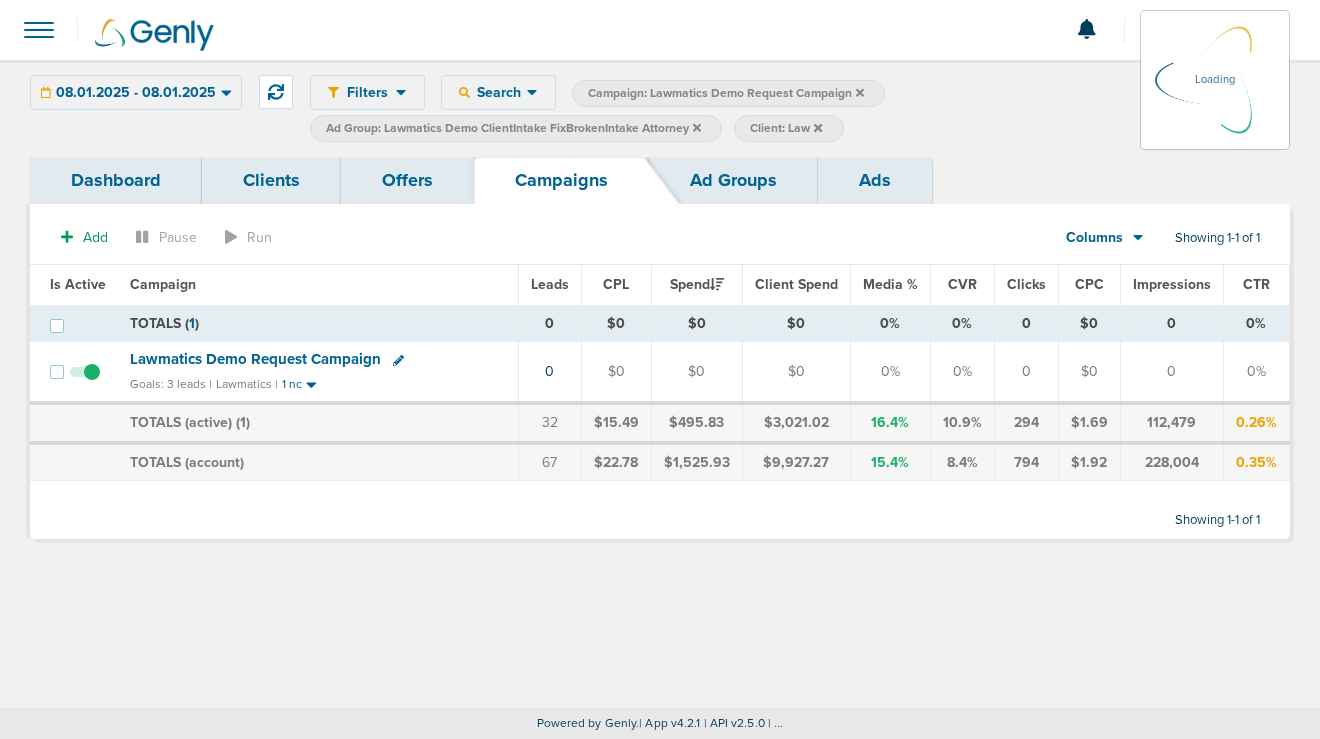 click 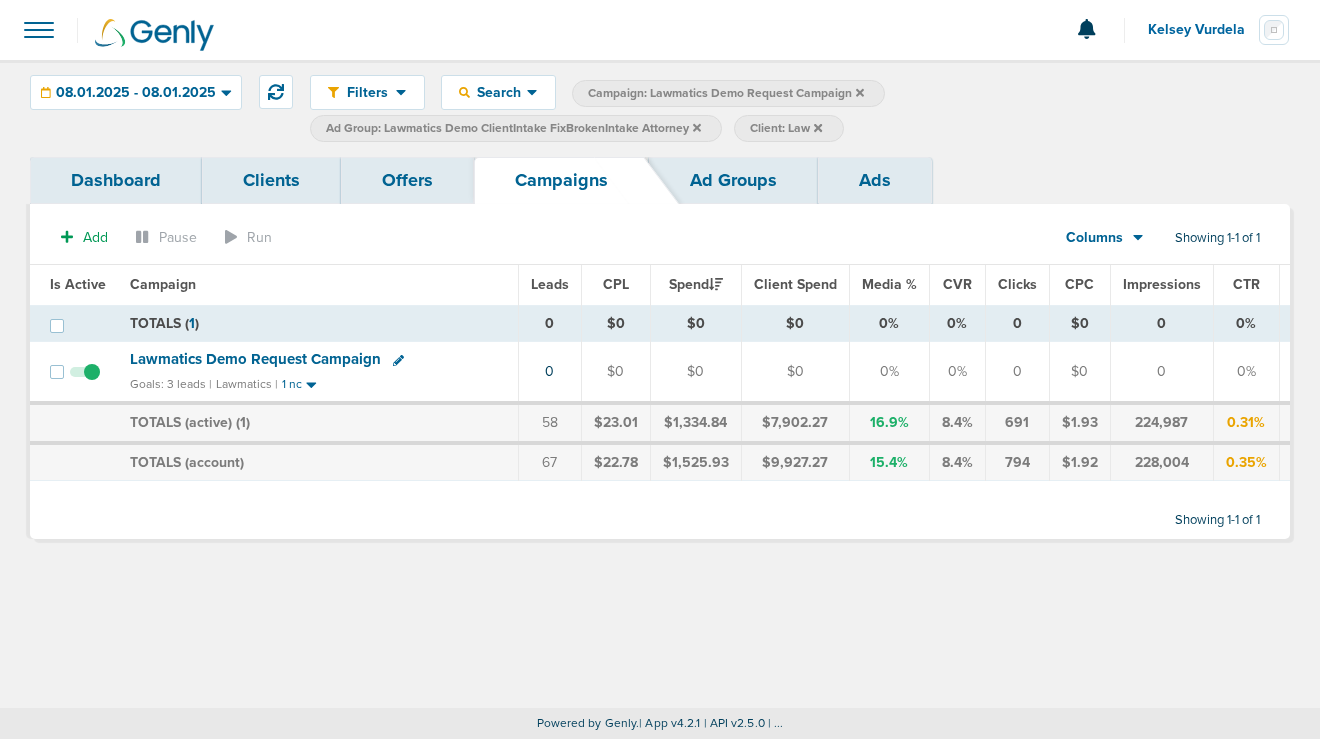 click on "Ad Group: Lawmatics Demo ClientIntake FixBrokenIntake Attorney" at bounding box center [513, 128] 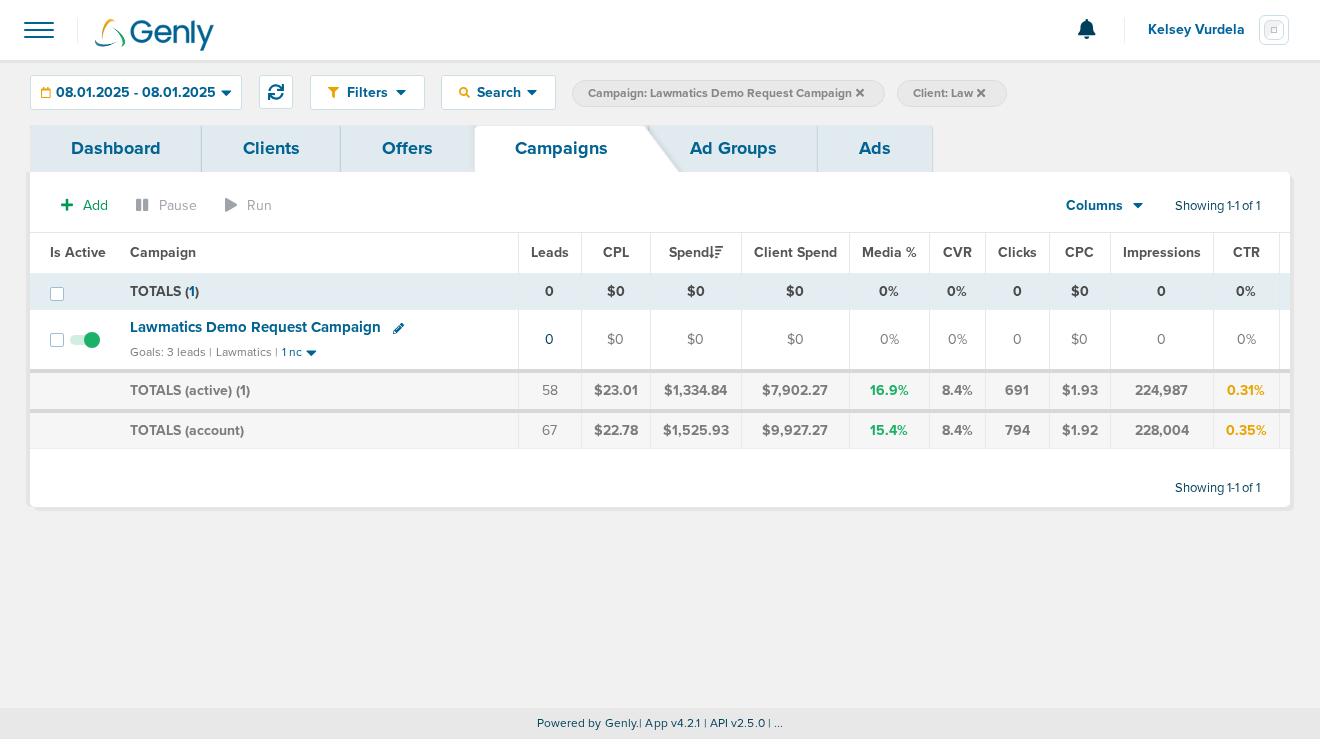 click 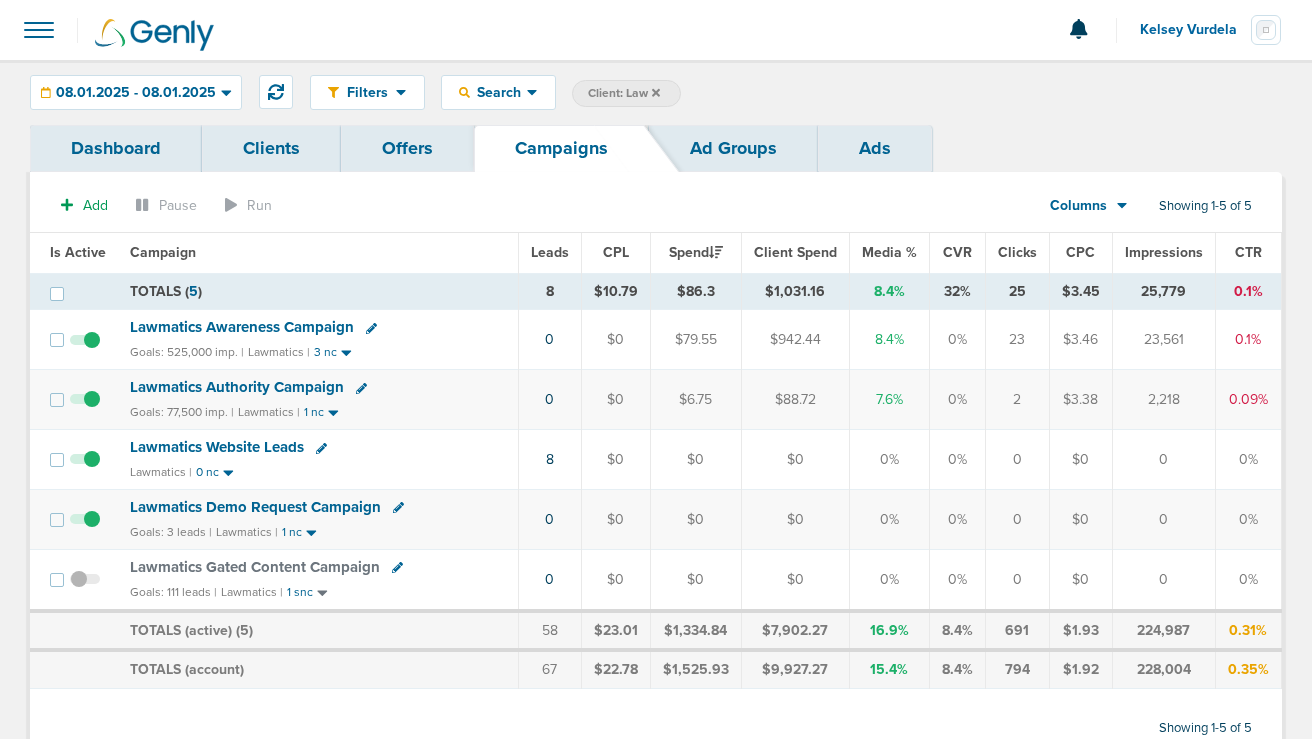 click 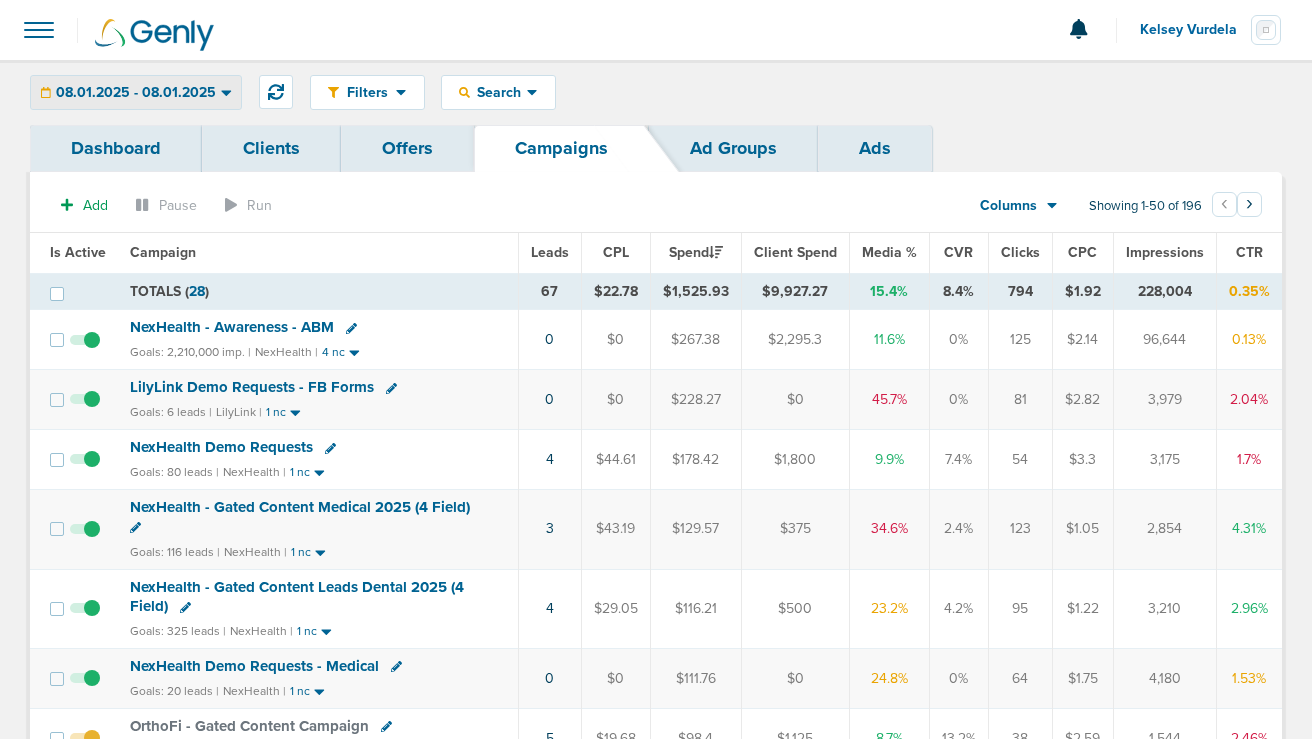 click on "08.01.2025 - 08.01.2025" at bounding box center [136, 93] 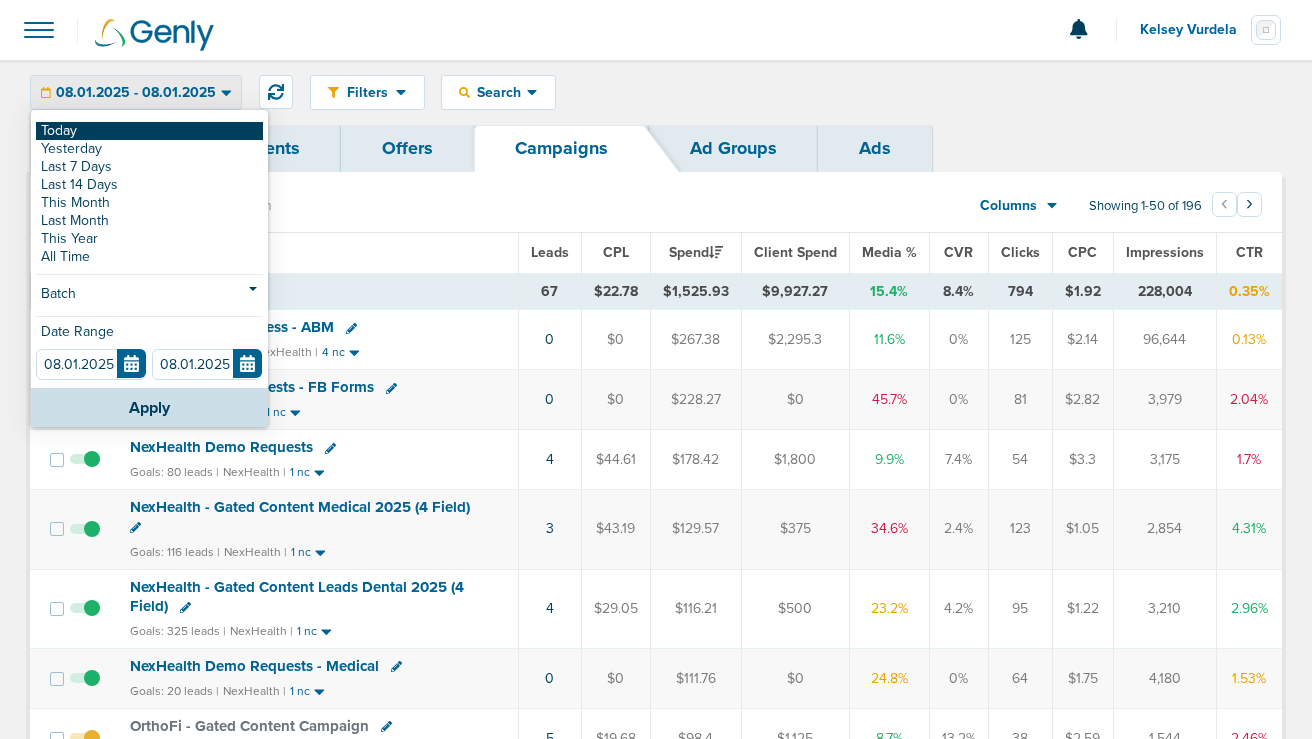 click on "Today" at bounding box center (149, 131) 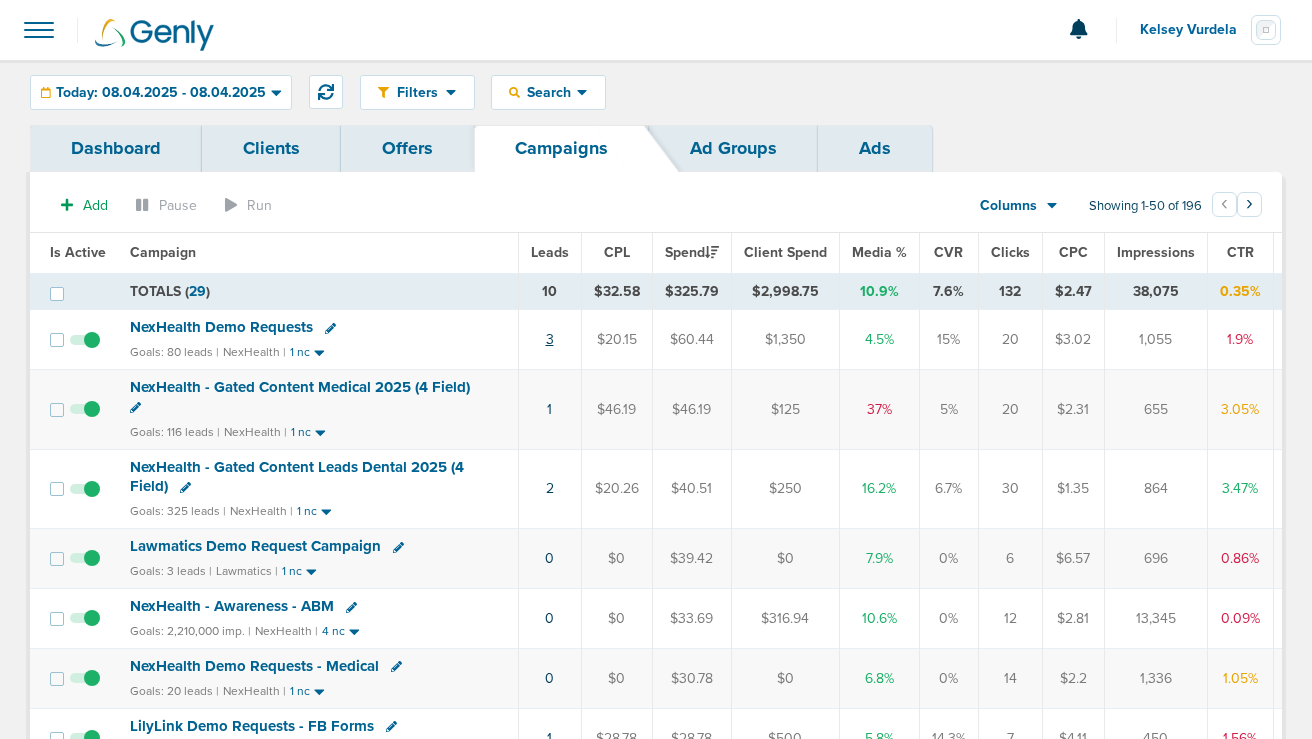 click on "3" at bounding box center (550, 339) 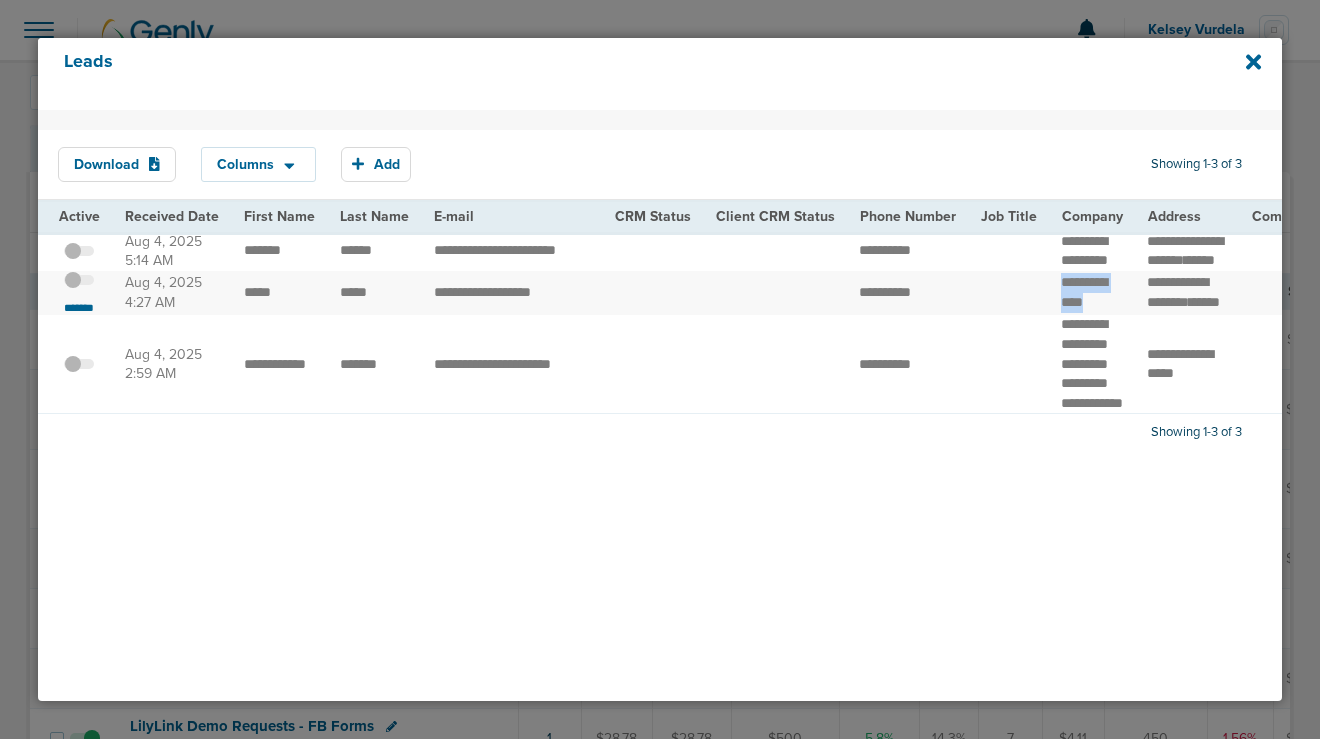 drag, startPoint x: 1070, startPoint y: 332, endPoint x: 1036, endPoint y: 306, distance: 42.80187 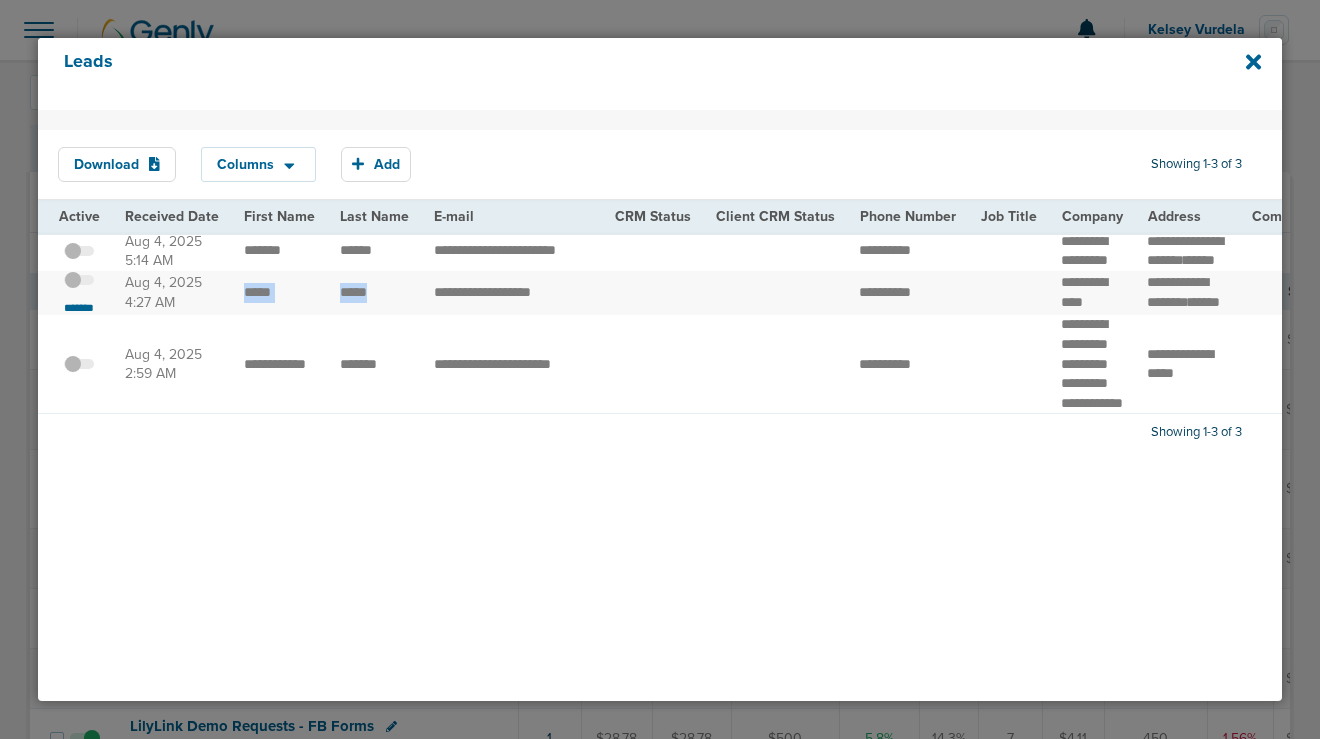 drag, startPoint x: 390, startPoint y: 312, endPoint x: 237, endPoint y: 309, distance: 153.0294 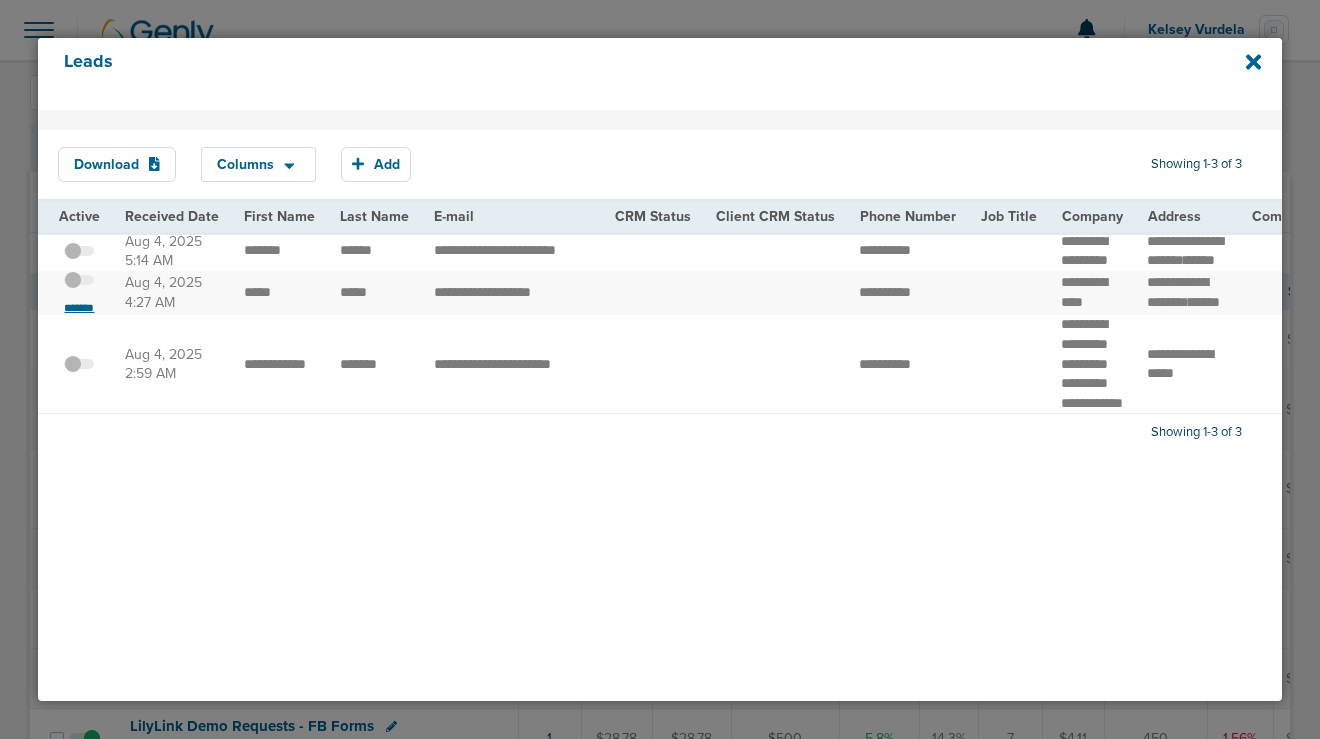 click on "*******" at bounding box center (79, 308) 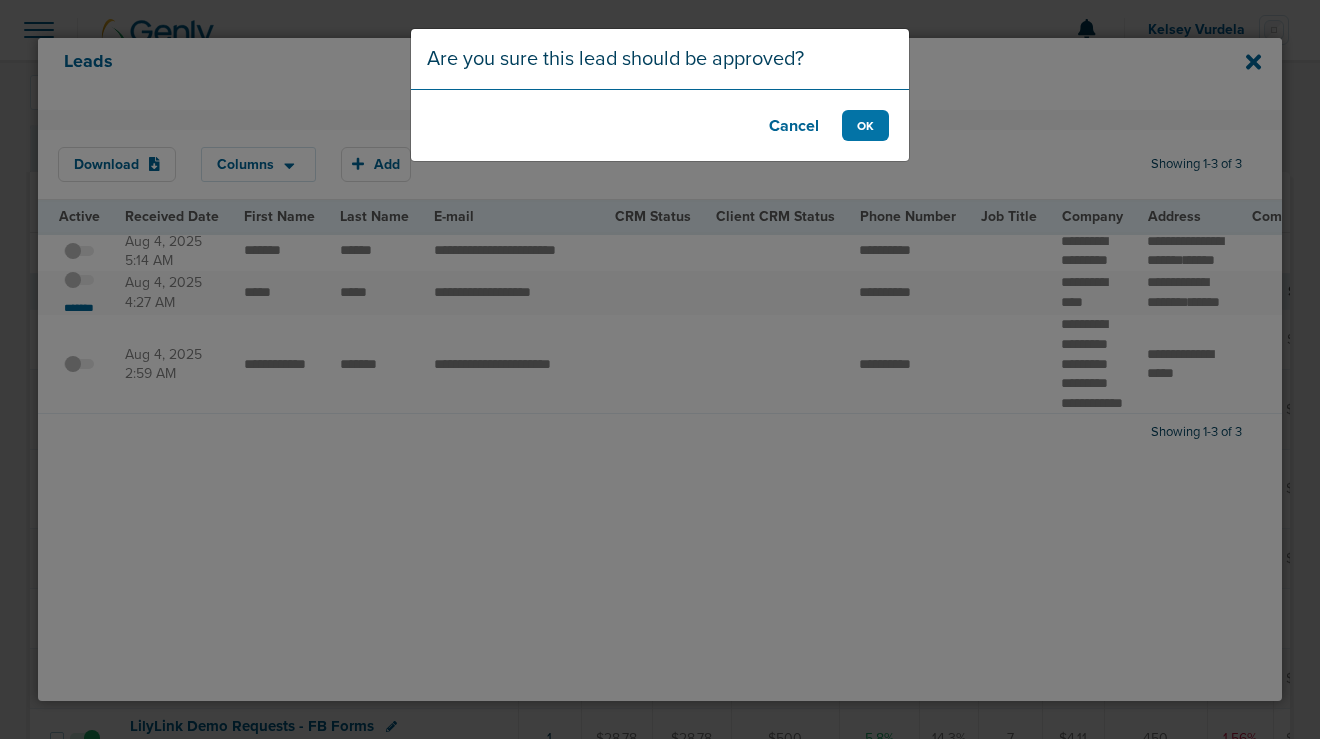 click on "Cancel OK" at bounding box center [660, 125] 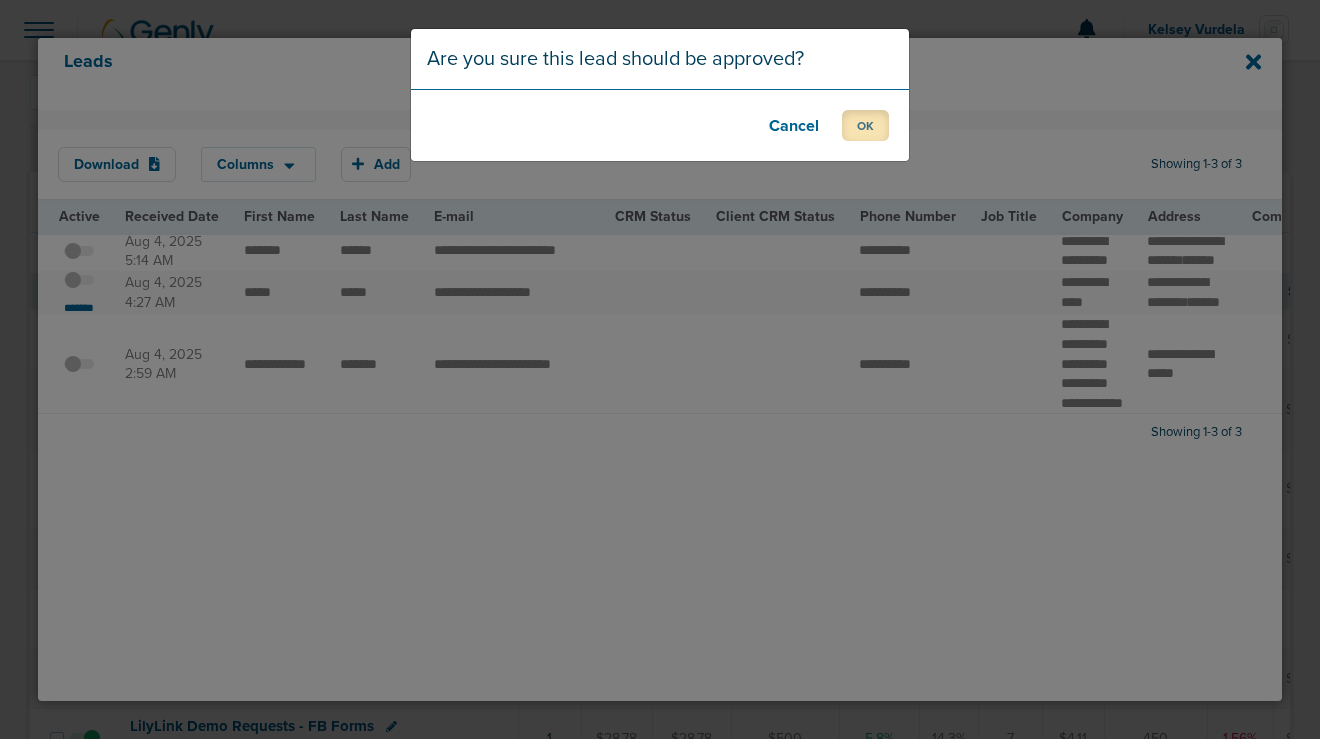 click on "OK" at bounding box center [865, 125] 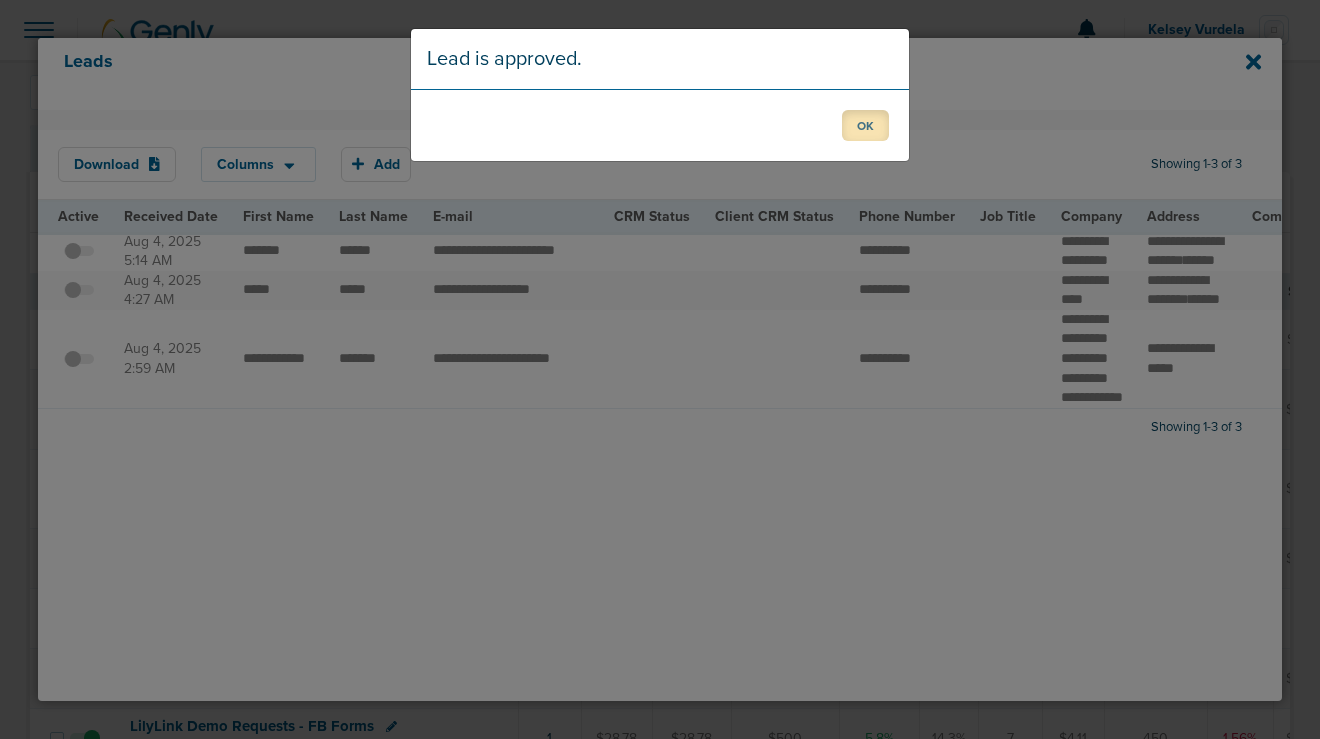 click on "OK" at bounding box center (865, 125) 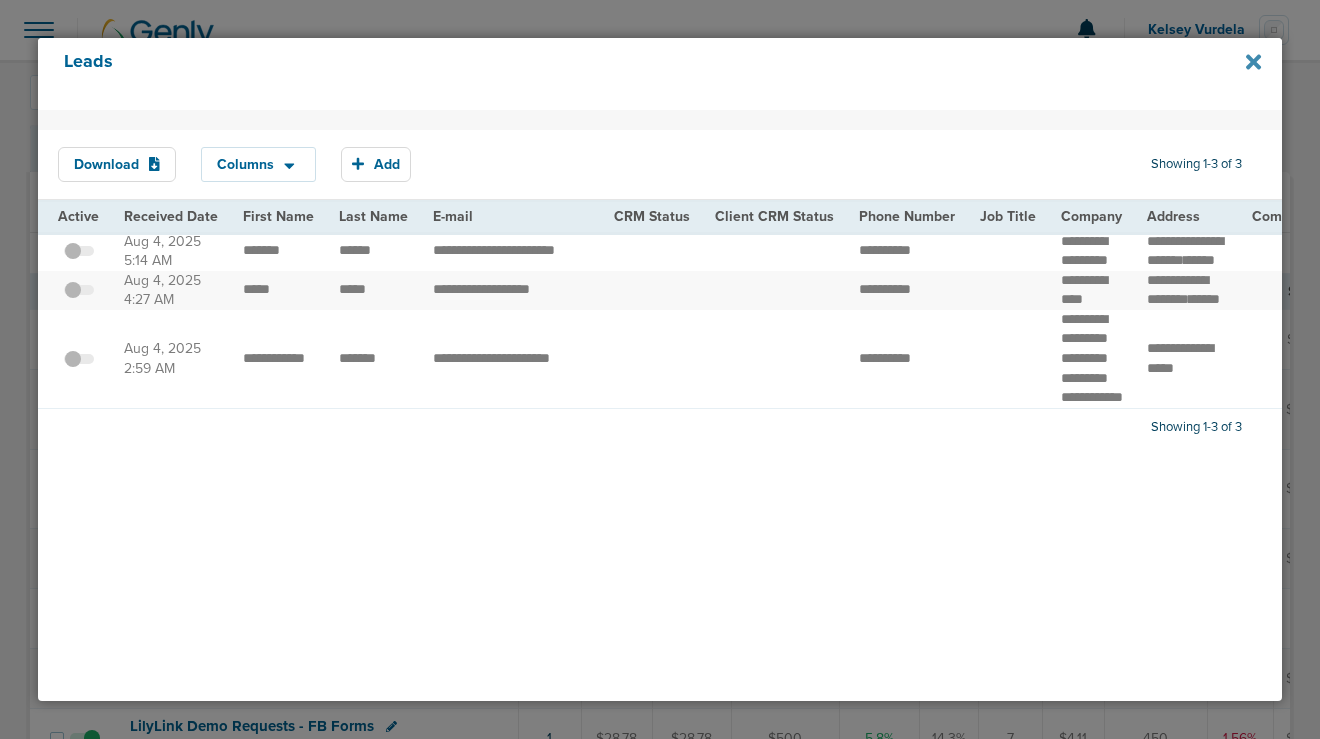 click 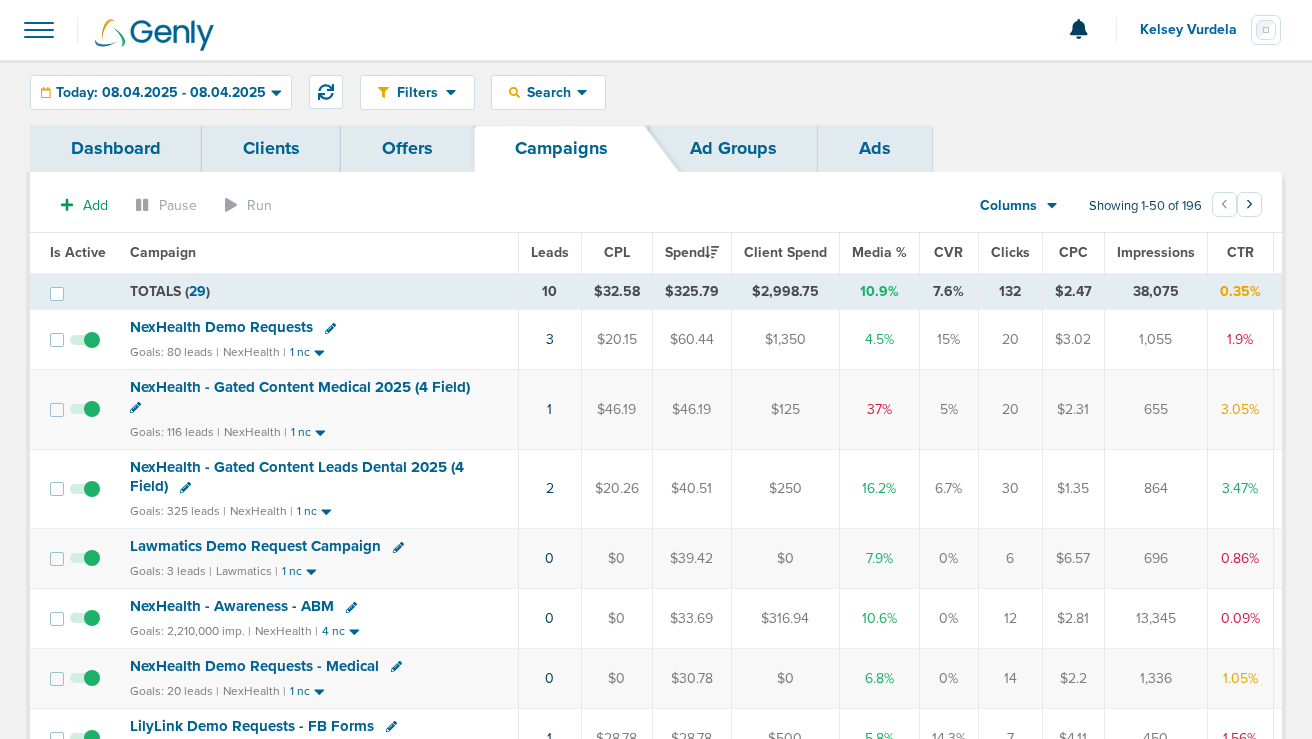 click 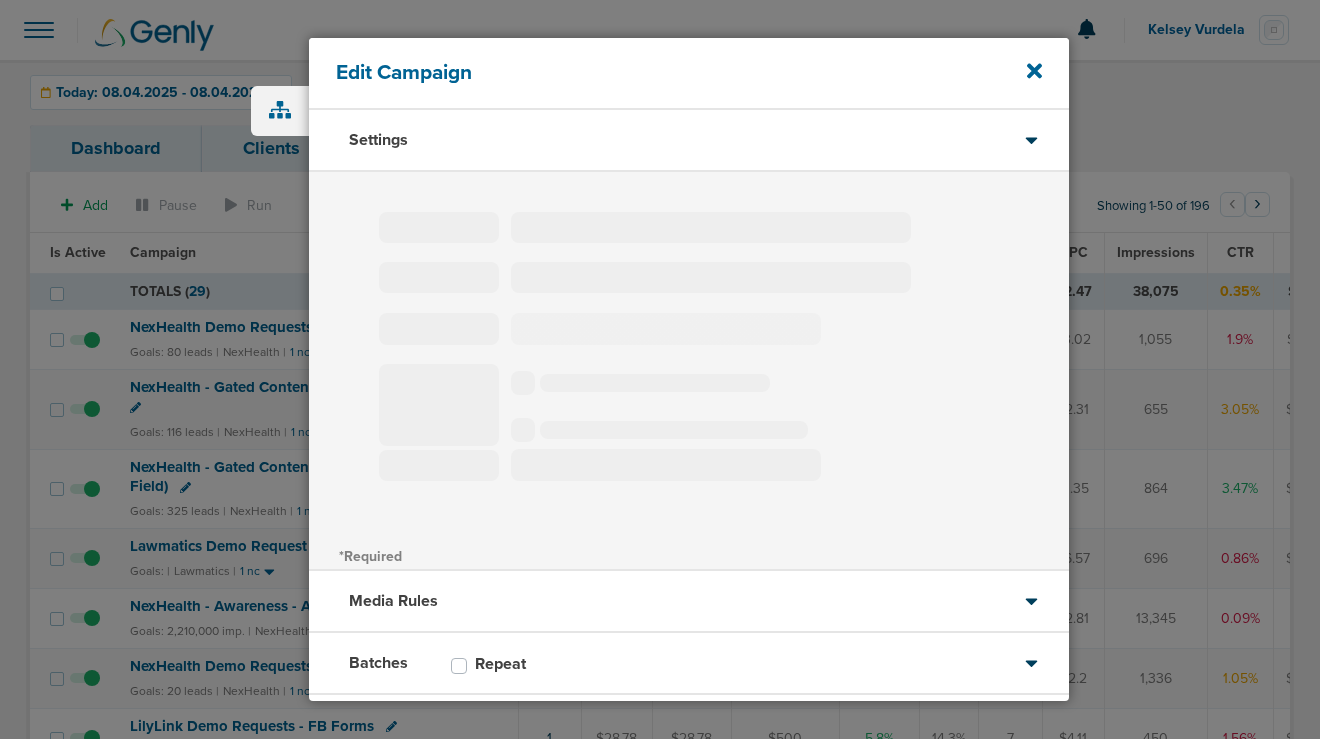 type on "Lawmatics Demo Request Campaign" 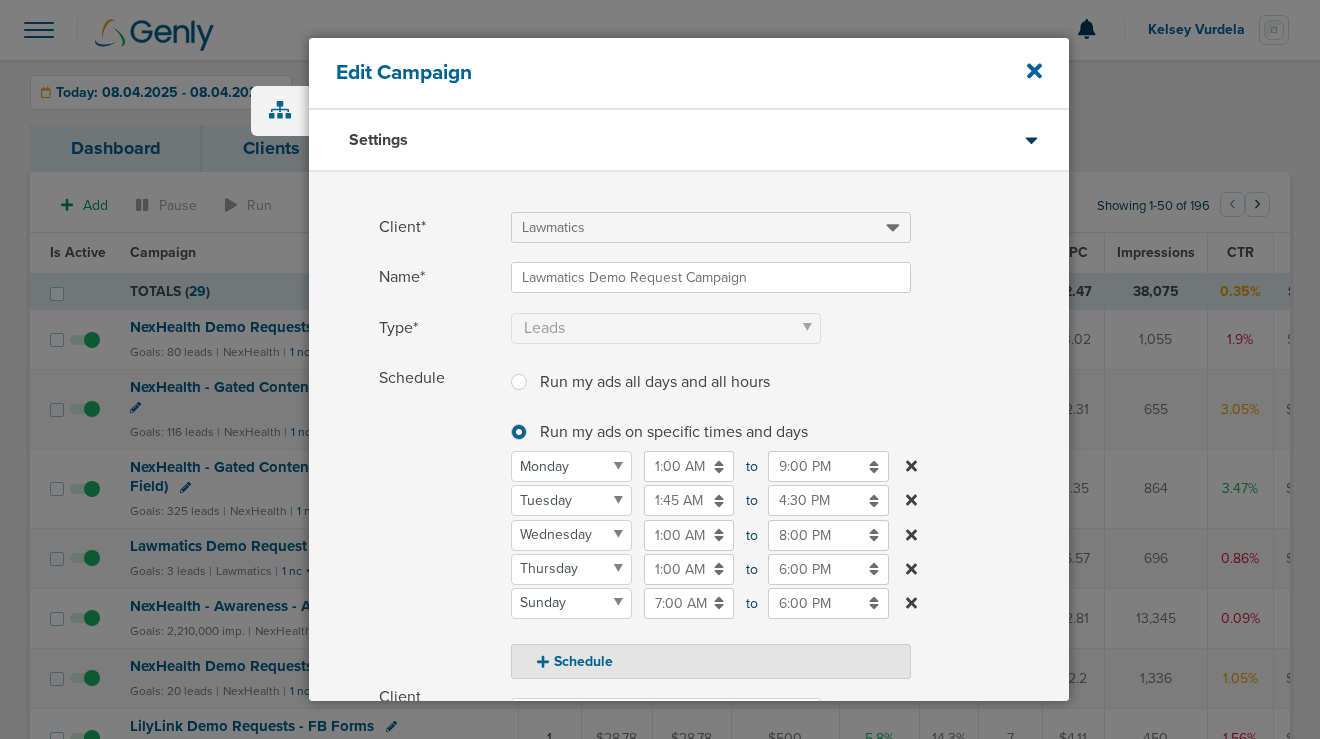 click on "9:00 PM" at bounding box center (828, 466) 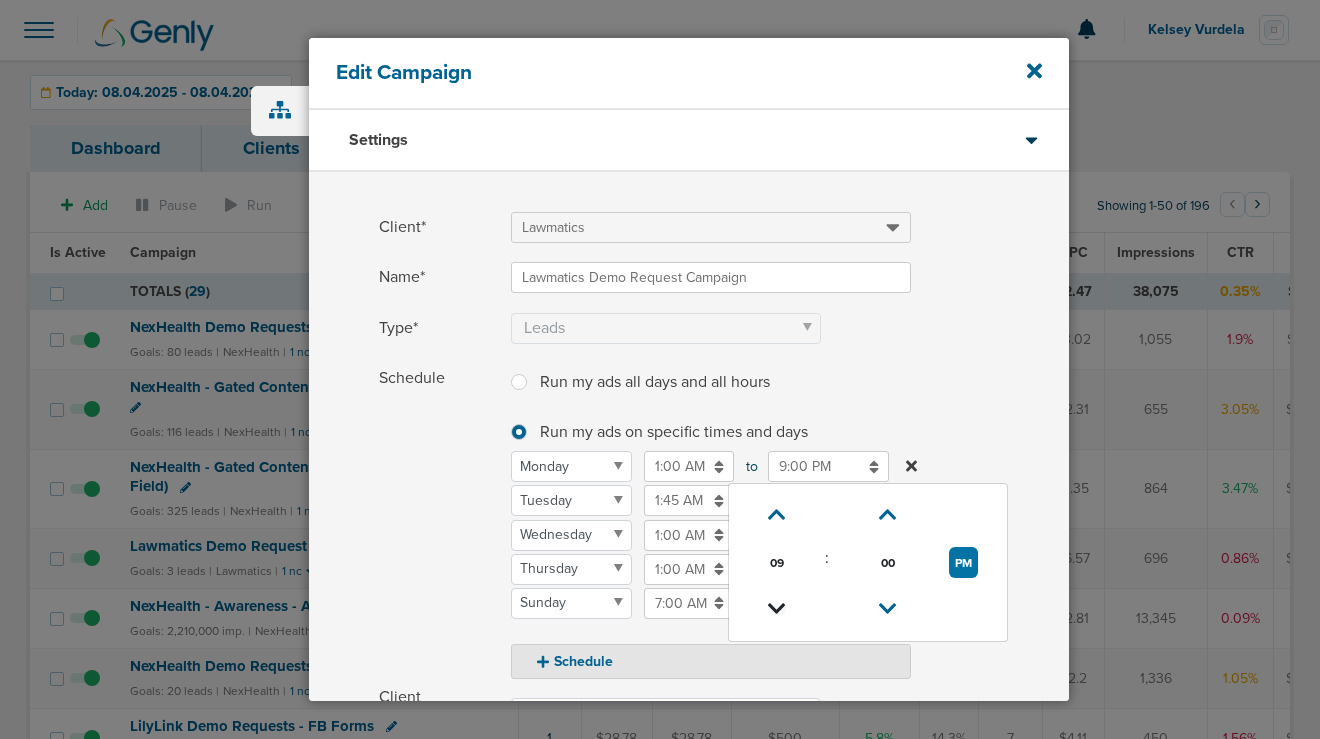 click at bounding box center (777, 609) 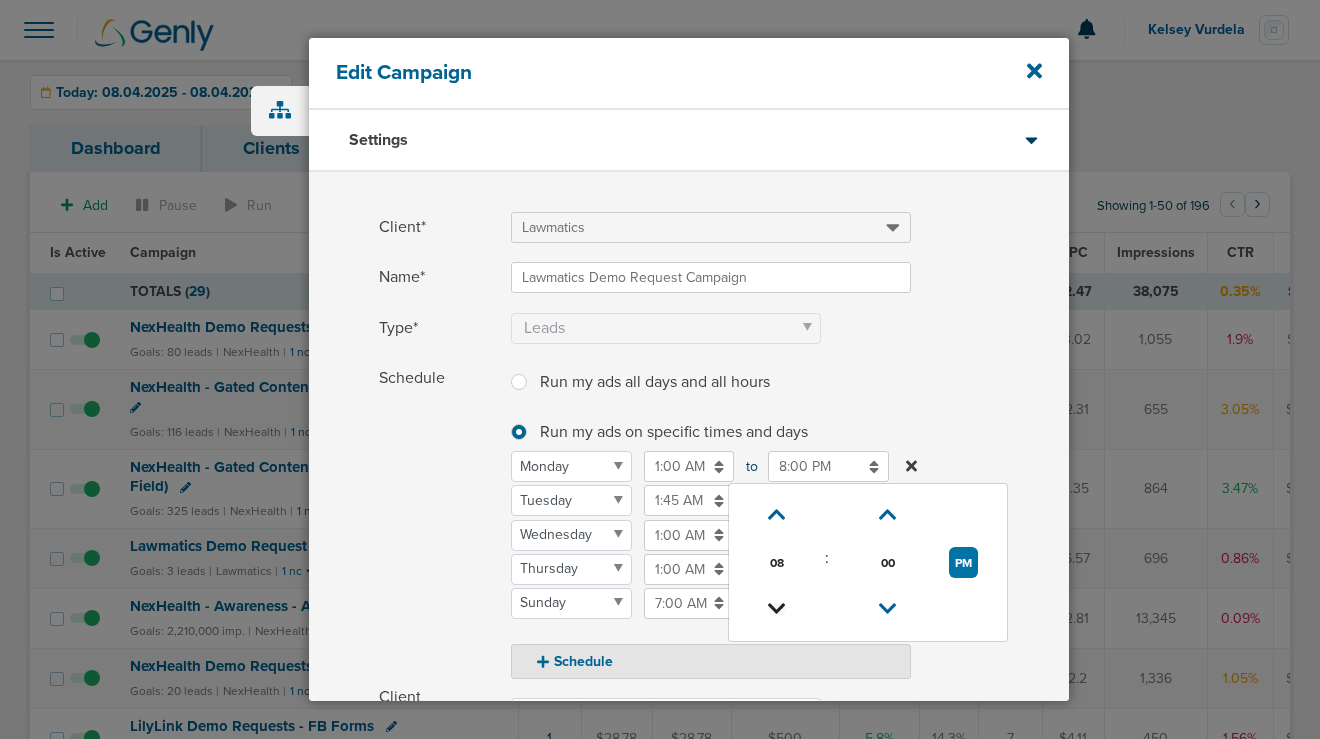 click at bounding box center (777, 609) 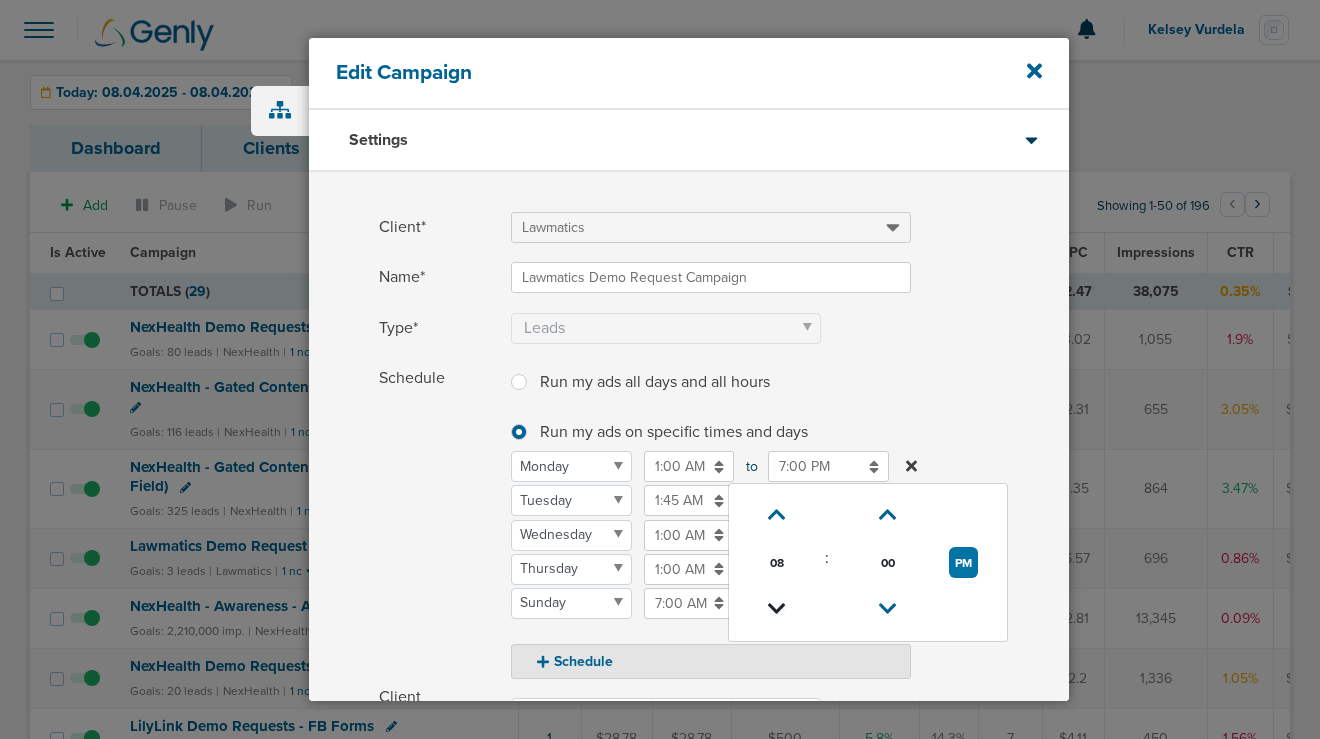 click at bounding box center (777, 609) 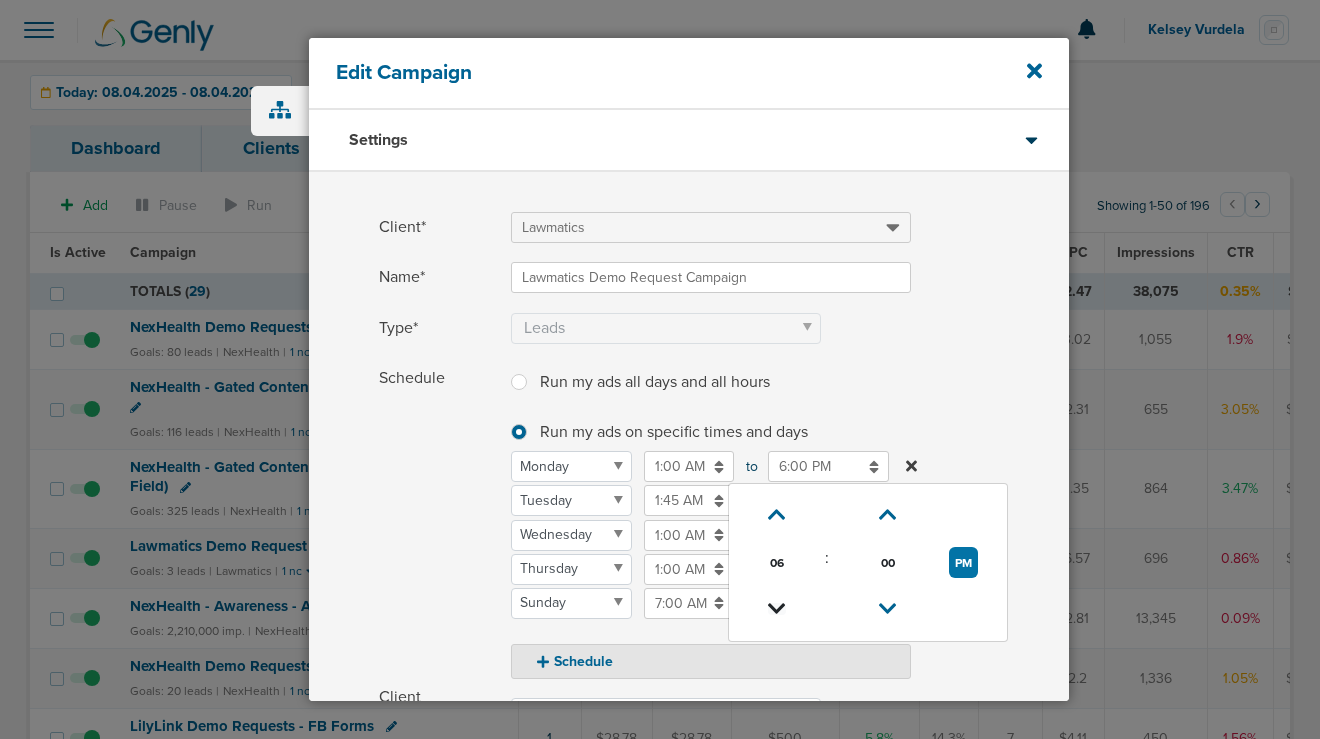 click at bounding box center [777, 609] 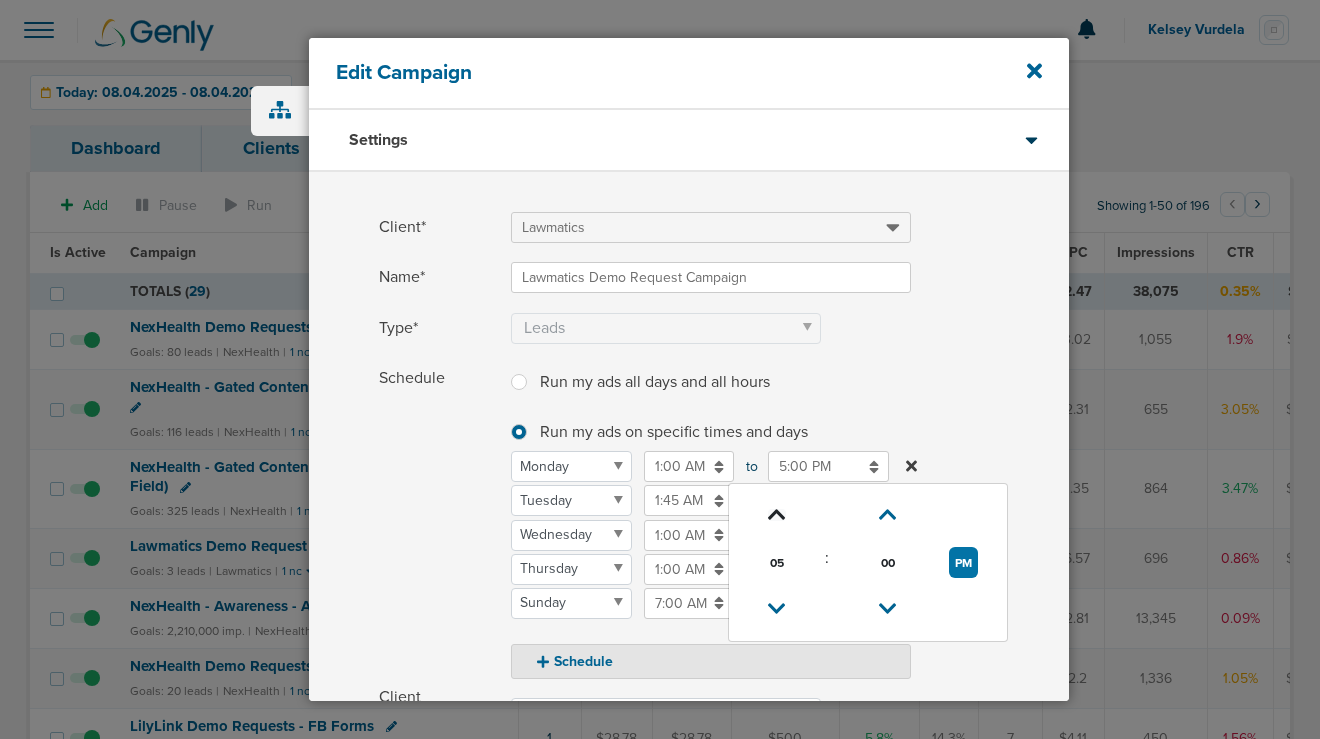 click at bounding box center (777, 515) 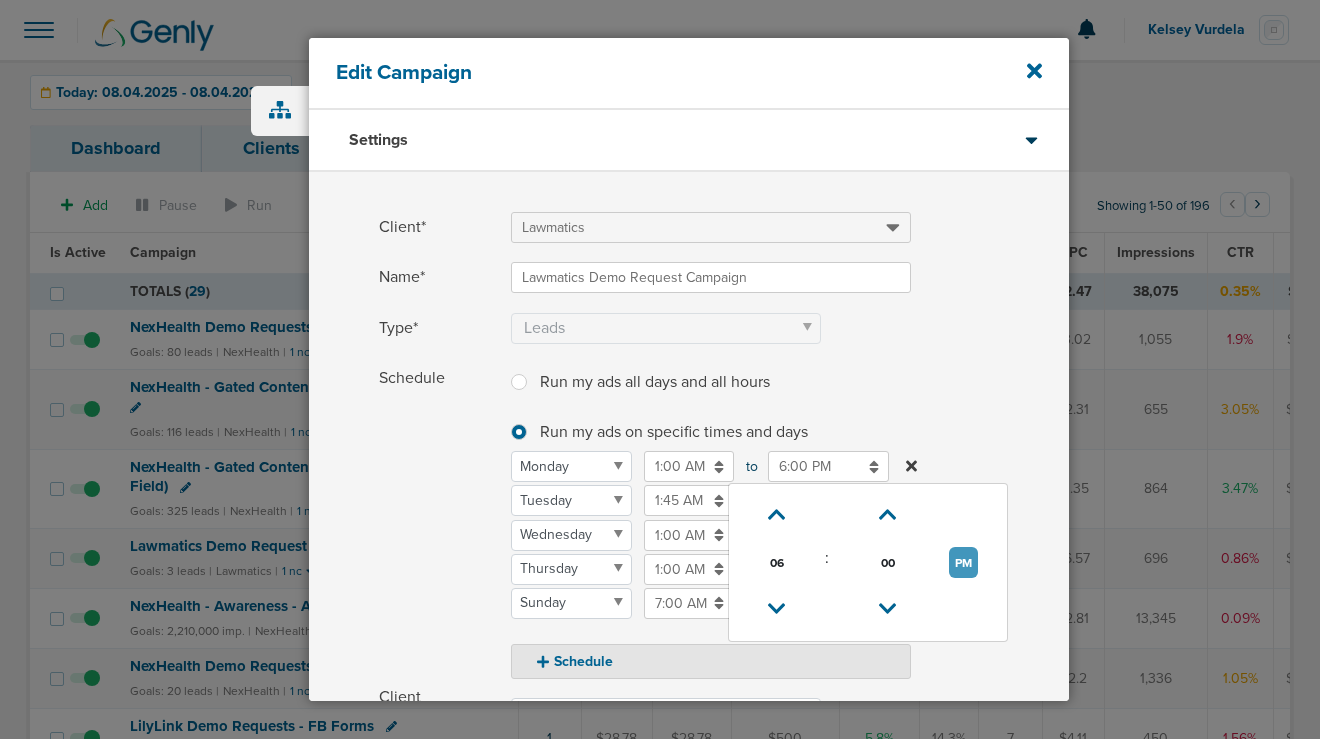 click on "PM" at bounding box center (963, 562) 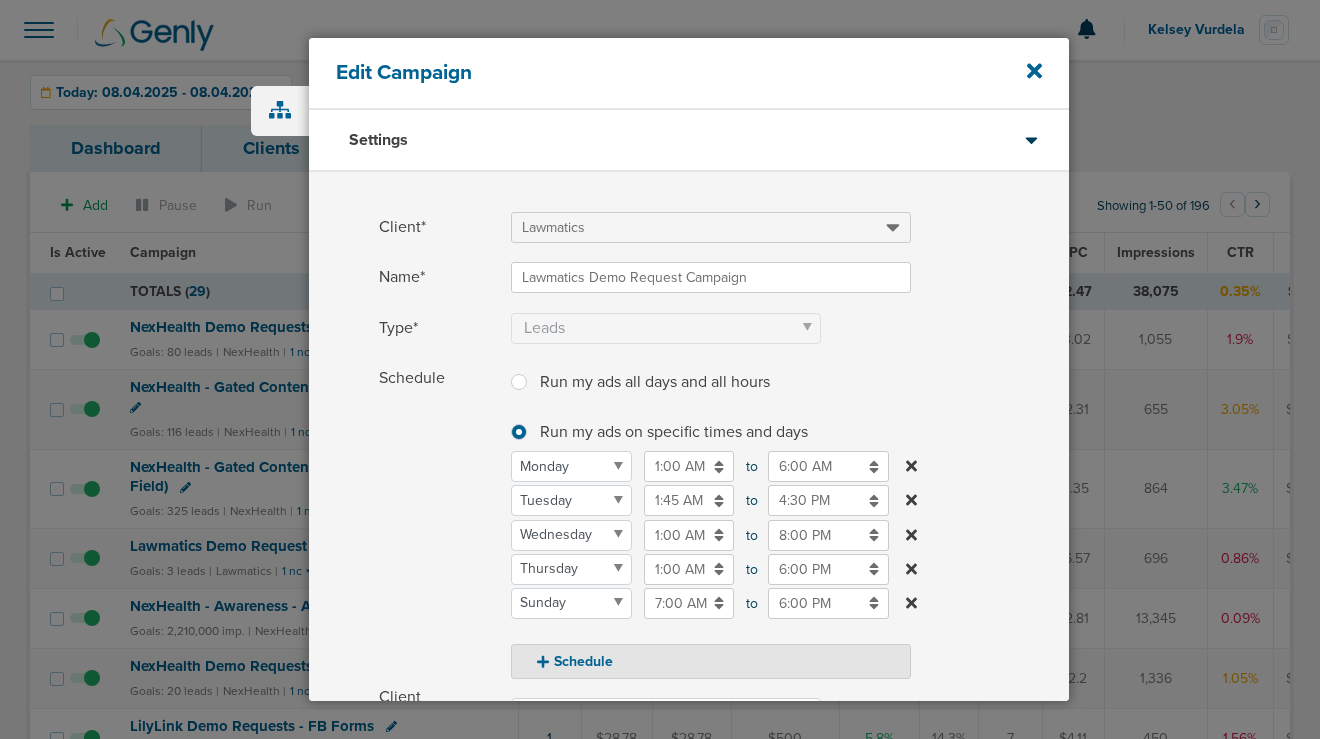 click on "Schedule     Run my ads all days and all hours   Run my ads all days and all hours       Run my ads on specific times and days   Run my ads on specific times and days     Monday Tuesday Wednesday Thursday Friday Saturday Sunday
Monday
1:00 AM
01:00 AM
to   6:00 AM
06:00 AM
Monday Tuesday Wednesday Thursday Friday Saturday Sunday
Tuesday
1:45 AM
01:45 AM
to   4:30 PM
04:30 PM
Monday Tuesday Wednesday Thursday Friday Saturday Sunday
Wednesday
1:00 AM
01:00 AM
to   8:00 PM
08:00 PM
Monday Tuesday Wednesday Thursday Friday Saturday Sunday
Thursday
1:00 AM
01:00 AM
to   6:00 PM
06:00 PM
Monday Tuesday Wednesday Thursday Friday Saturday Sunday     7:00 AM       to" at bounding box center (724, 521) 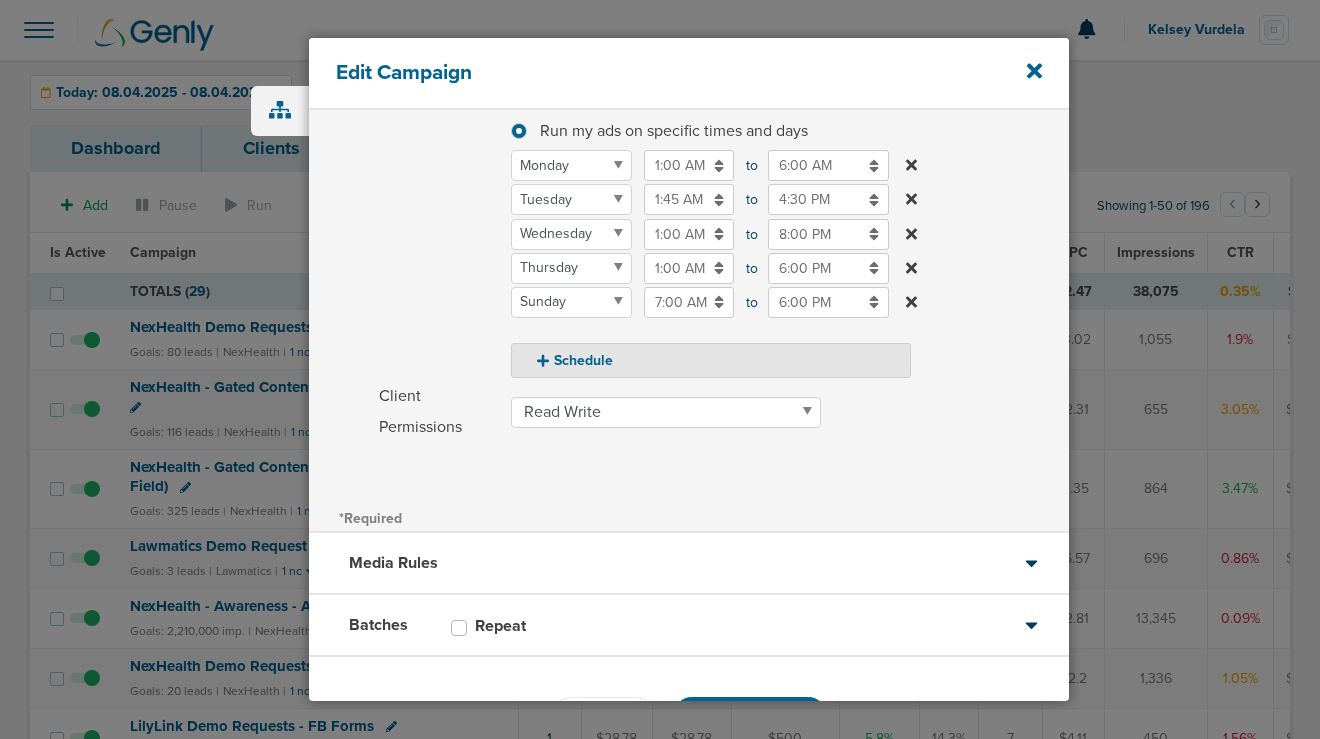 scroll, scrollTop: 371, scrollLeft: 0, axis: vertical 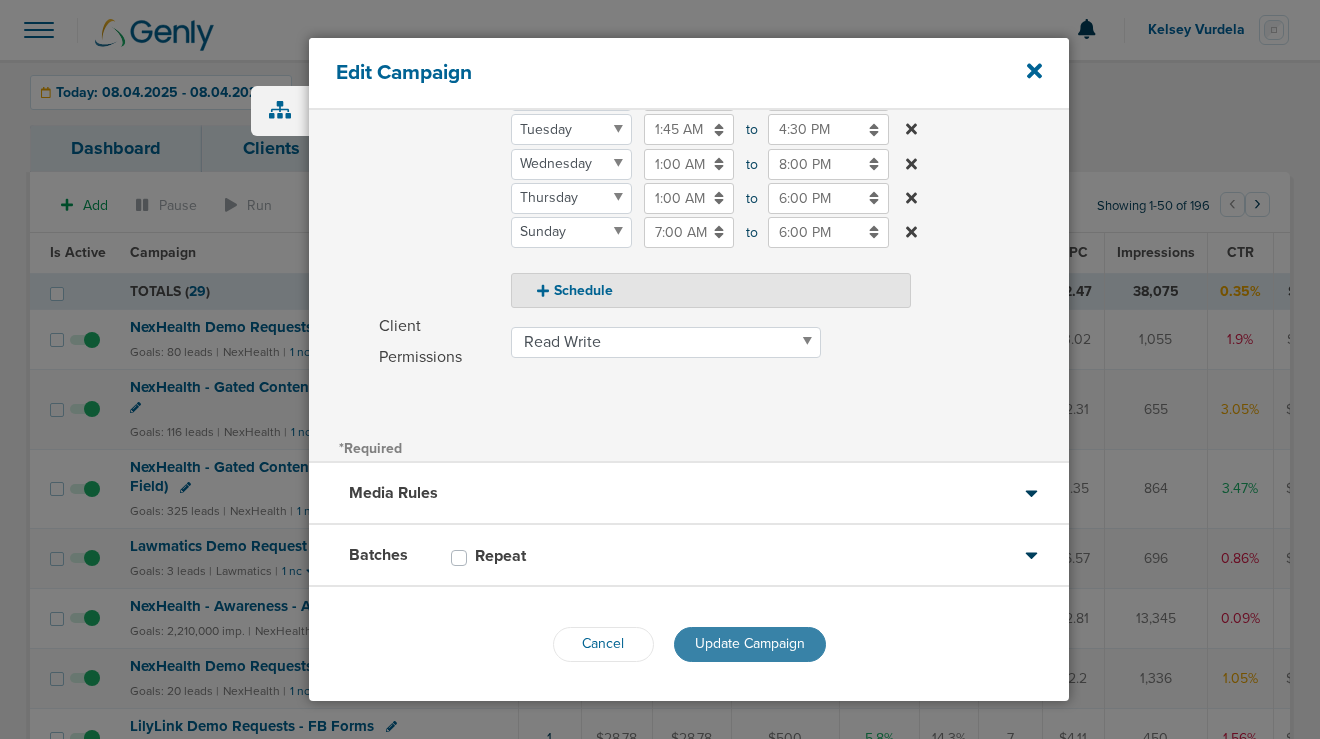 click on "Update Campaign" at bounding box center (750, 644) 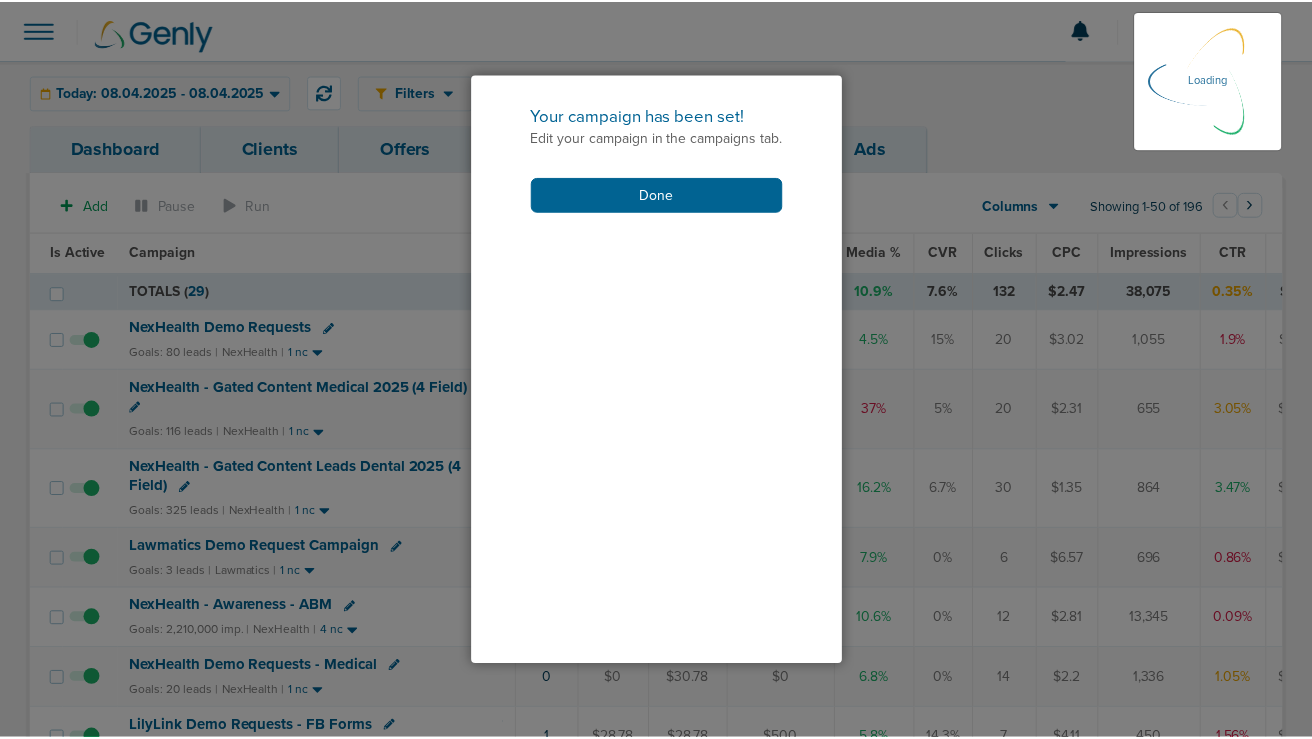scroll, scrollTop: 308, scrollLeft: 0, axis: vertical 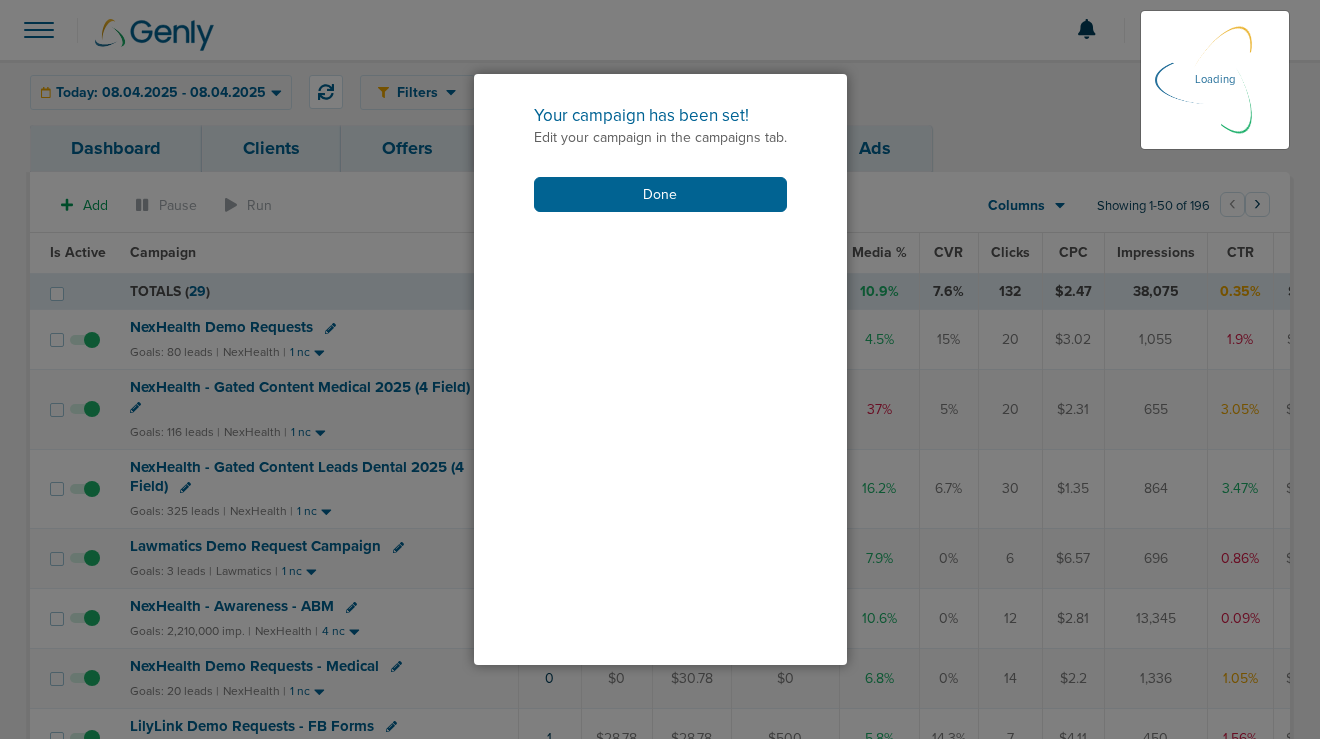 click on "Your campaign has been set!   Edit your campaign in the campaigns tab.
Done" at bounding box center (660, 158) 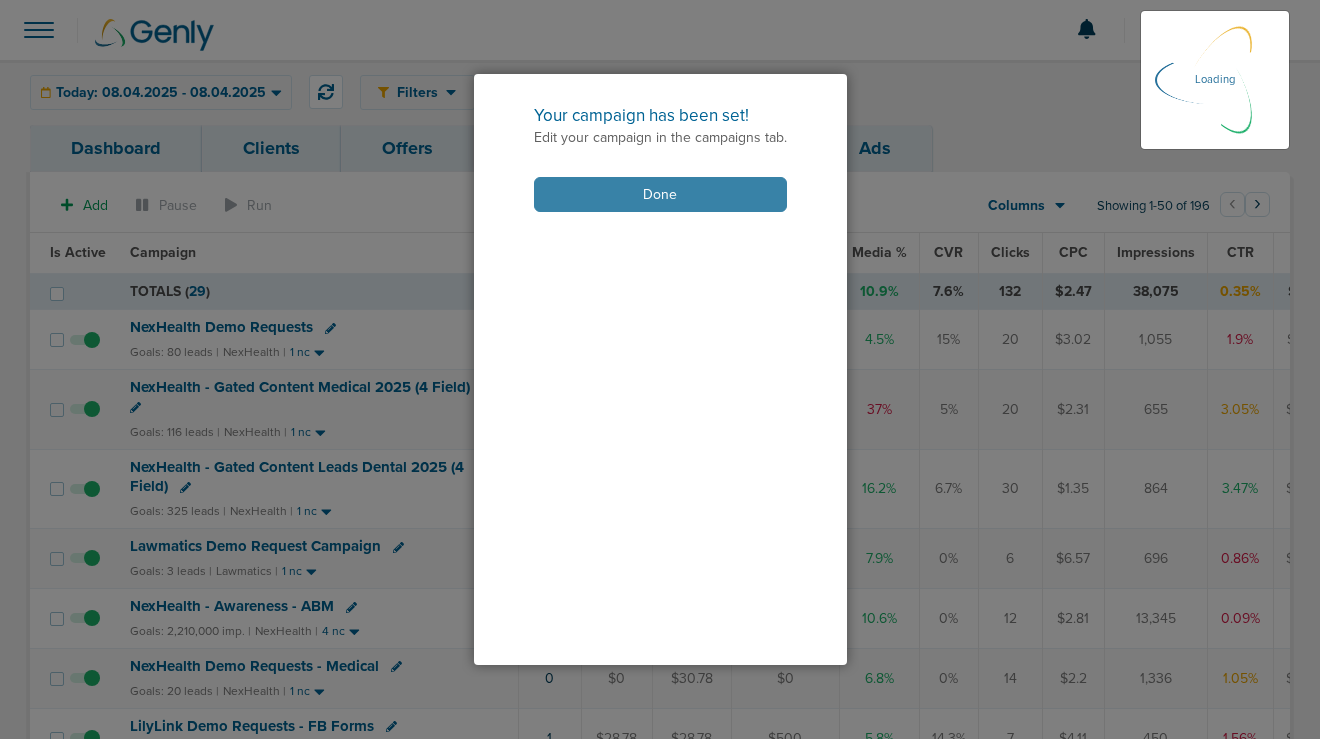click on "Done" at bounding box center [660, 194] 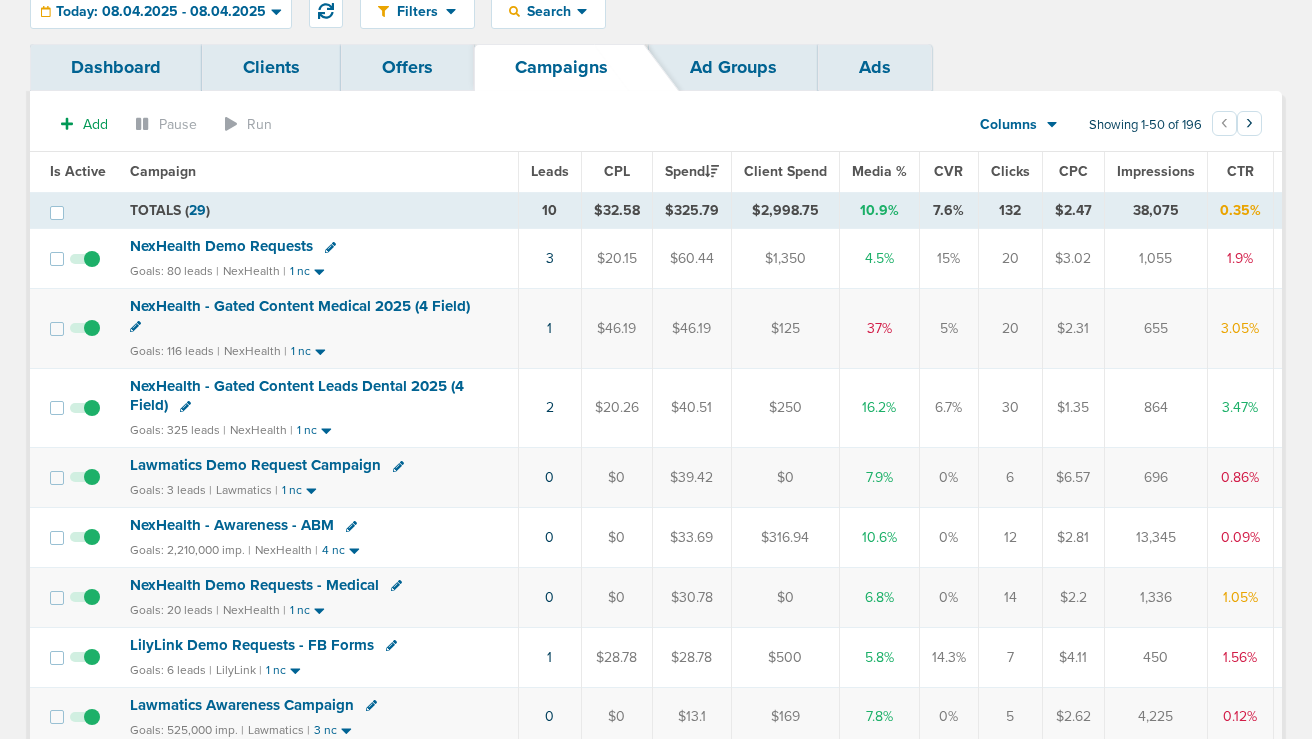 scroll, scrollTop: 0, scrollLeft: 0, axis: both 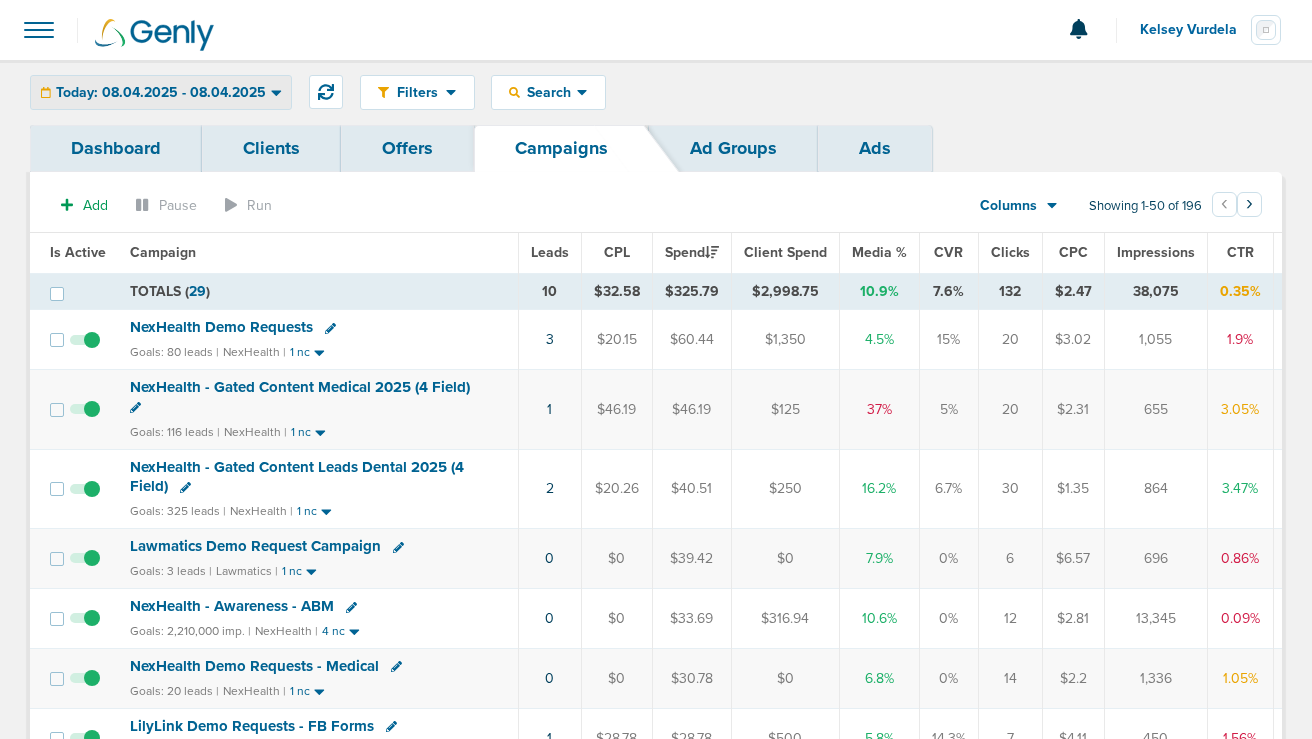 click on "Today: [DATE] - [DATE]" at bounding box center (161, 93) 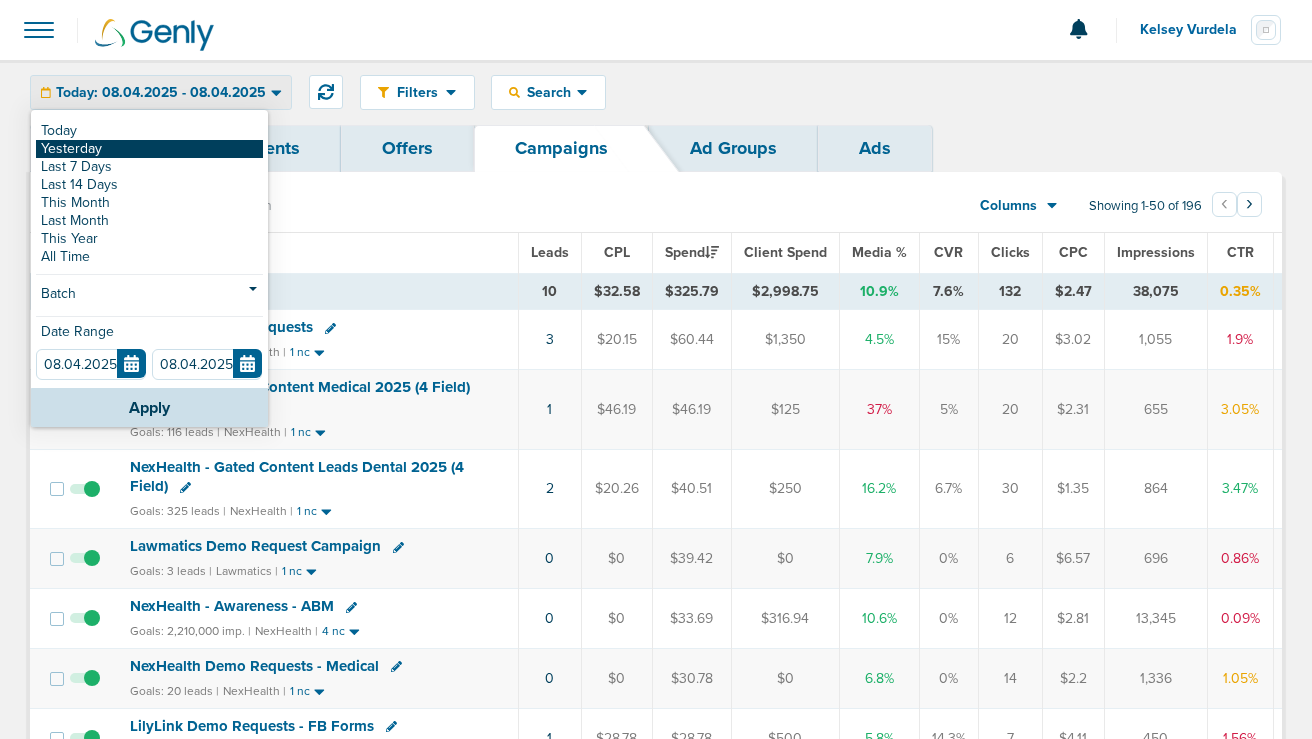click on "Yesterday" at bounding box center [149, 149] 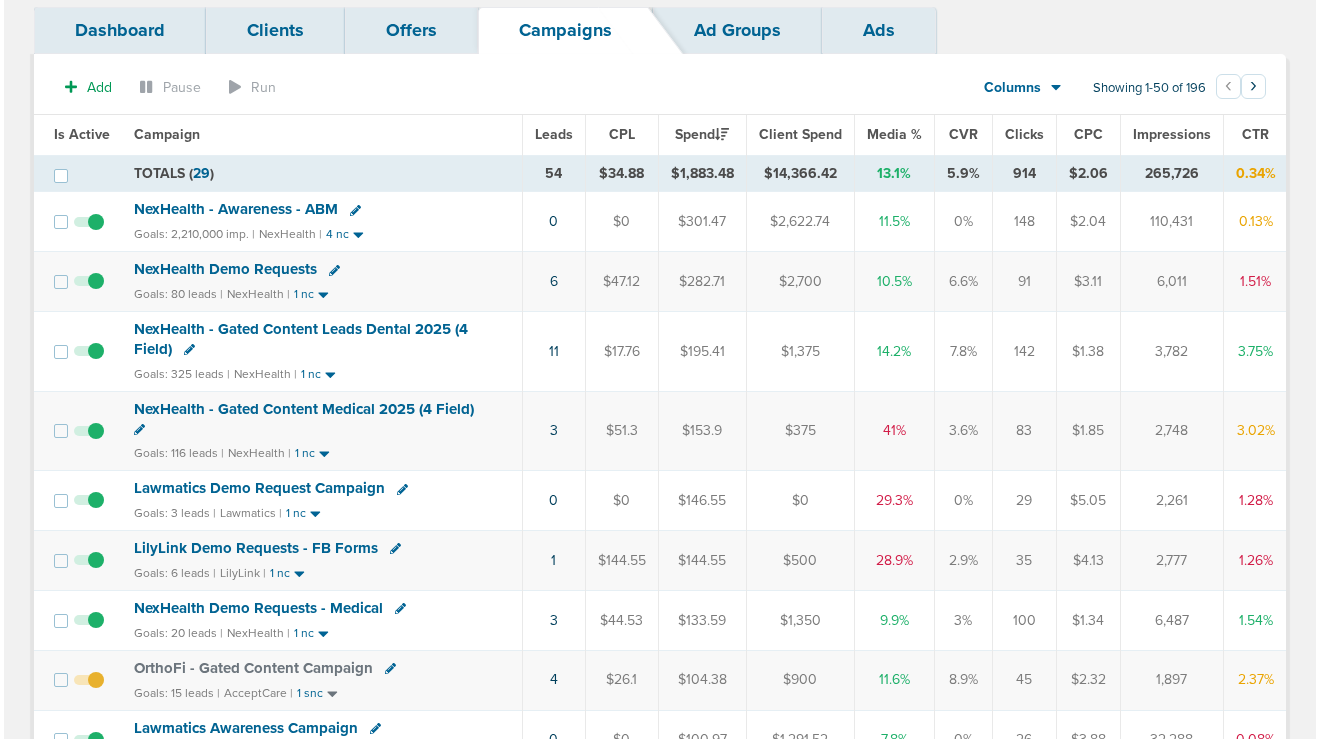 scroll, scrollTop: 120, scrollLeft: 0, axis: vertical 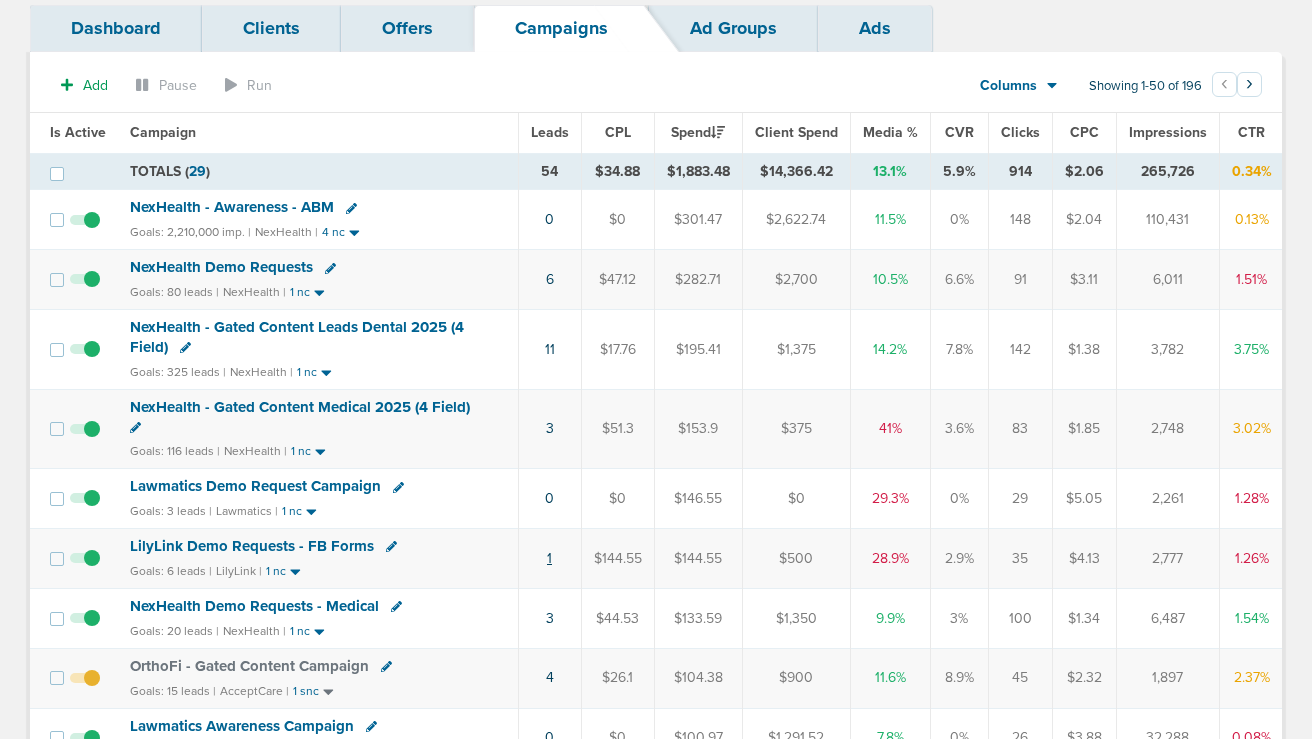 click on "1" at bounding box center [549, 558] 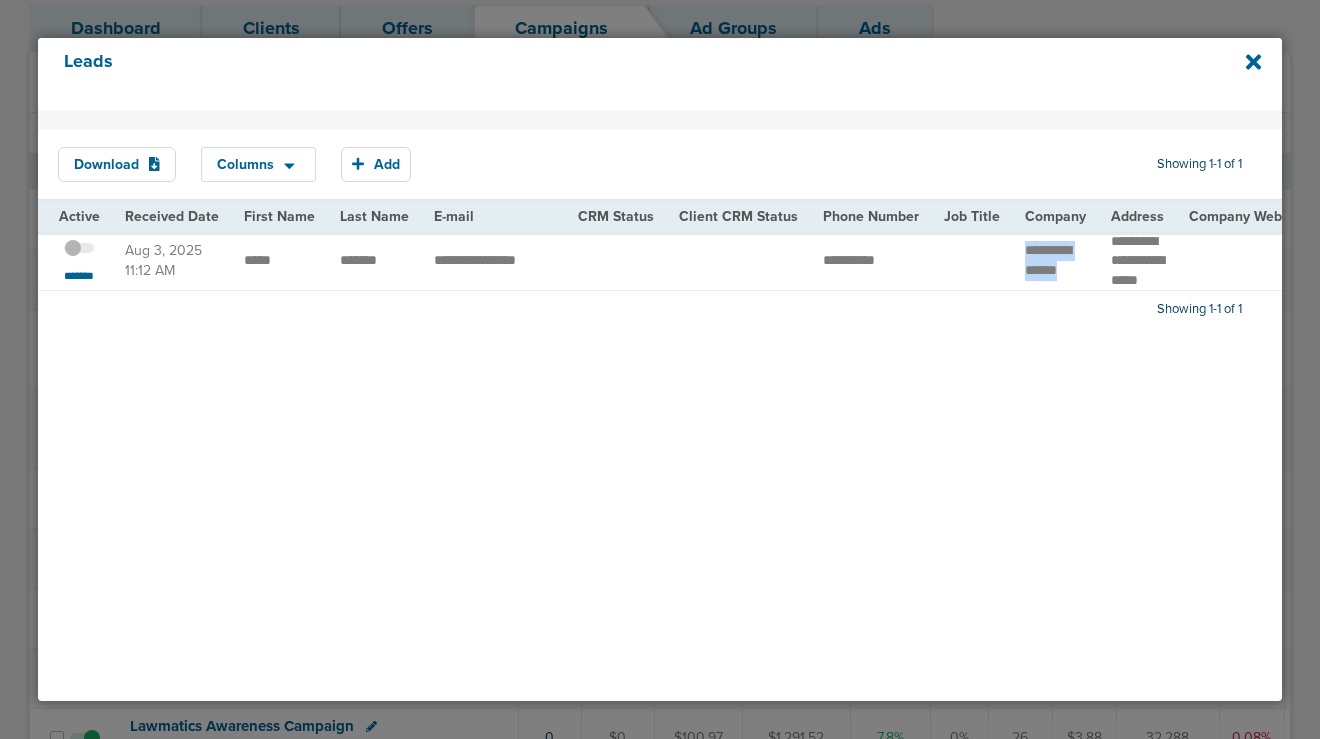 drag, startPoint x: 1010, startPoint y: 262, endPoint x: 1075, endPoint y: 284, distance: 68.622154 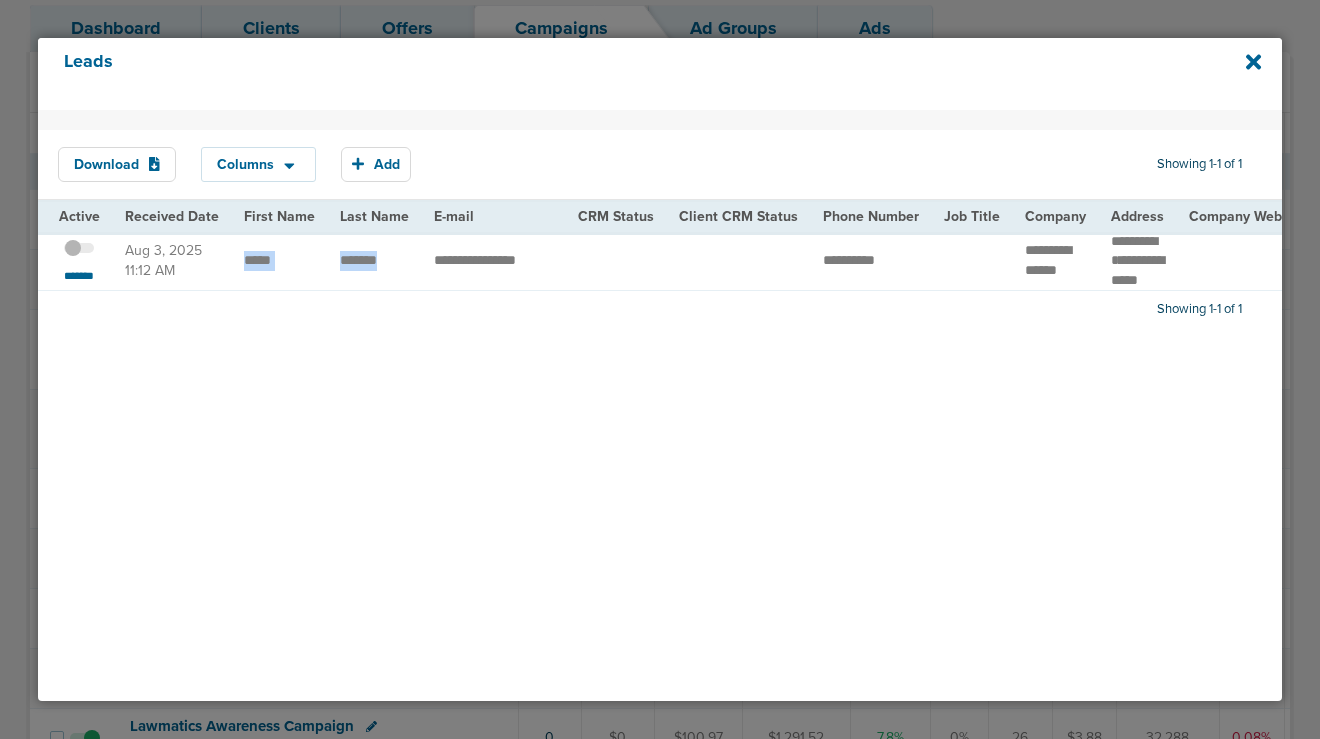 drag, startPoint x: 385, startPoint y: 270, endPoint x: 241, endPoint y: 262, distance: 144.22205 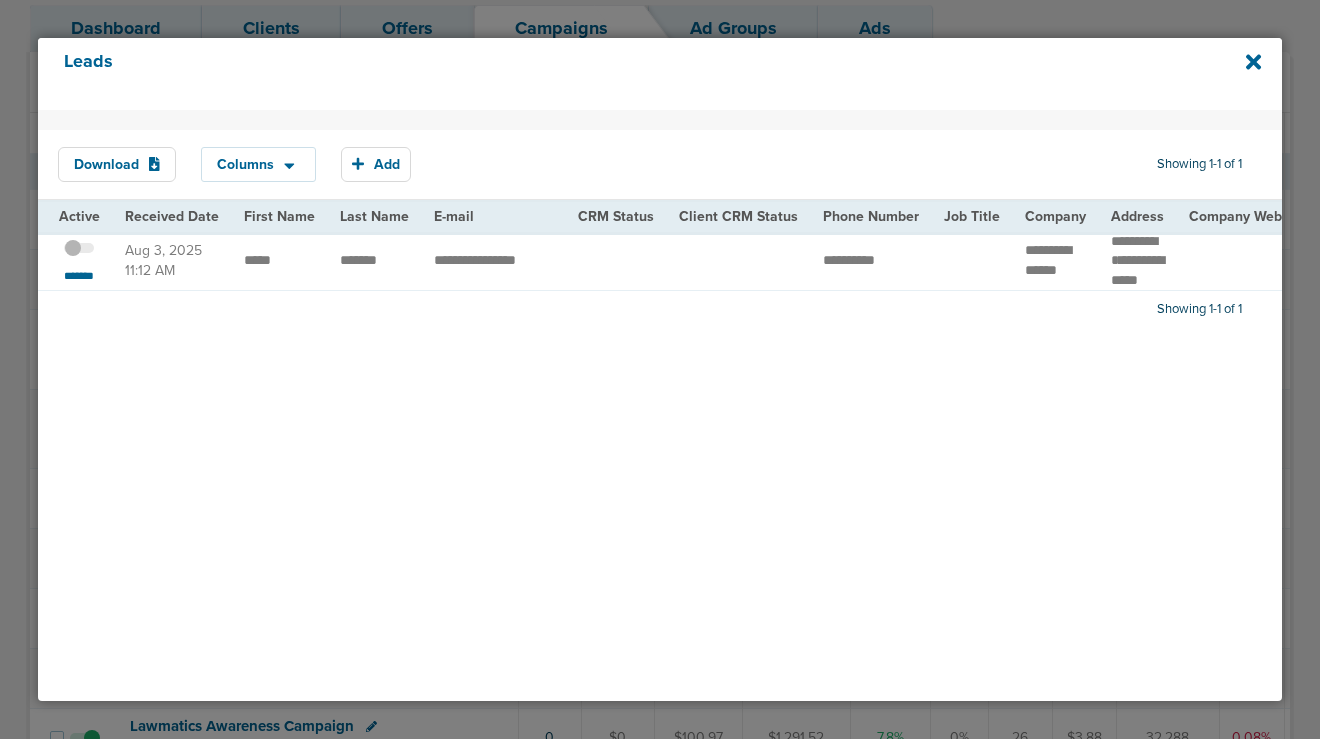 click at bounding box center (79, 258) 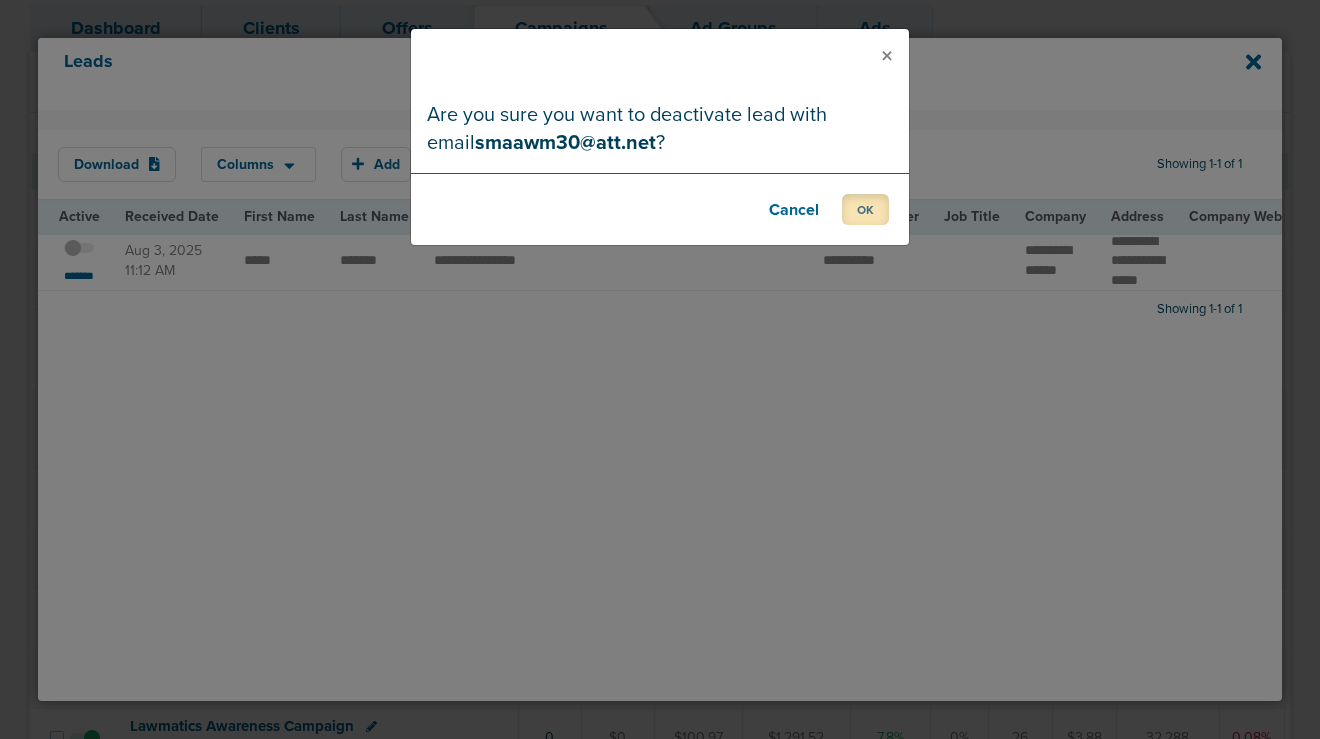 click on "OK" at bounding box center (865, 209) 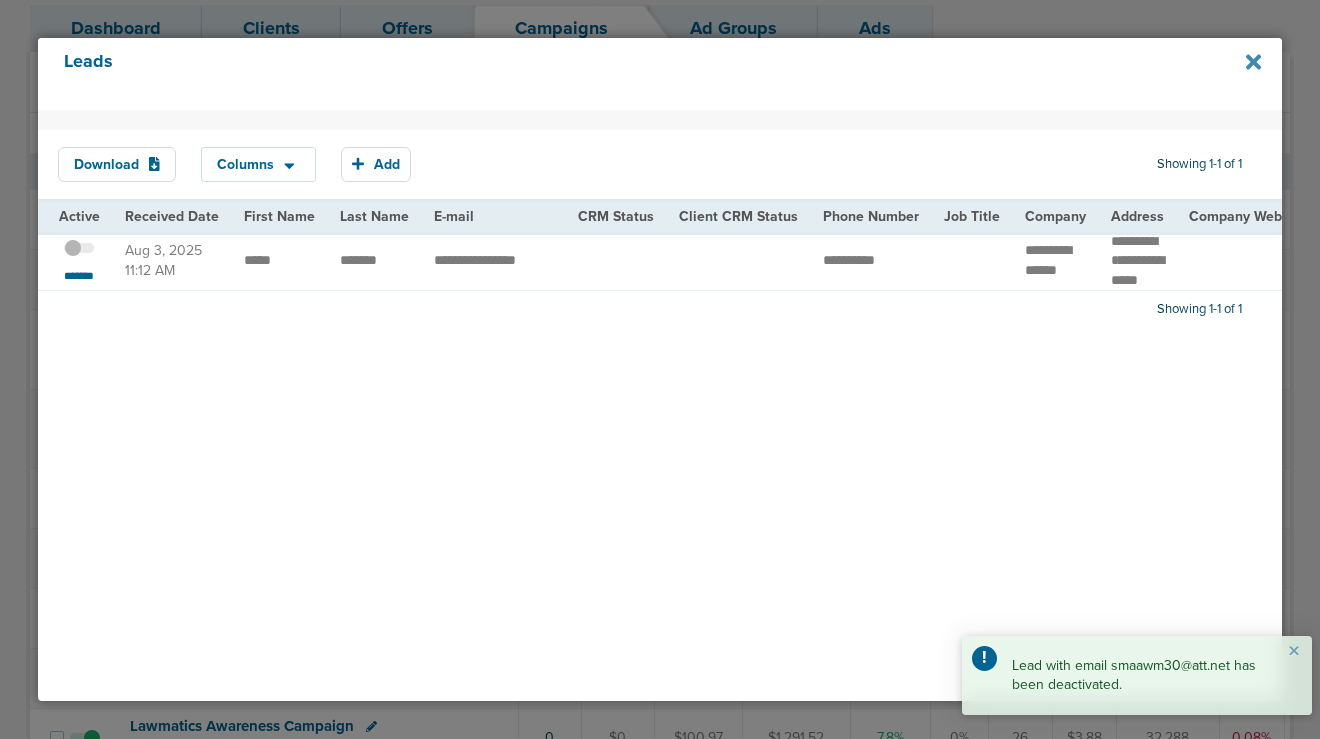 click 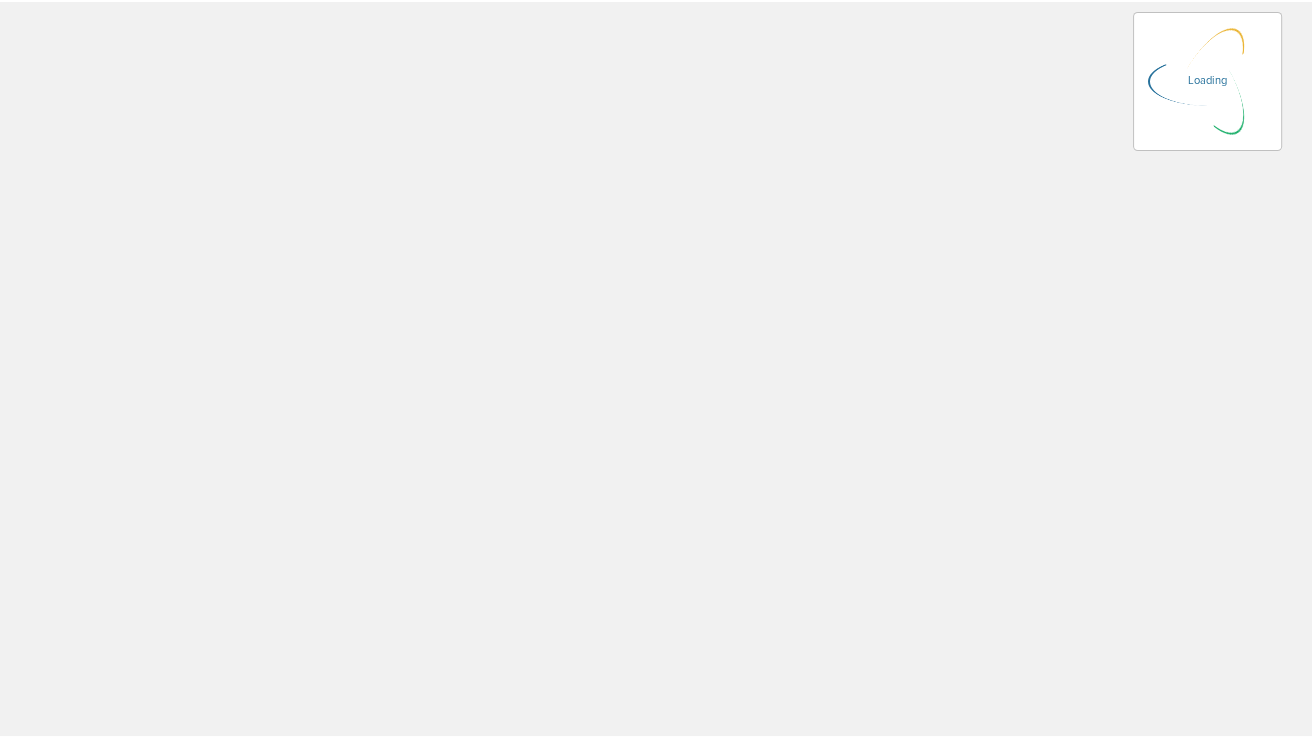 scroll, scrollTop: 0, scrollLeft: 0, axis: both 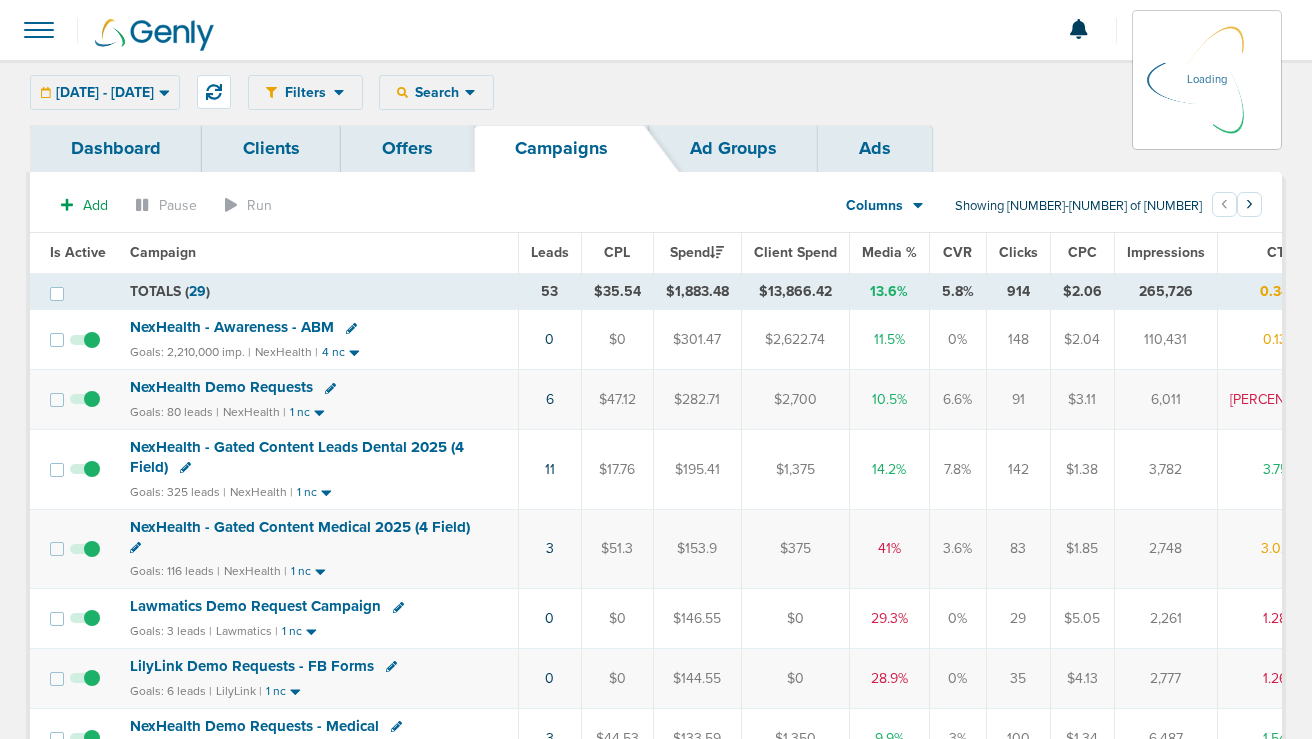click on "[MM].[DD].[YYYY]       [MM].[DD].[YYYY]
Batch
Latest 2 3 4 5 6 7 8 9 10 11 12 13 14 15 16 17 18 19 20 21 22 23 24 25 26 27 28 29 30 31 32 33 34 35 36 37 38 39 40 41 42 43 44 45 46 47 48 49 50 51 52 53 54 55 56 57 58 59 60 61 62 63 64 65 66 67 68 69 70 71 72 73 74 75 76 77 78 79 80 81 82 83 84 85 86 87 88 89 90
Date Range
[MM].[DD].[YYYY]       [MM].[DD].[YYYY]
Apply" at bounding box center [105, 92] 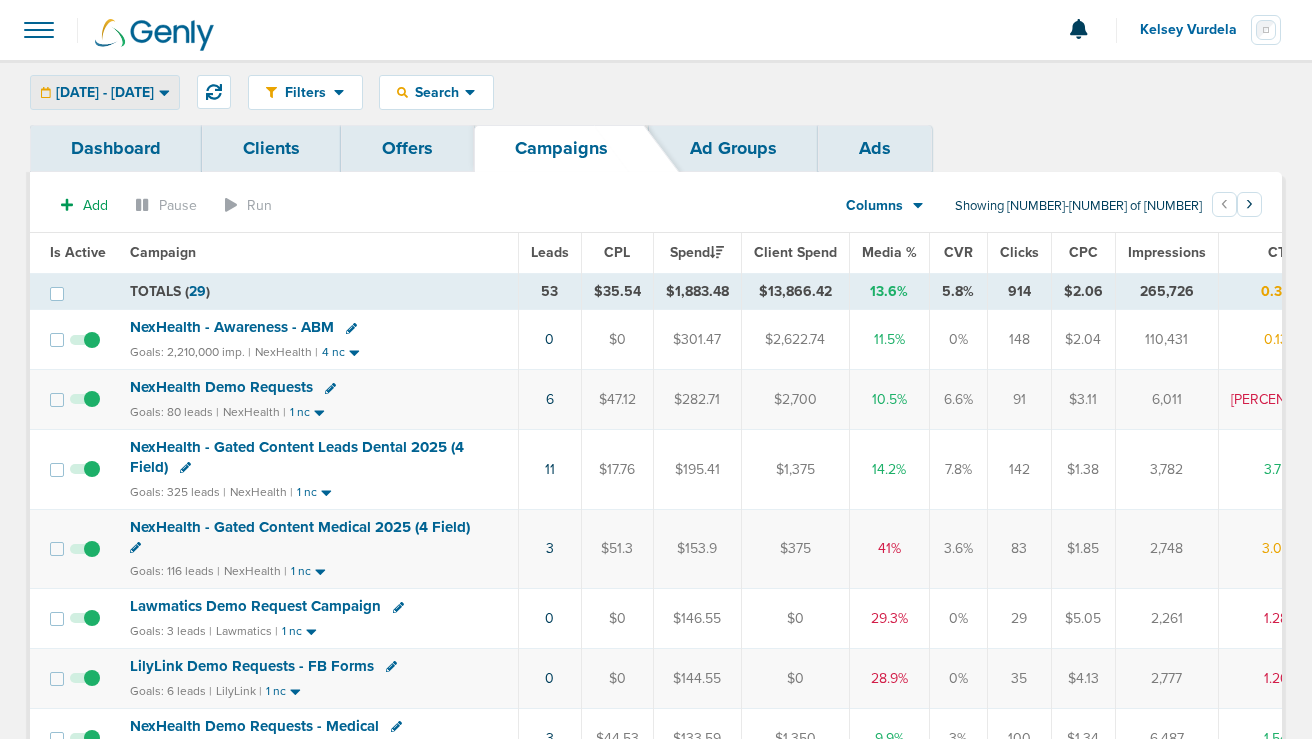click on "[DATE] - [DATE]" at bounding box center (105, 93) 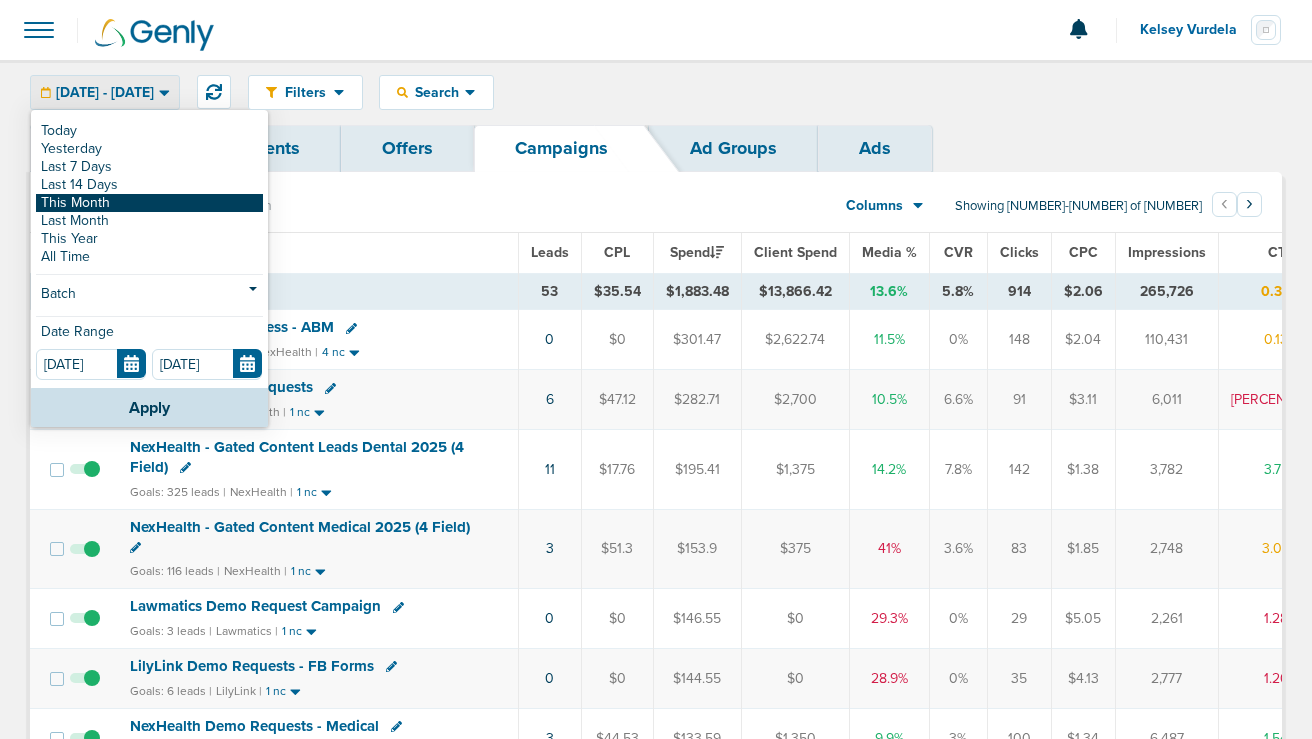 click on "This Month" at bounding box center [149, 203] 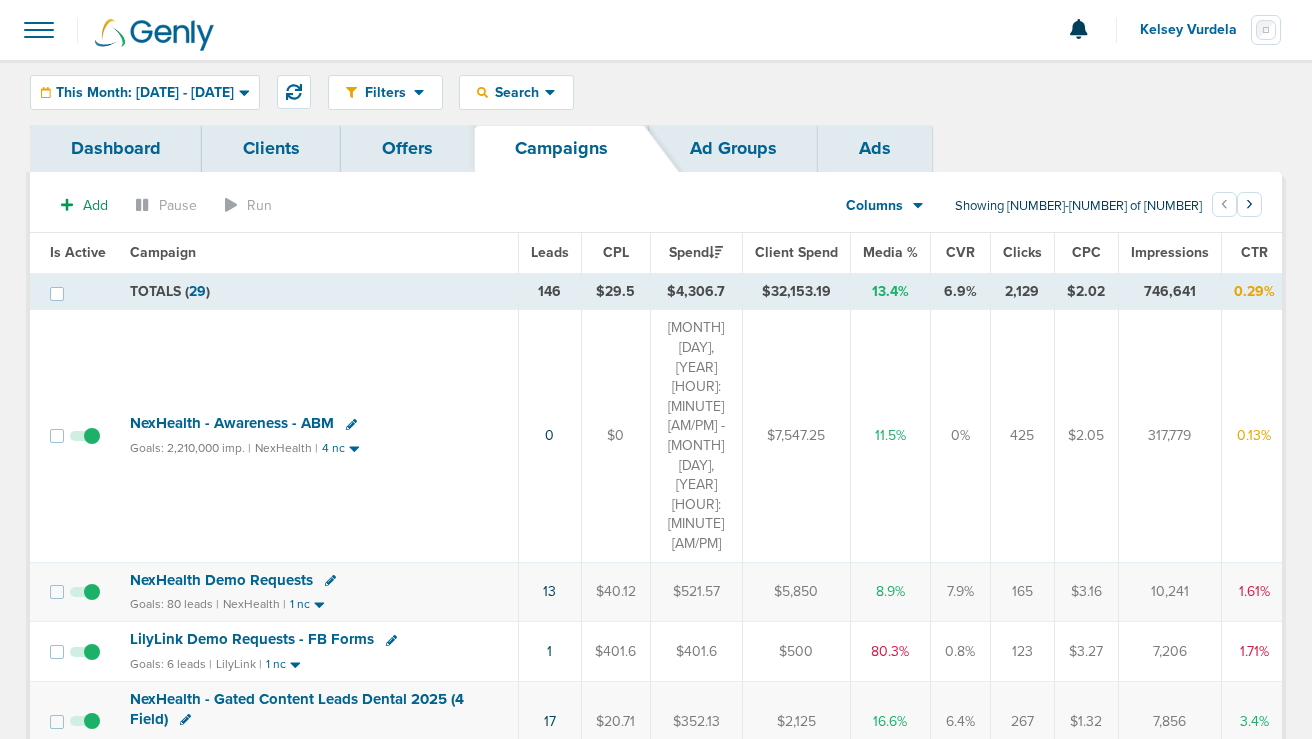 click on "LilyLink Demo Requests - FB Forms" at bounding box center (252, 639) 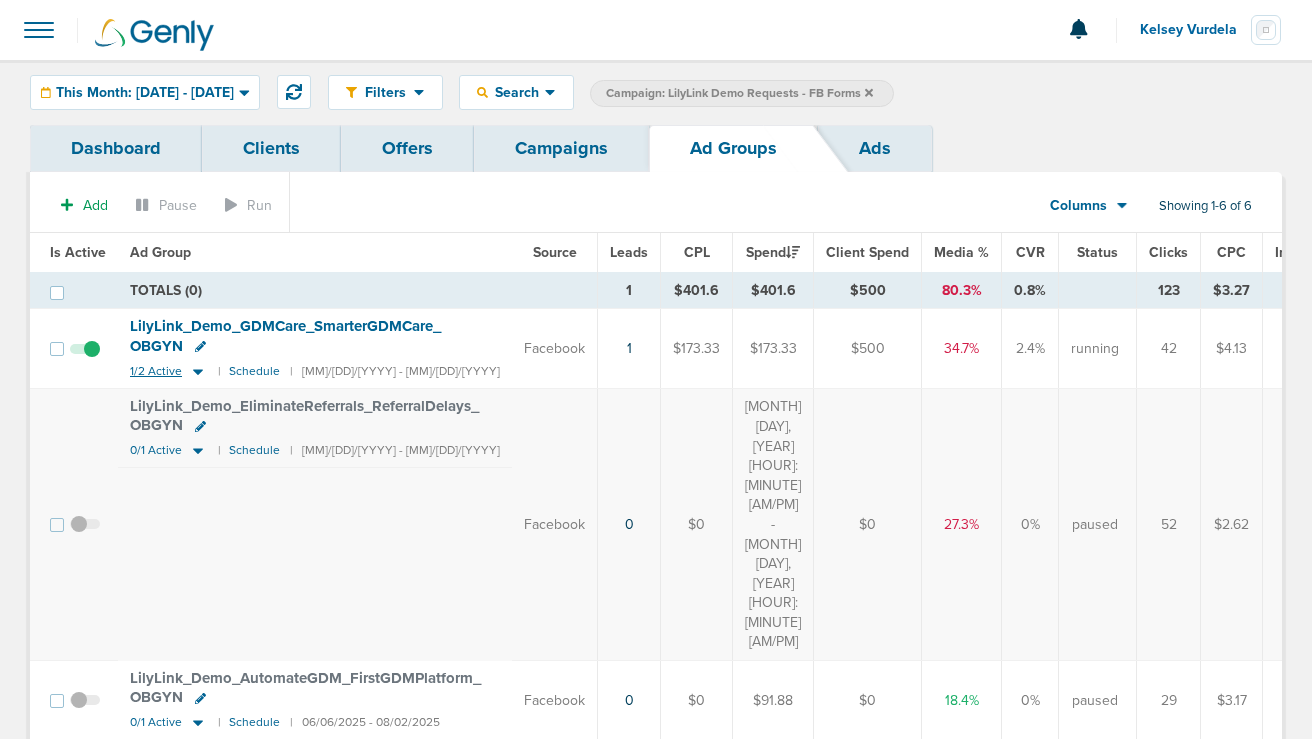 click 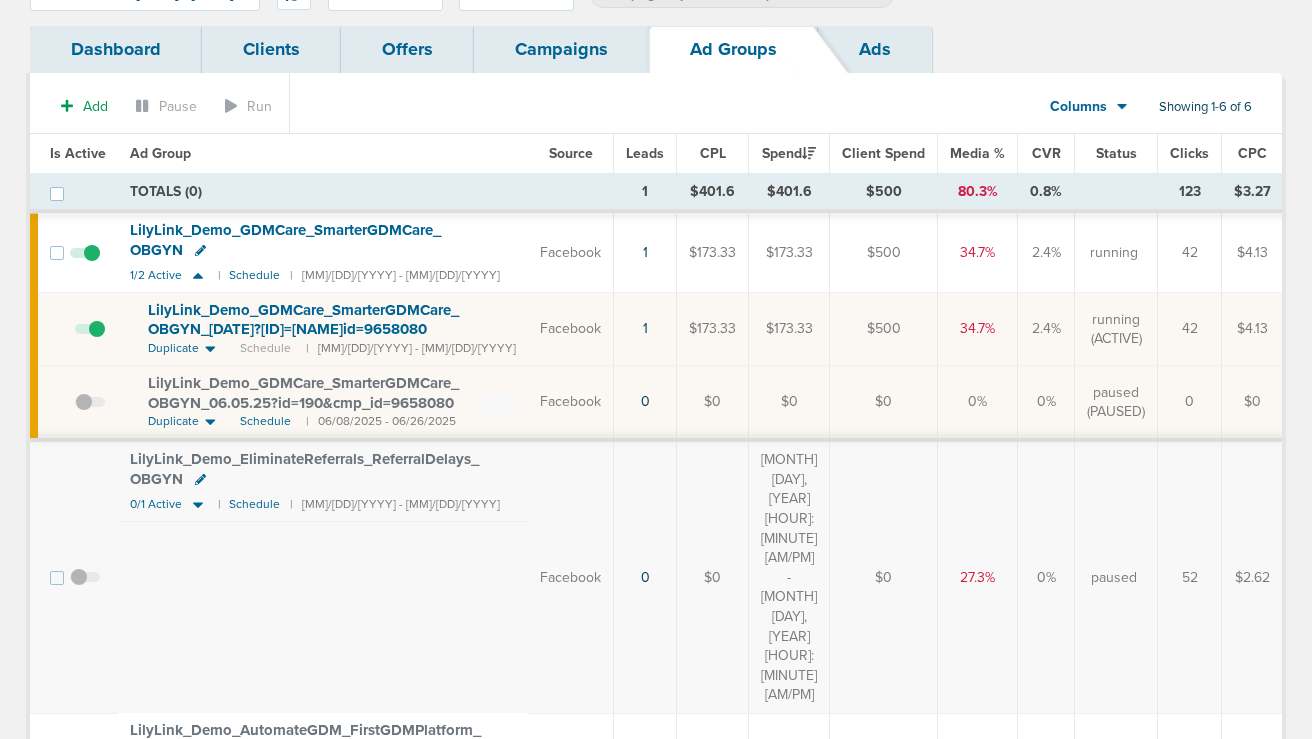 scroll, scrollTop: 105, scrollLeft: 0, axis: vertical 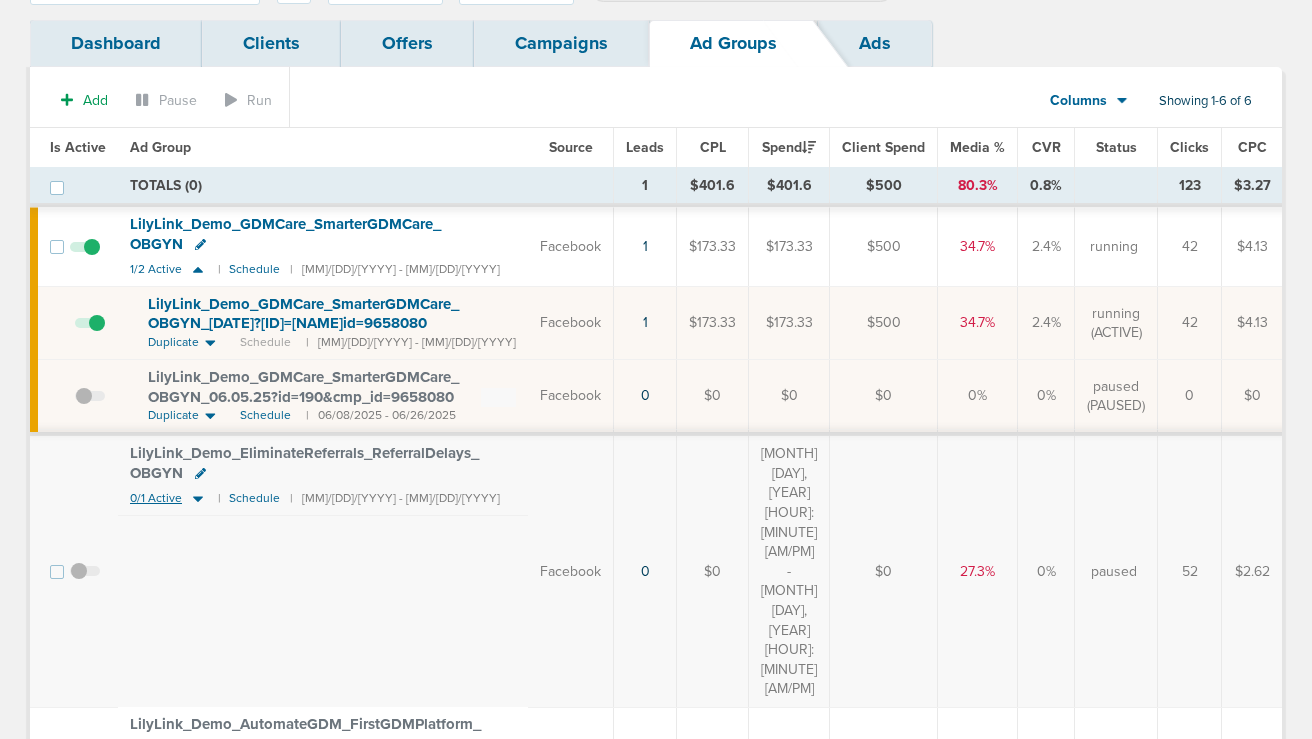 click 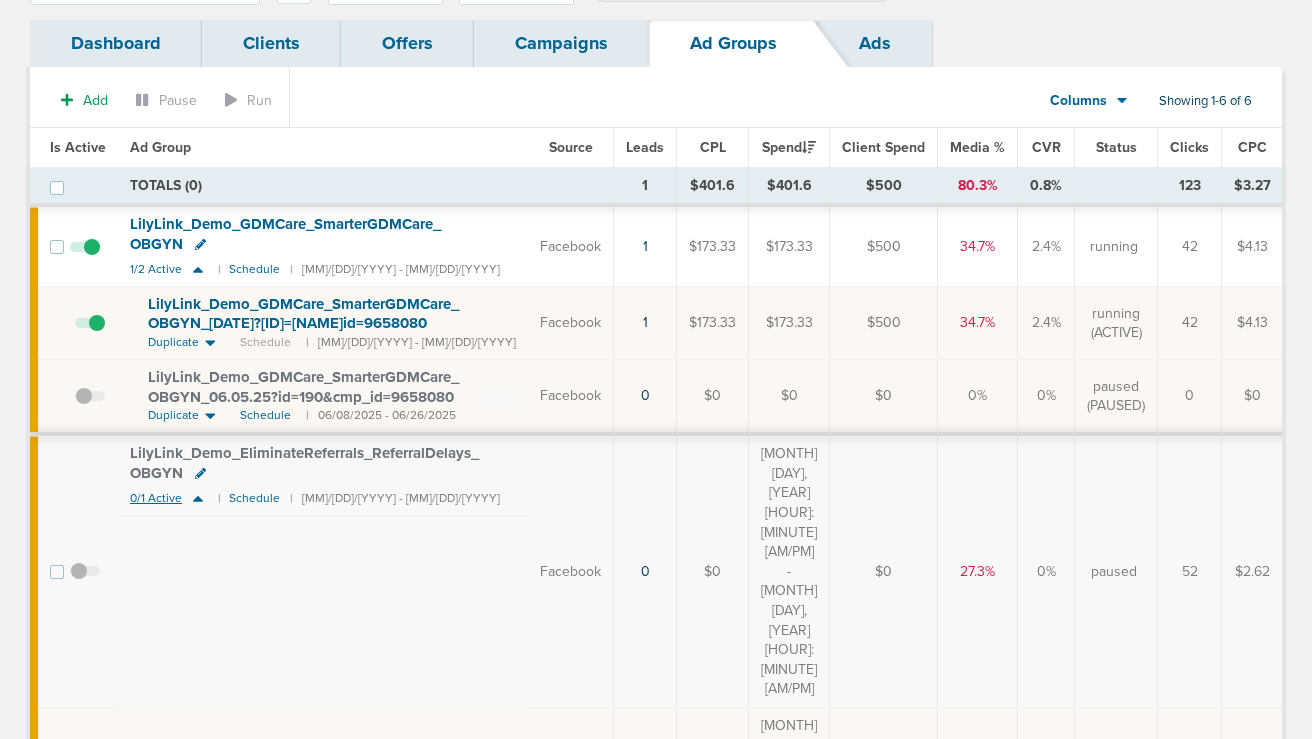 click 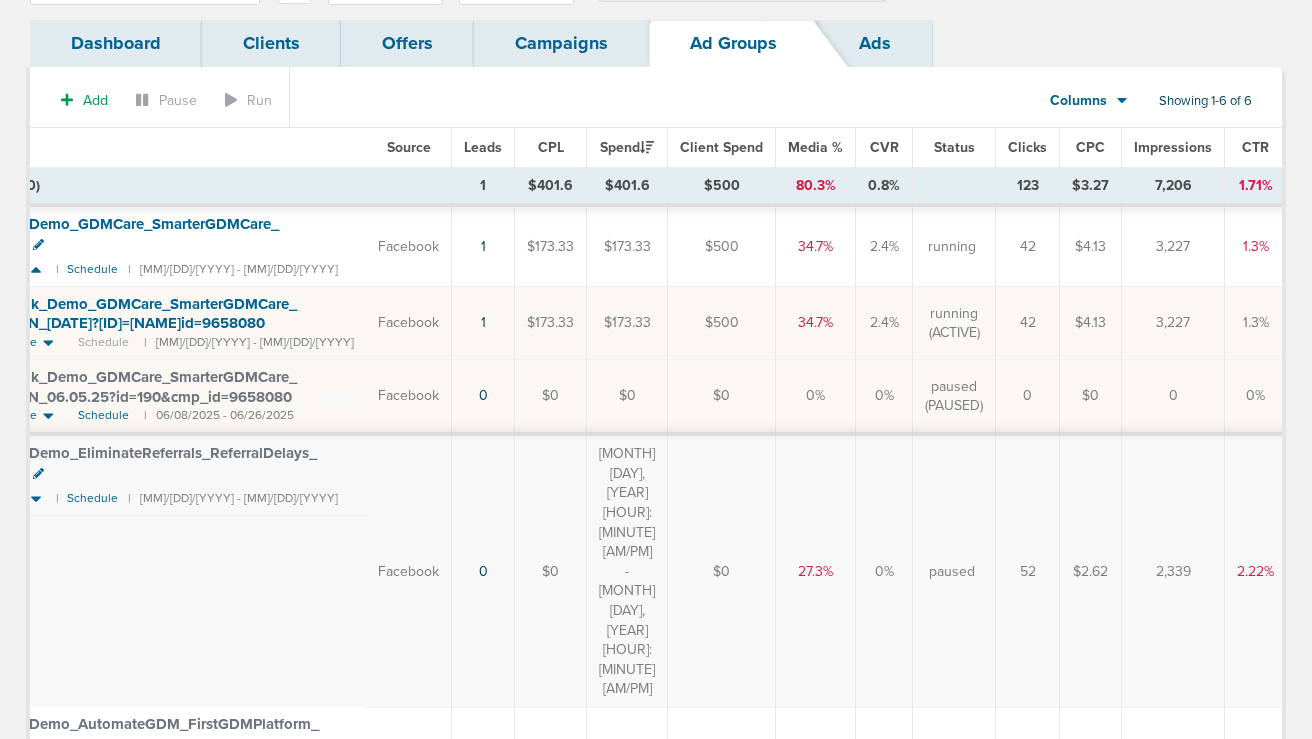 scroll, scrollTop: 0, scrollLeft: 0, axis: both 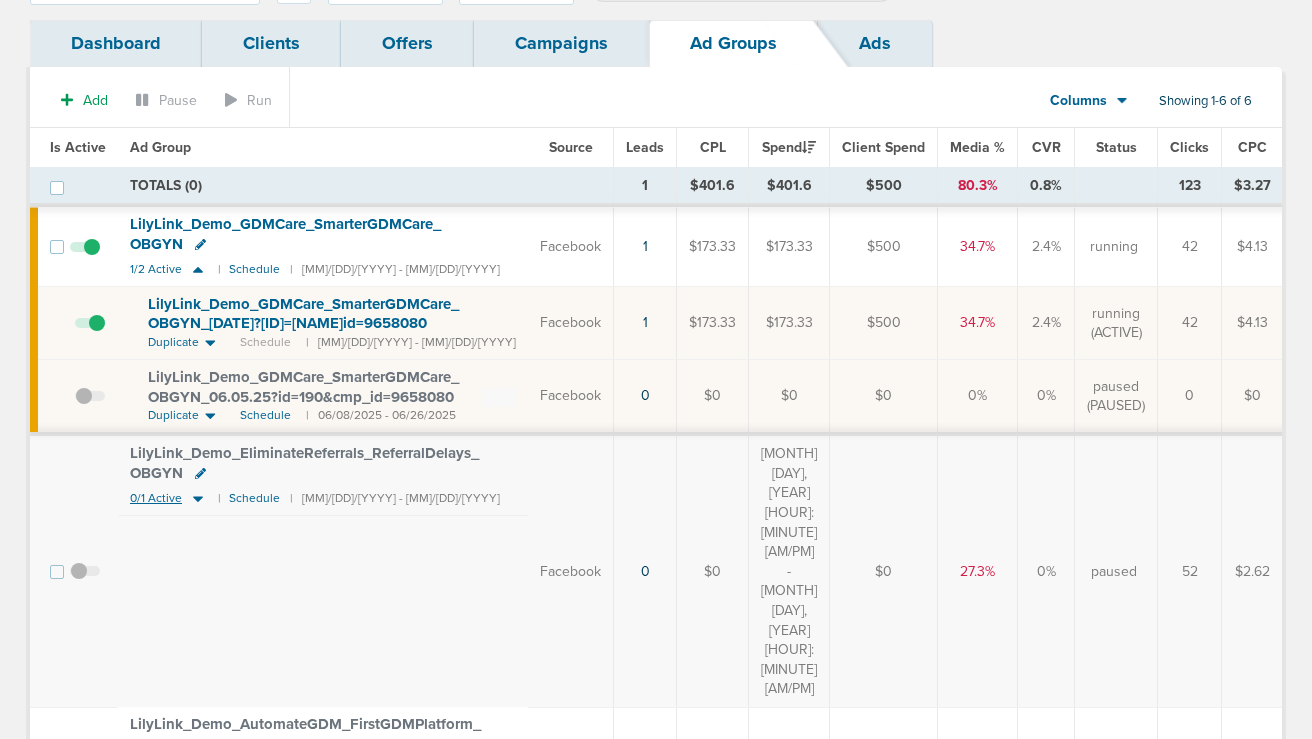 click 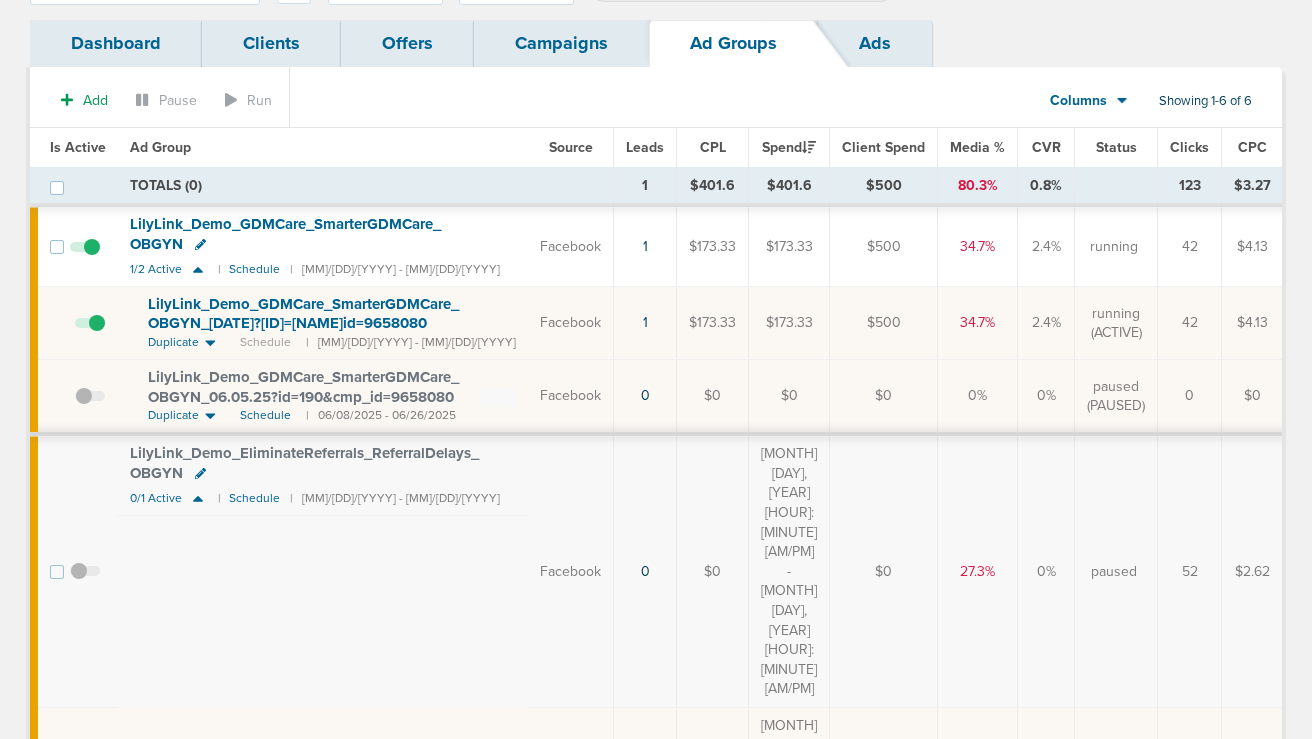 click 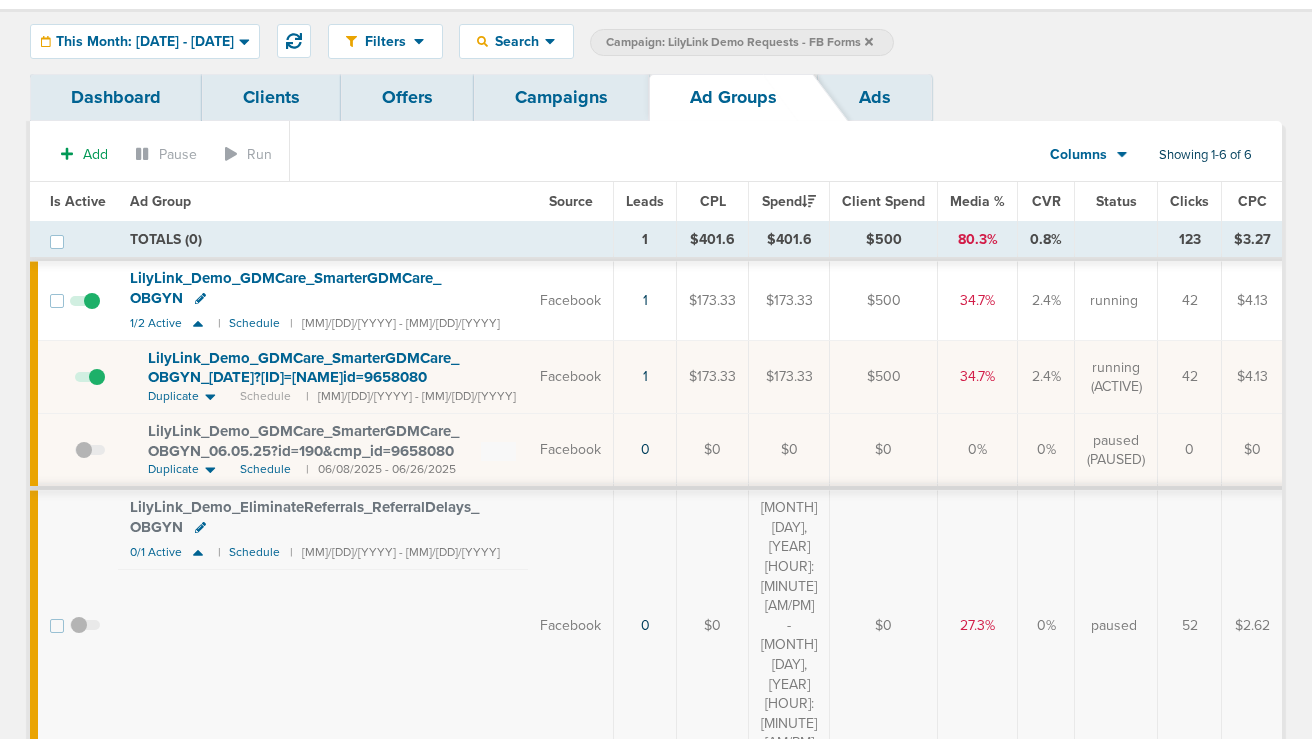 scroll, scrollTop: 0, scrollLeft: 0, axis: both 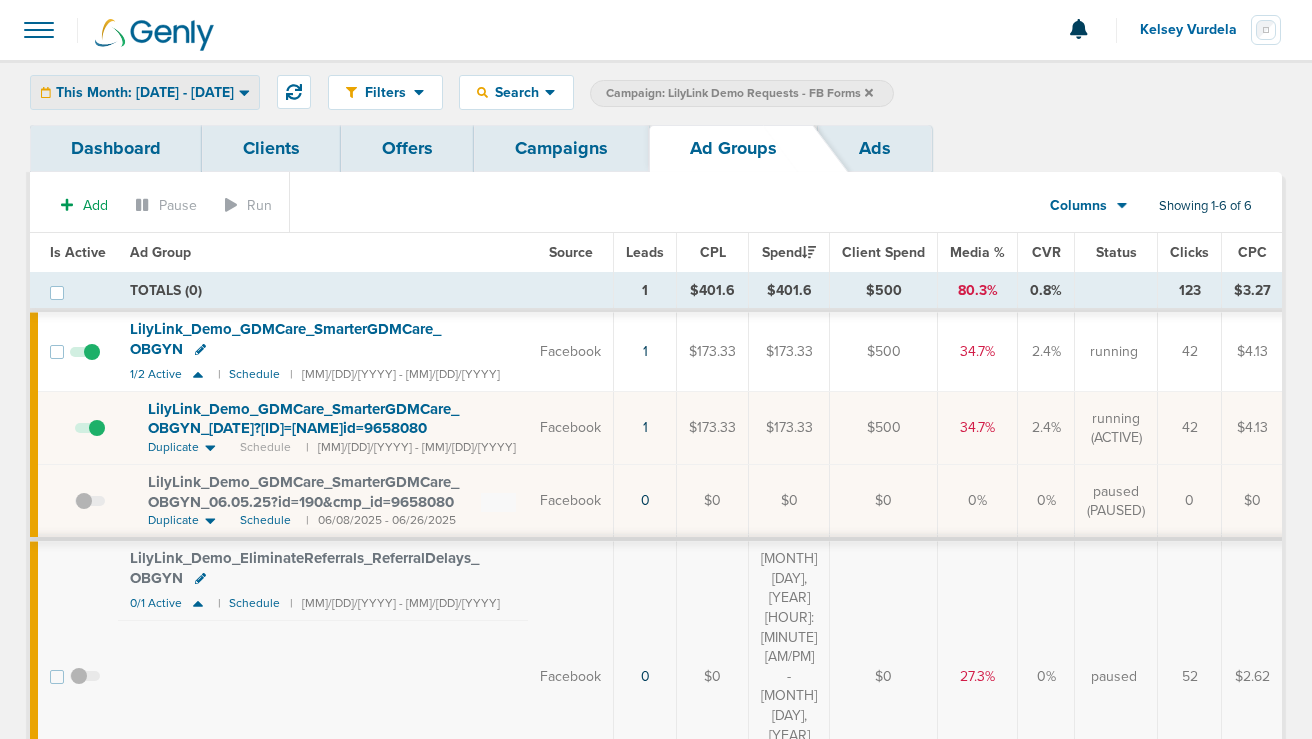 click on "This Month: [DATE] - [DATE]" at bounding box center [145, 93] 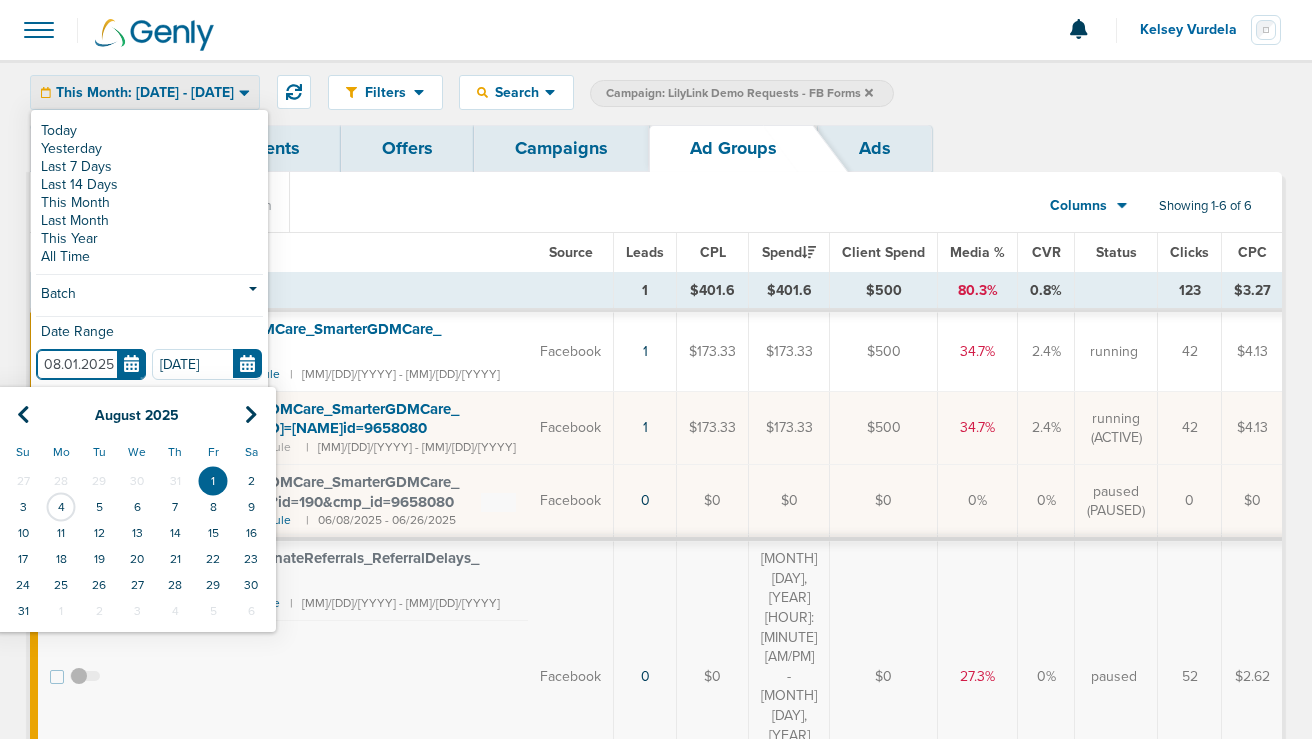 click on "08.01.2025" at bounding box center [91, 364] 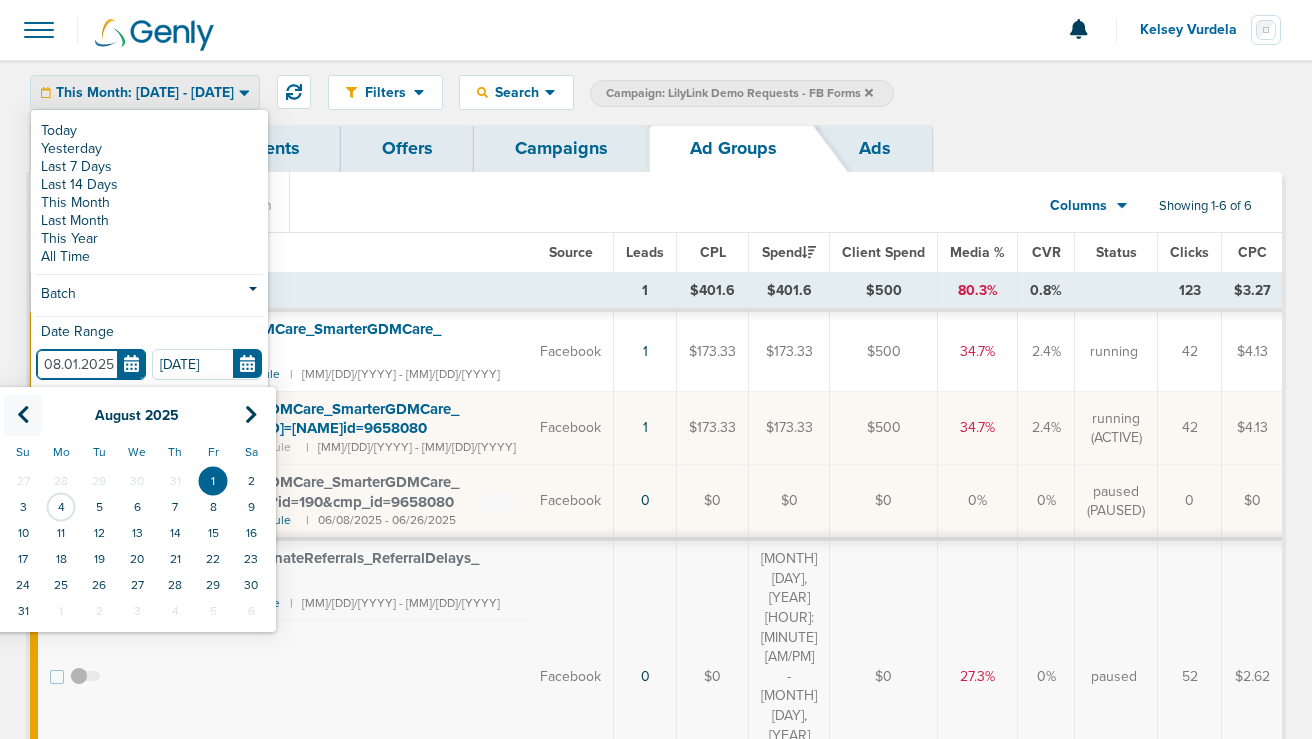 click at bounding box center (23, 415) 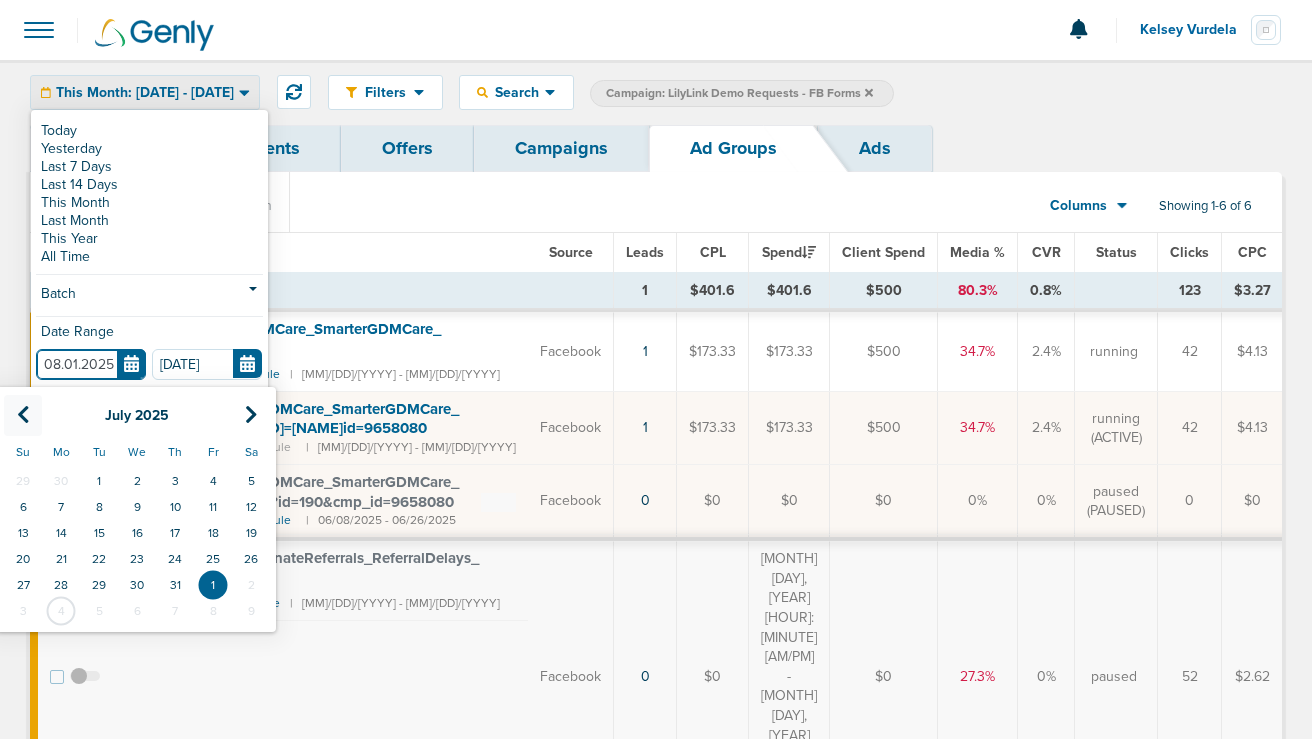 click at bounding box center (23, 415) 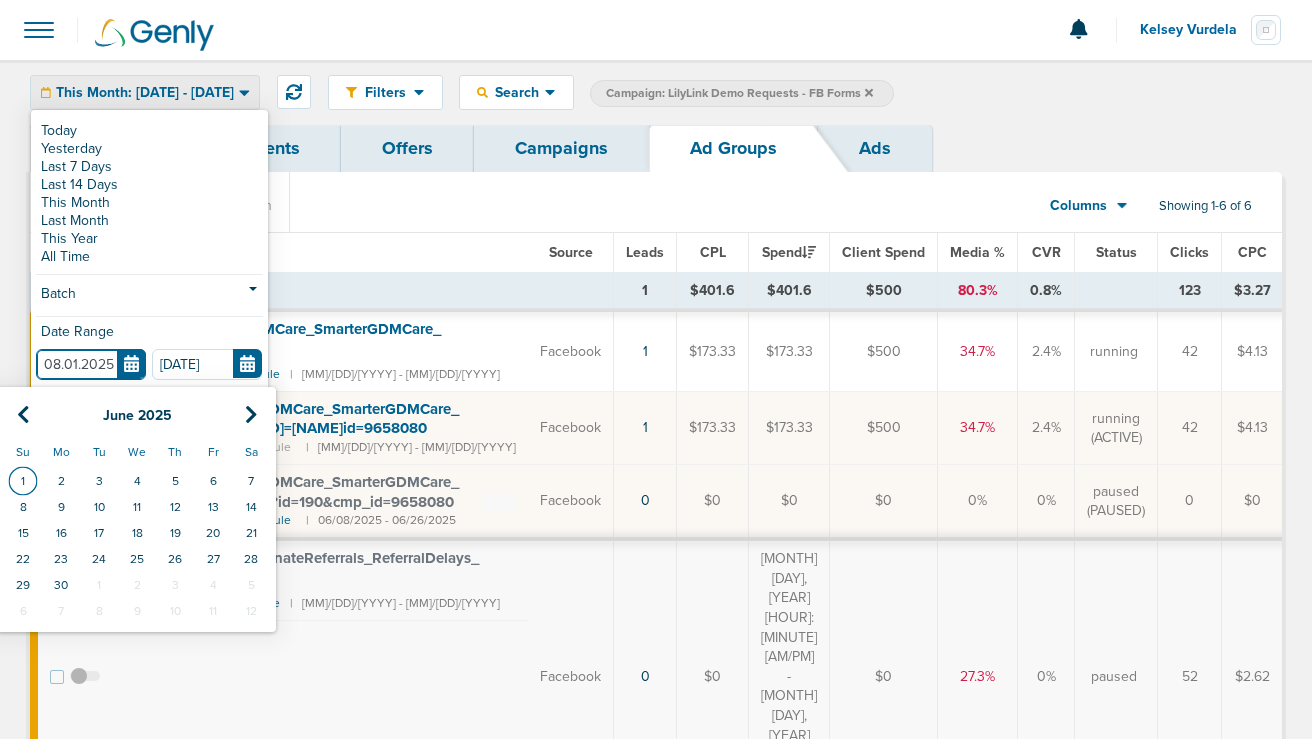 click on "1" at bounding box center [23, 481] 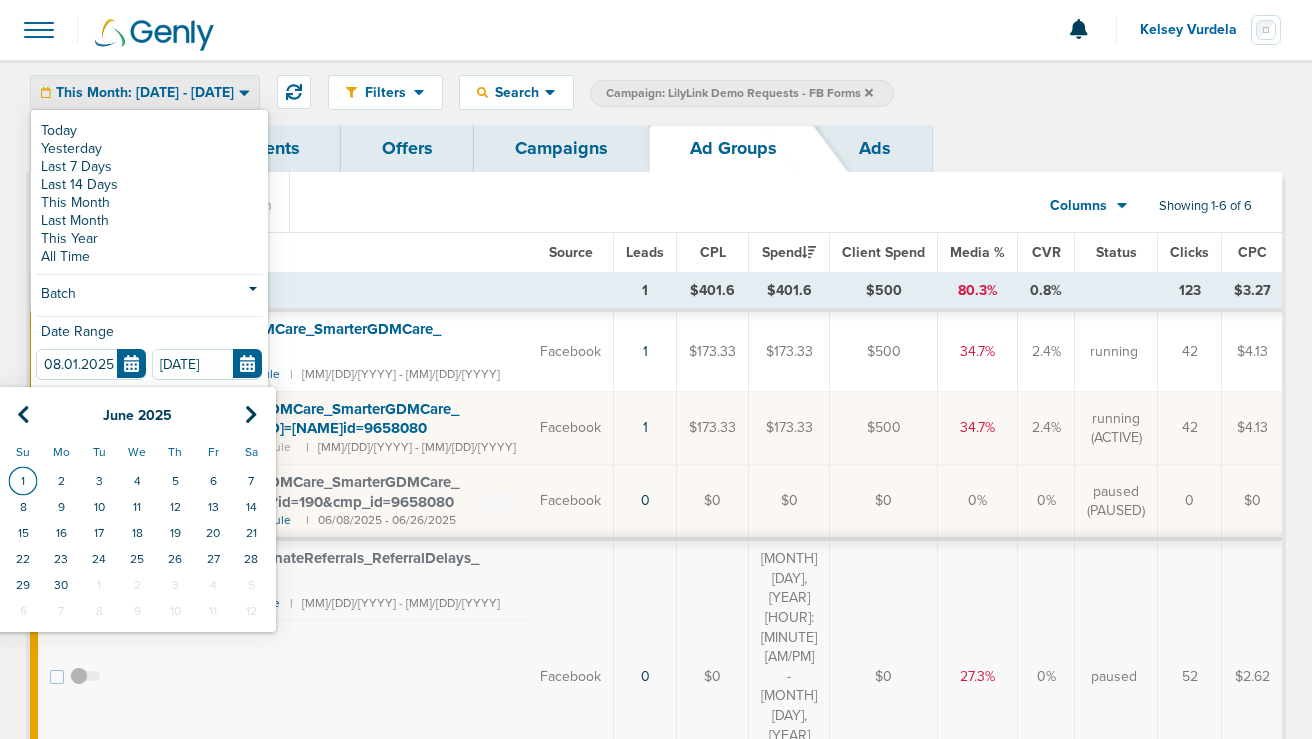 type on "06.01.2025" 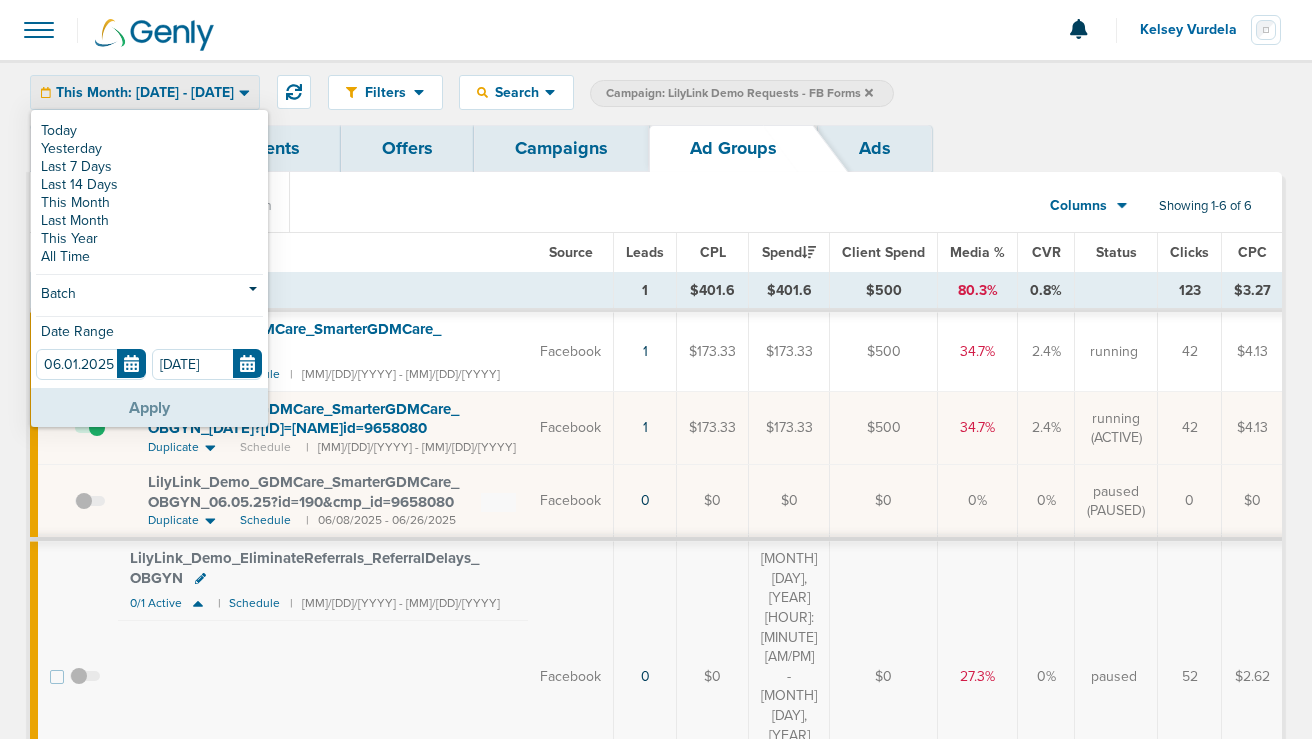 click on "Apply" at bounding box center (149, 407) 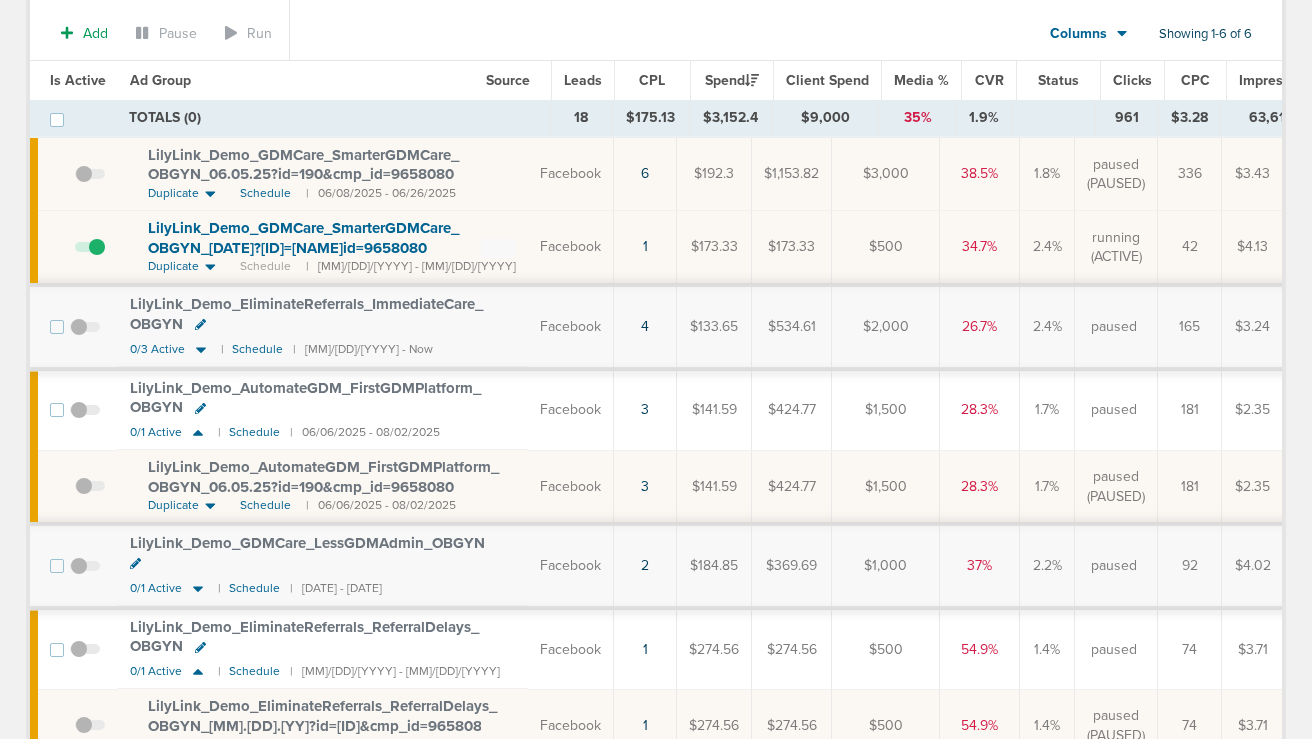 scroll, scrollTop: 188, scrollLeft: 0, axis: vertical 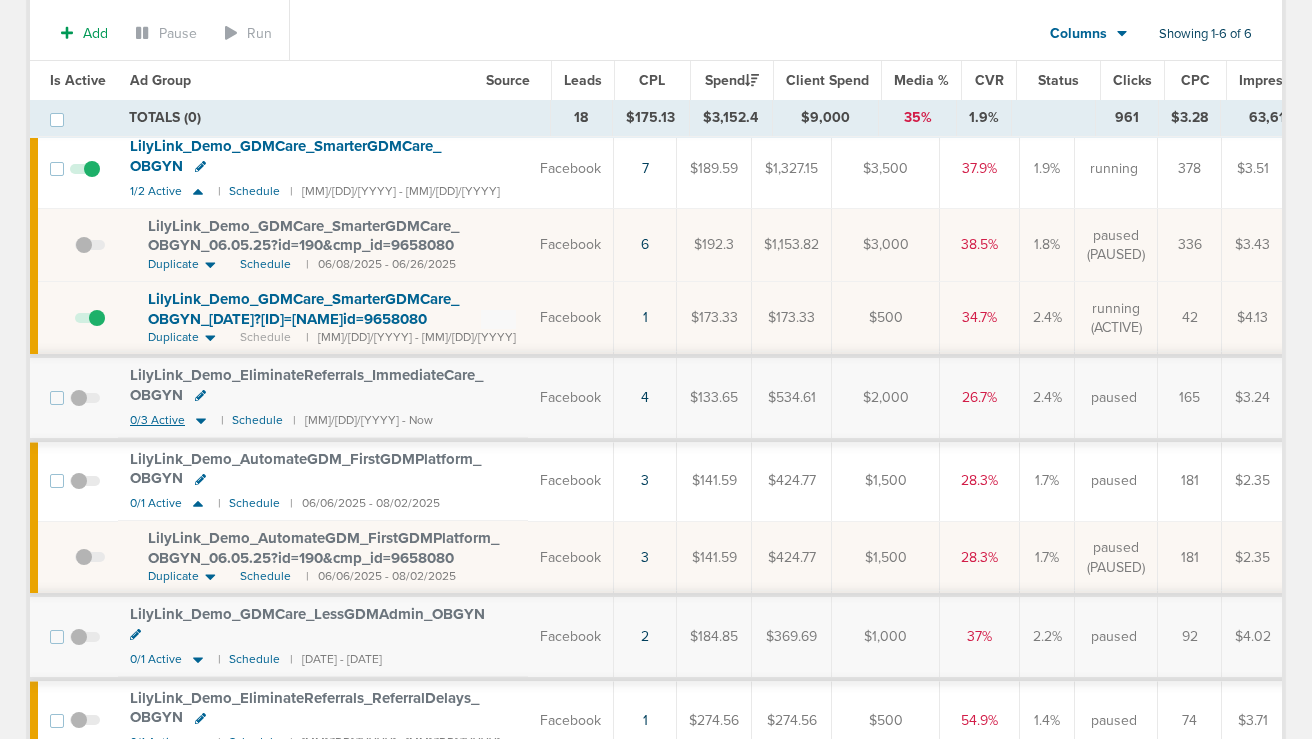 click 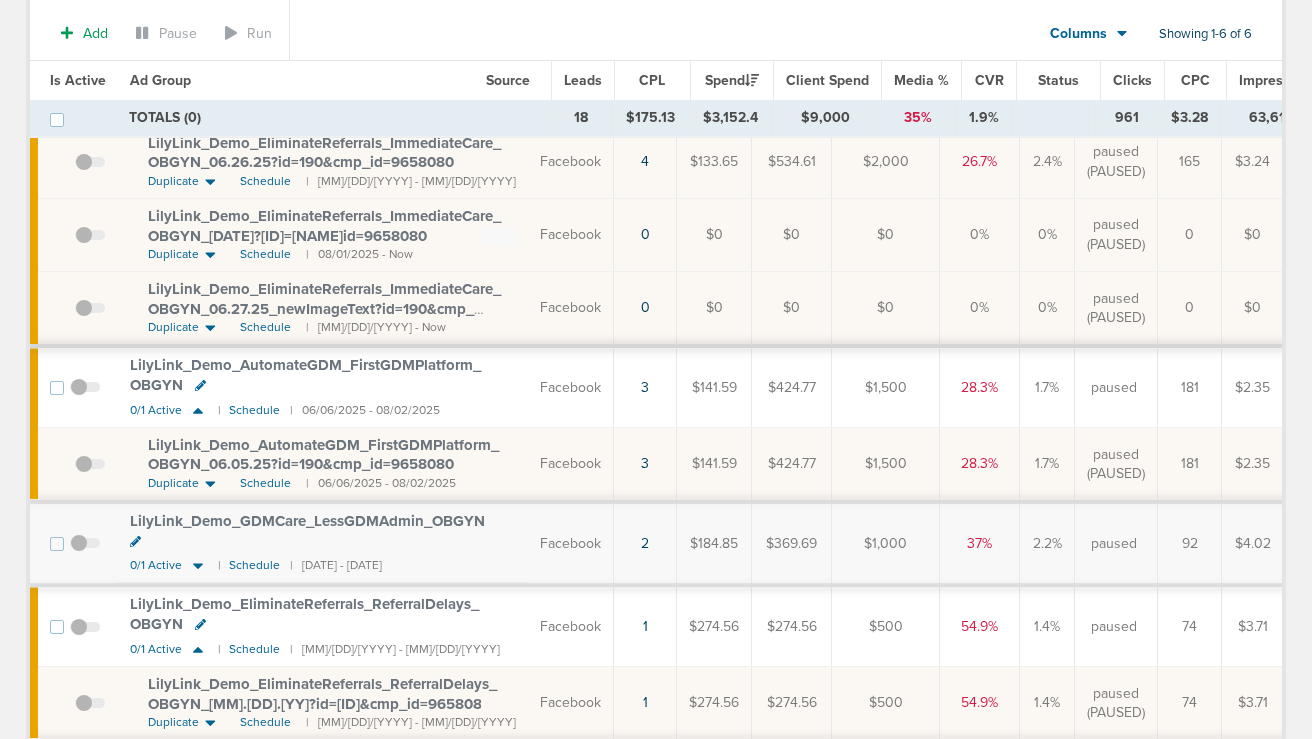 scroll, scrollTop: 501, scrollLeft: 0, axis: vertical 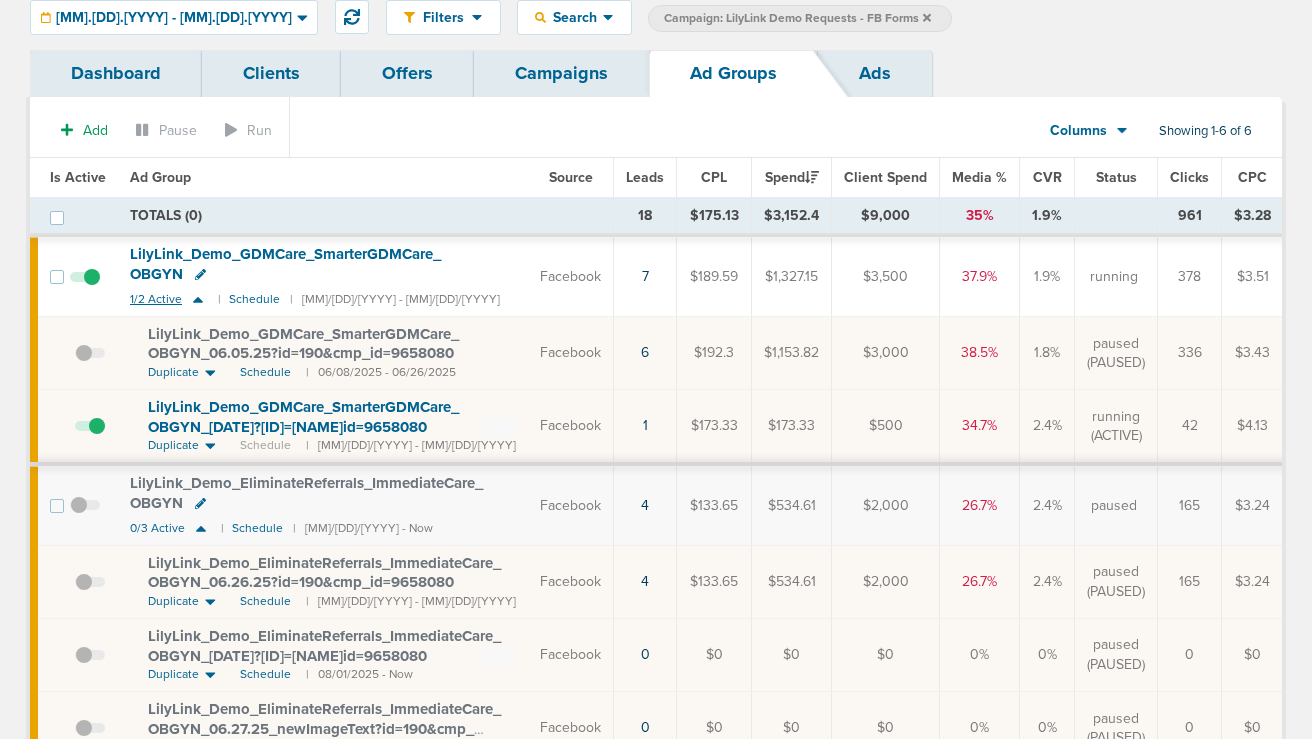 click 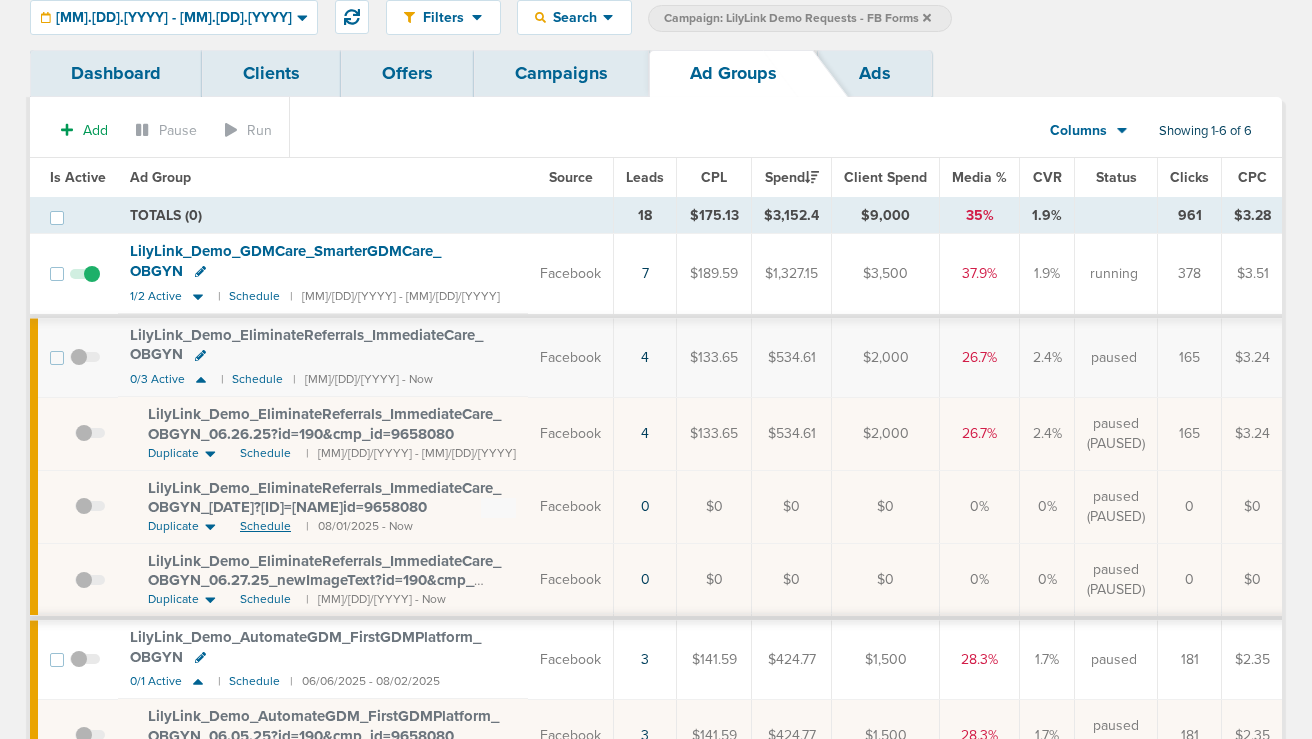 click on "Schedule" at bounding box center (265, 526) 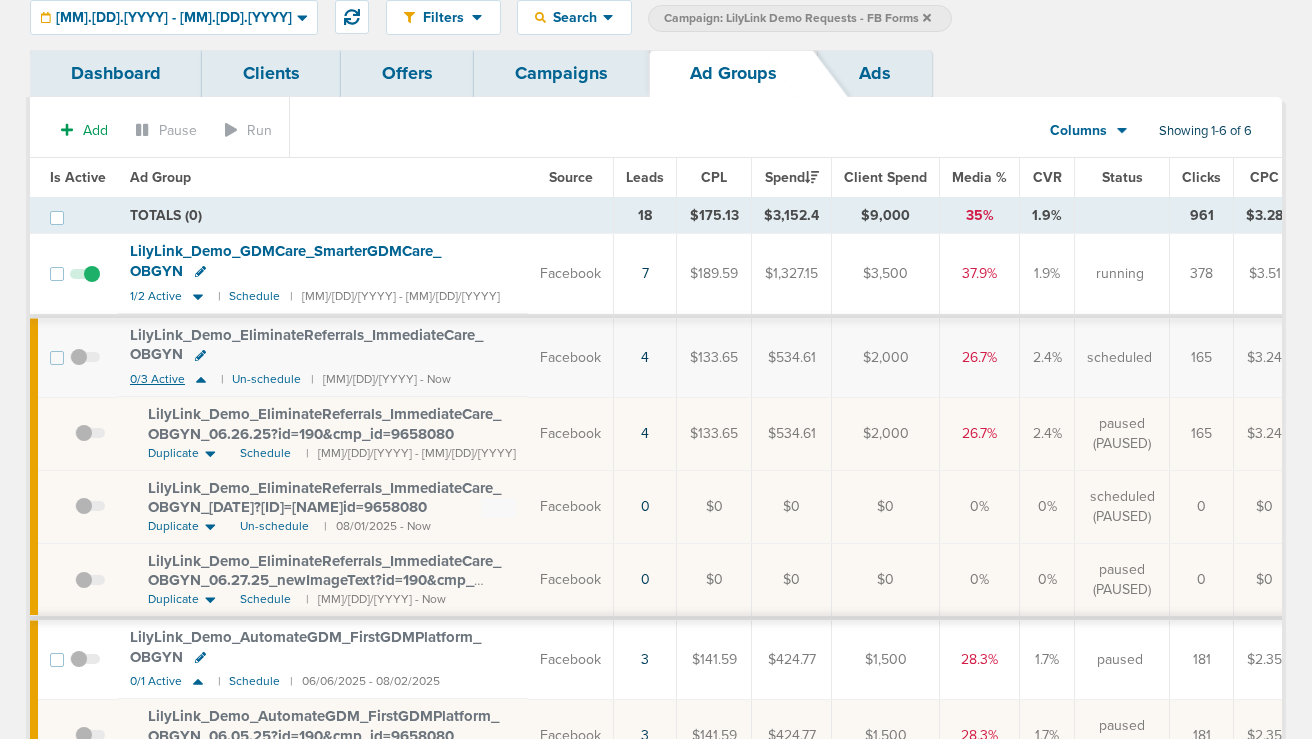 click 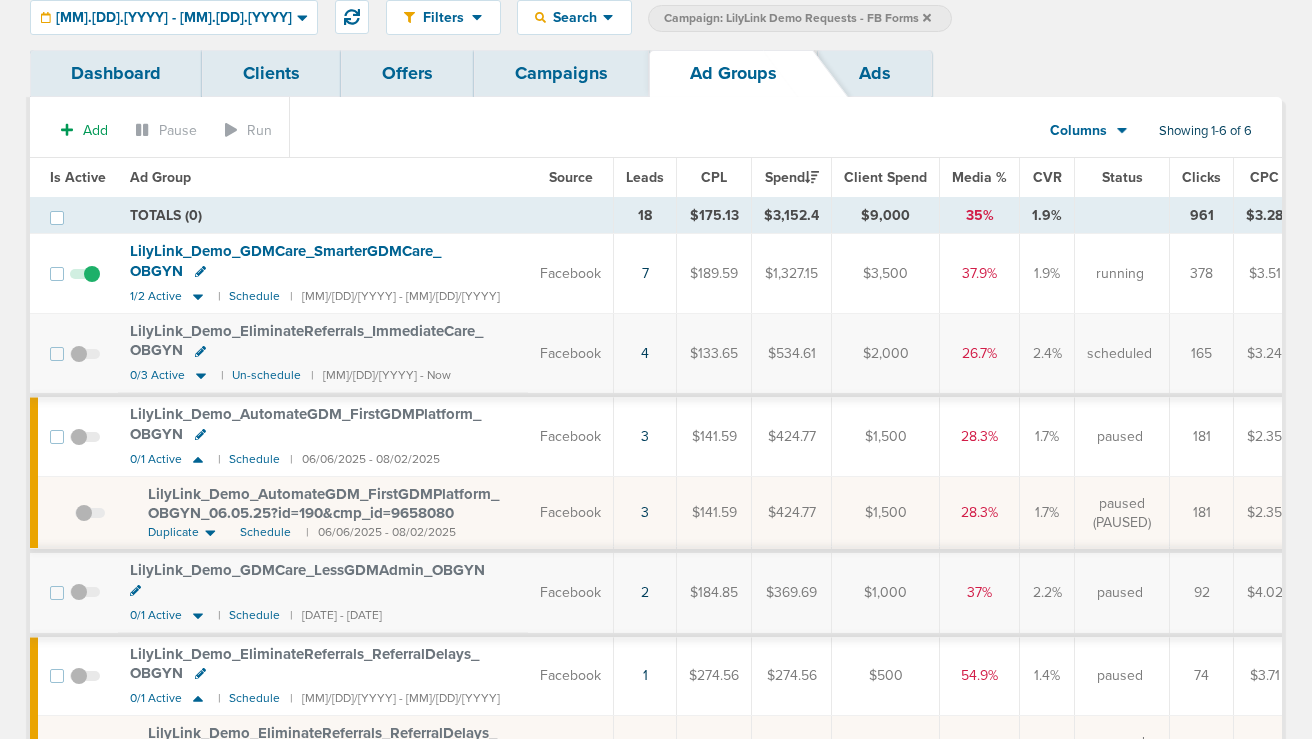 click on "Campaigns" at bounding box center [561, 73] 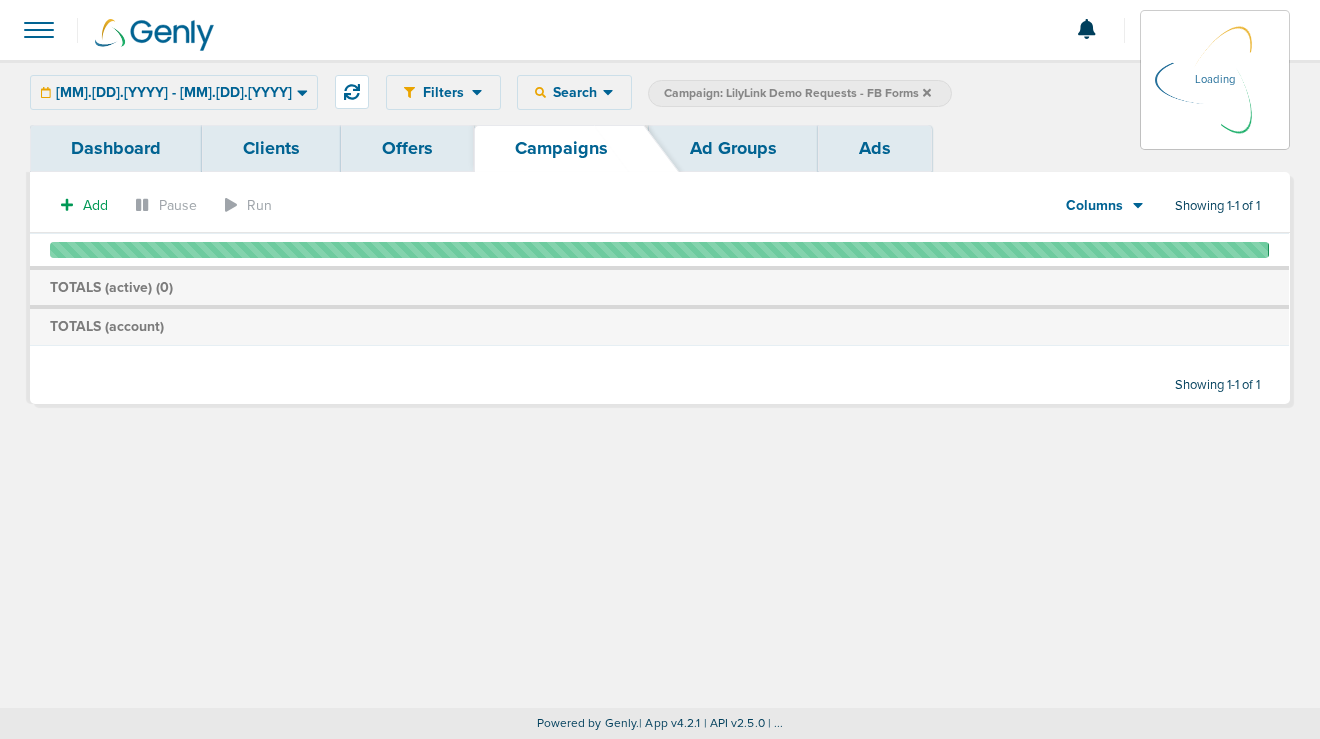 click on "[DATE] - [DATE]     Today   Yesterday   Last 7 Days   Last 14 Days   This Month   Last Month   This Year   All Time
Batch
Latest 2 3 4 5 6 7 8 9 10 11 12 13 14 15 16 17 18 19 20 21 22 23 24 25 26 27 28 29 30 31 32 33 34 35 36 37 38 39 40 41 42 43 44 45 46 47 48 49 50 51 52 53 54 55 56 57 58 59 60 61 62 63 64 65 66 67 68 69 70 71 72 73 74 75 76 77 78 79 80 81 82 83 84 85 86 87 88 89 90
Date Range
[DATE]       [DATE]
Apply" at bounding box center (174, 92) 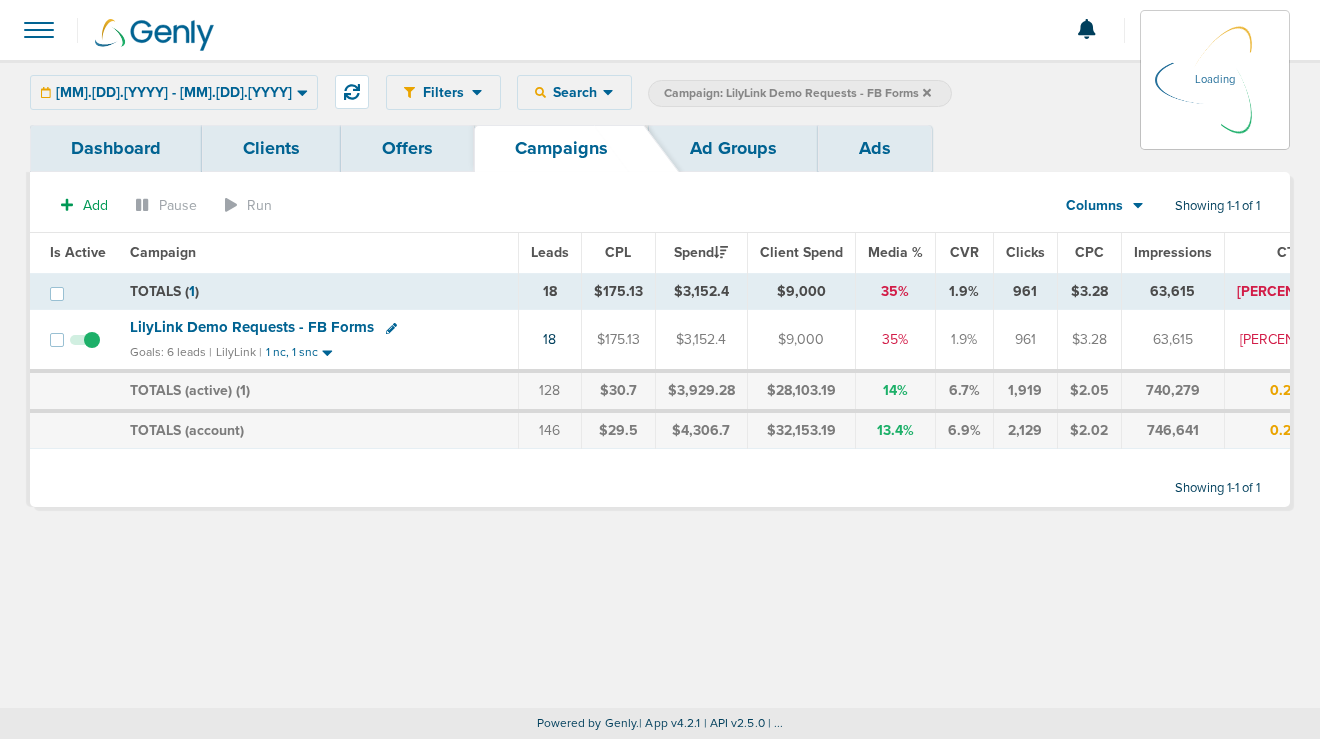 click on "[DATE] - [DATE]     Today   Yesterday   Last 7 Days   Last 14 Days   This Month   Last Month   This Year   All Time
Batch
Latest 2 3 4 5 6 7 8 9 10 11 12 13 14 15 16 17 18 19 20 21 22 23 24 25 26 27 28 29 30 31 32 33 34 35 36 37 38 39 40 41 42 43 44 45 46 47 48 49 50 51 52 53 54 55 56 57 58 59 60 61 62 63 64 65 66 67 68 69 70 71 72 73 74 75 76 77 78 79 80 81 82 83 84 85 86 87 88 89 90
Date Range
[DATE]       [DATE]
Apply" at bounding box center [174, 92] 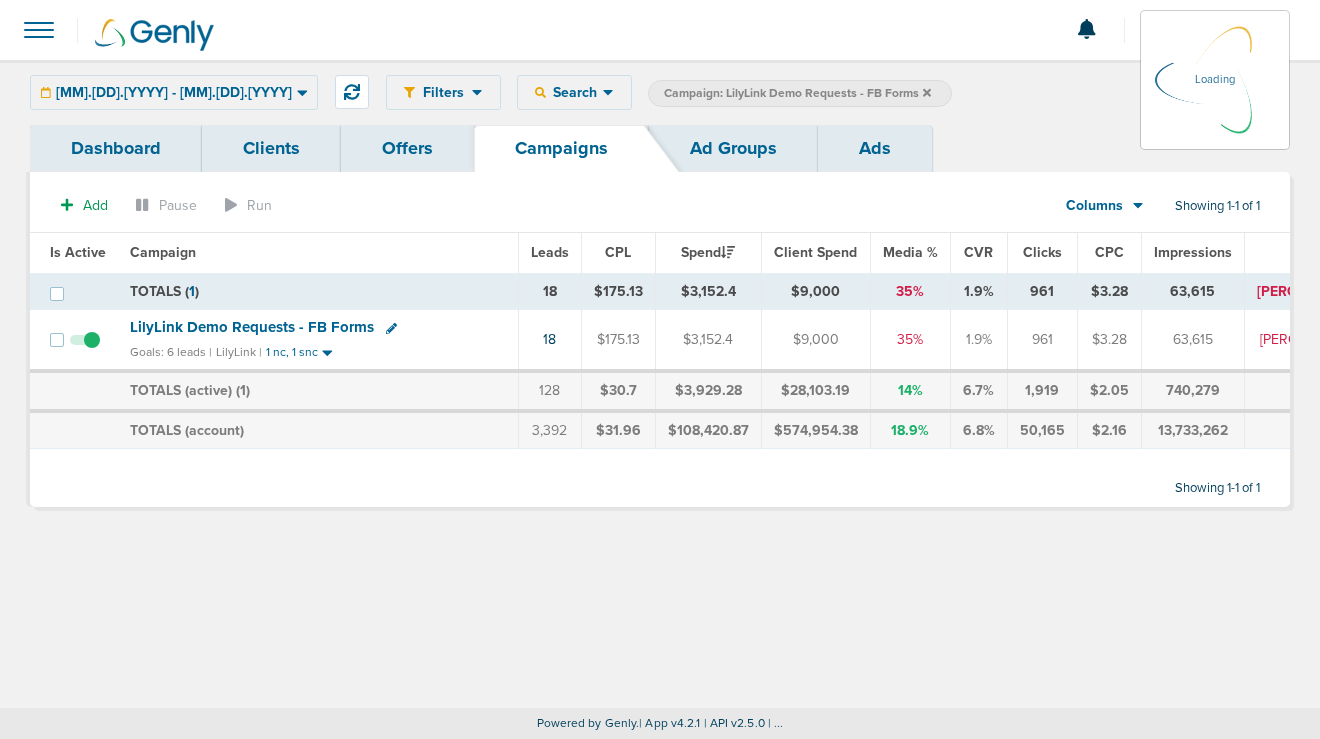 click on "[MM].[DD].[YYYY] - [MM].[DD].[YYYY]" at bounding box center [174, 92] 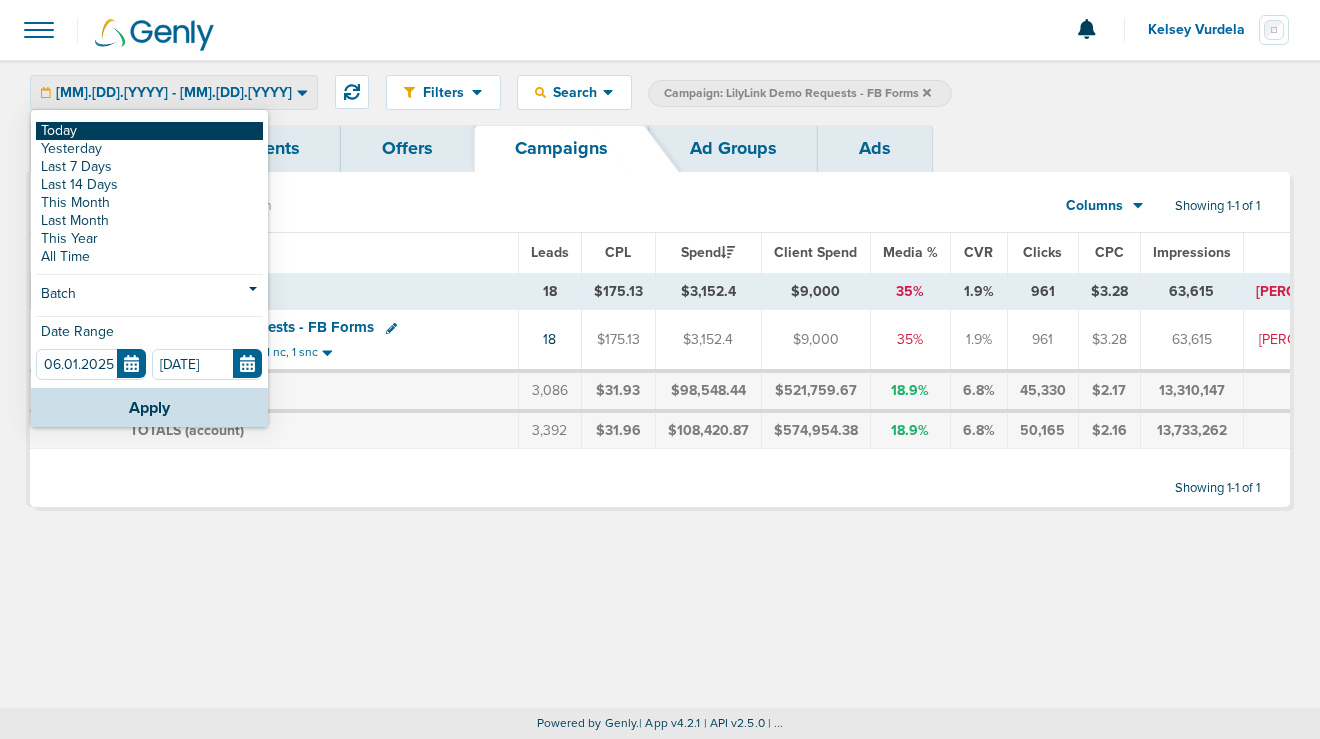 click on "Today" at bounding box center [149, 131] 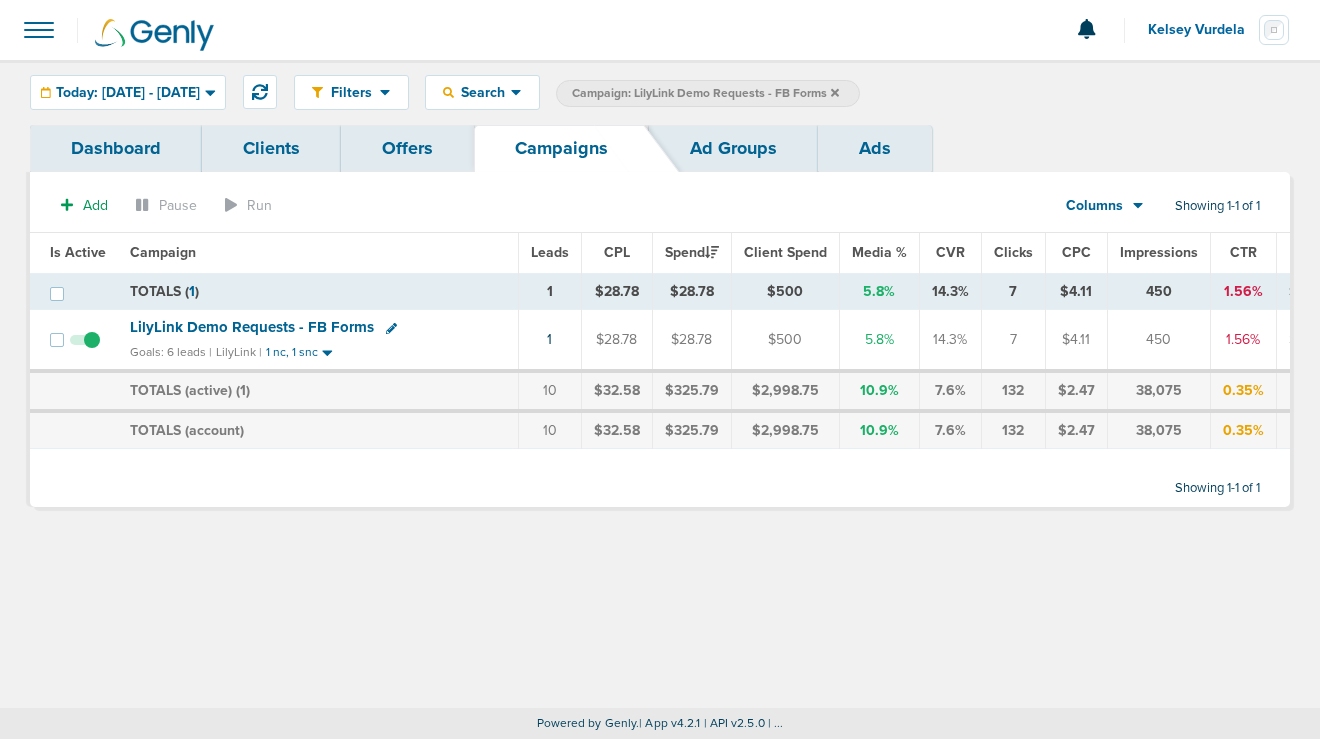 click 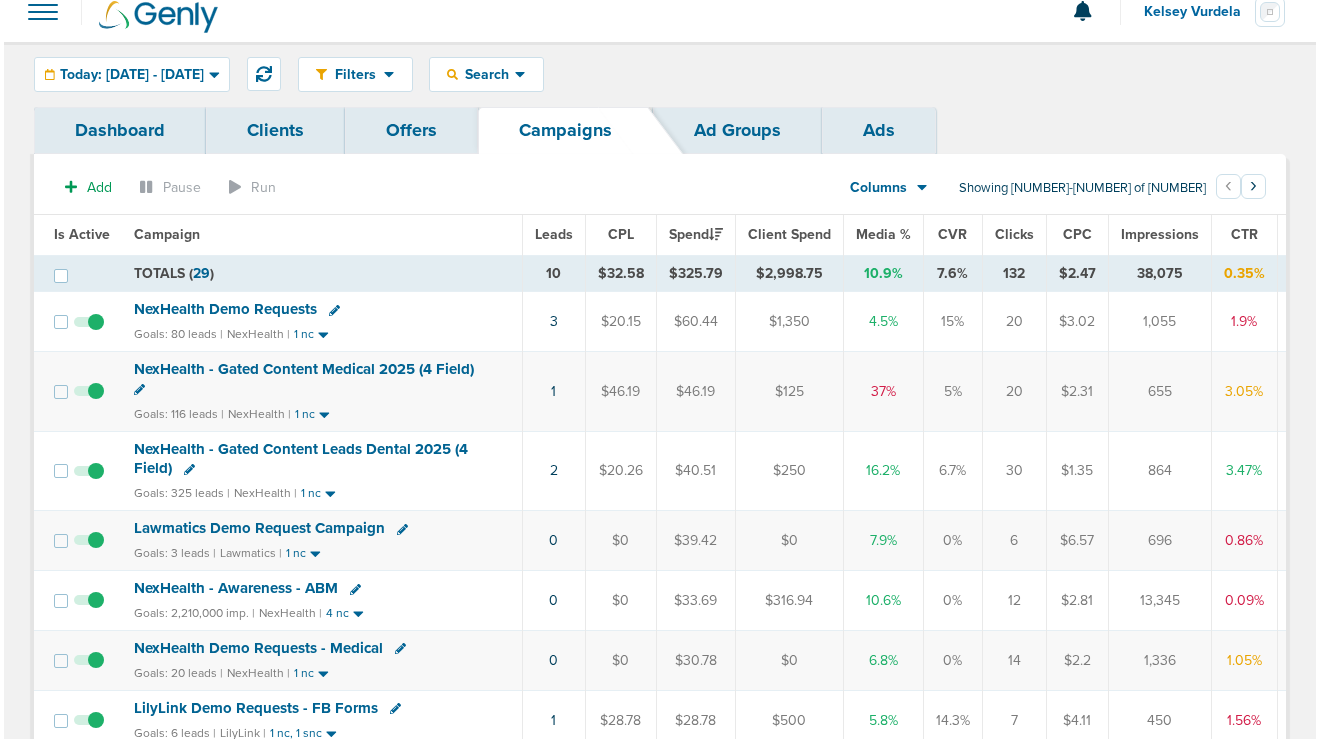 scroll, scrollTop: 0, scrollLeft: 0, axis: both 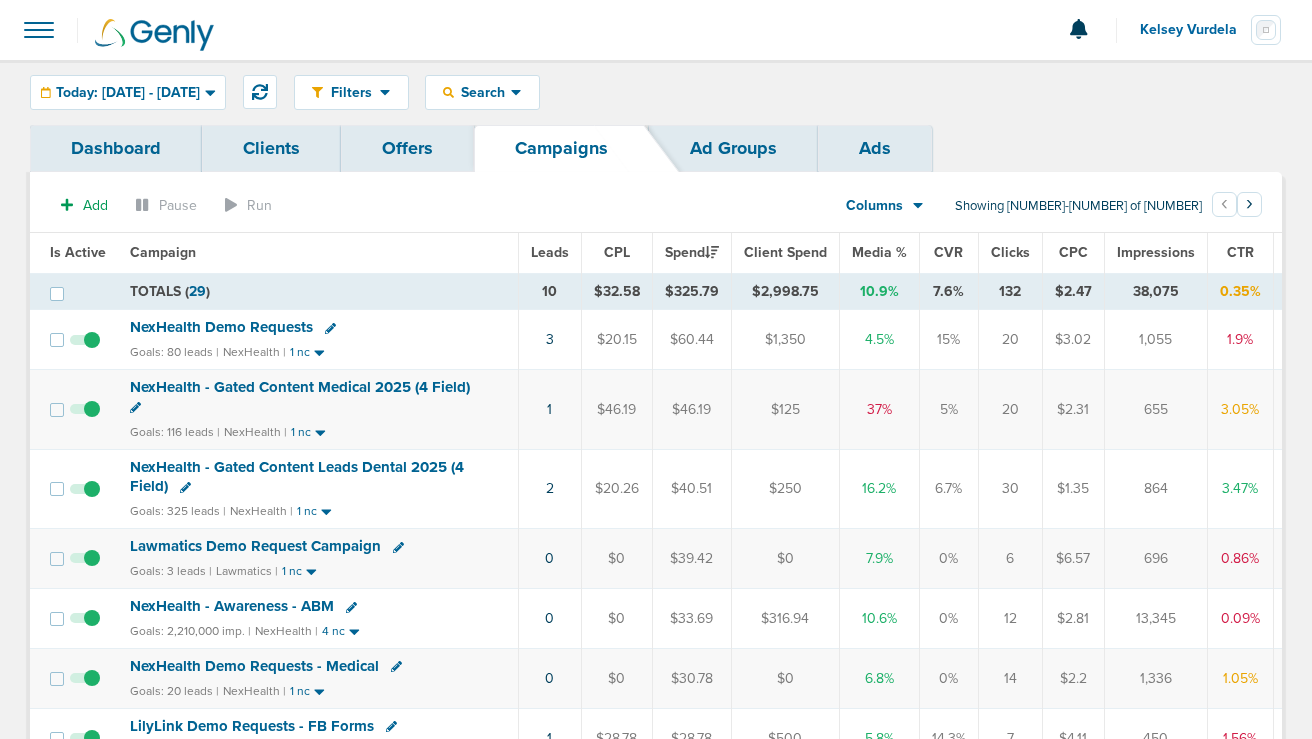 click on "NexHealth - Gated Content Medical 2025 (4 Field)" at bounding box center (300, 387) 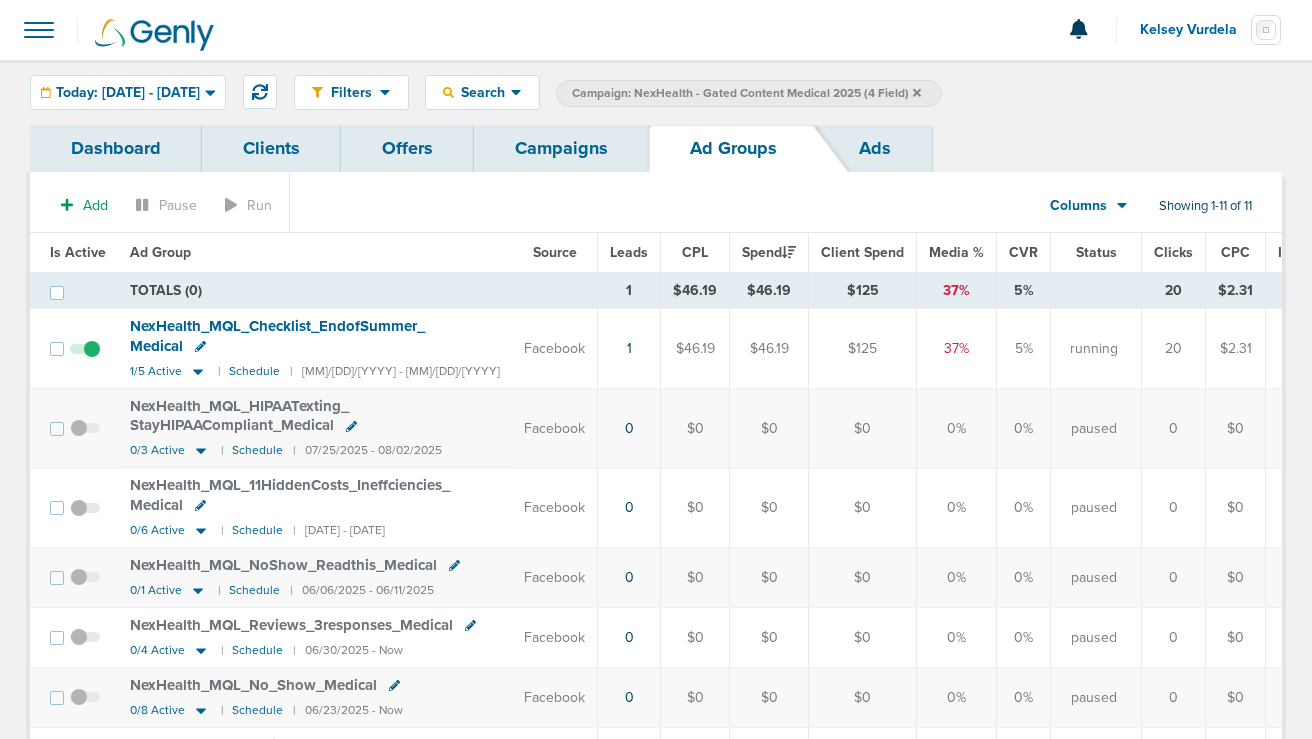 click on "Campaigns" at bounding box center (561, 148) 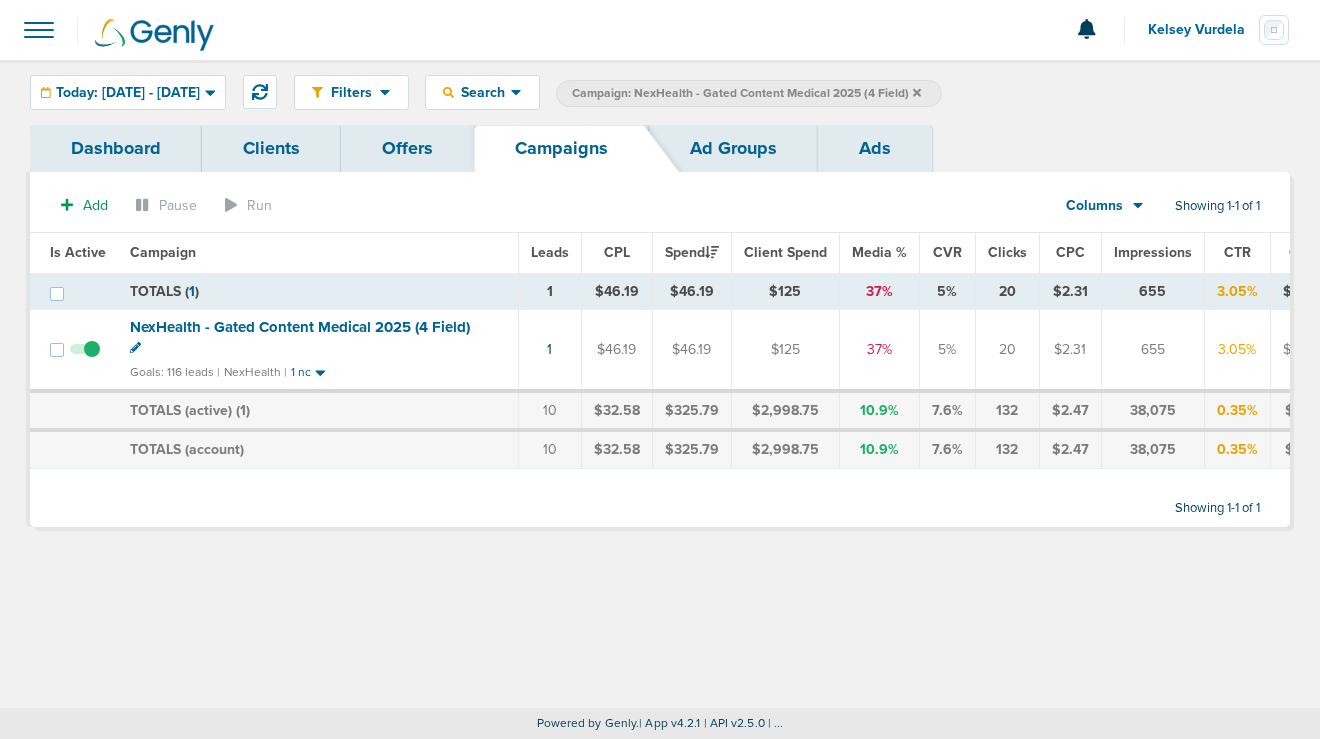 click 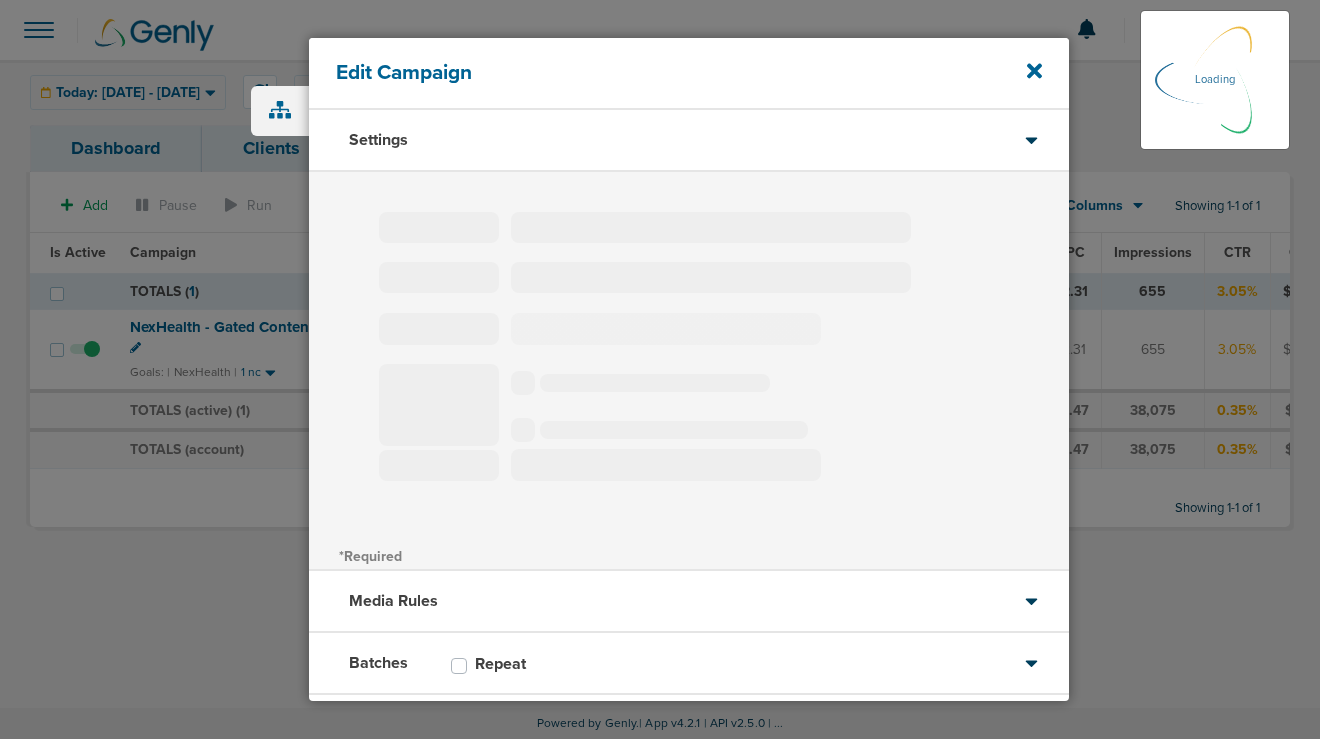 type on "NexHealth - Gated Content Medical 2025 (4 Field)" 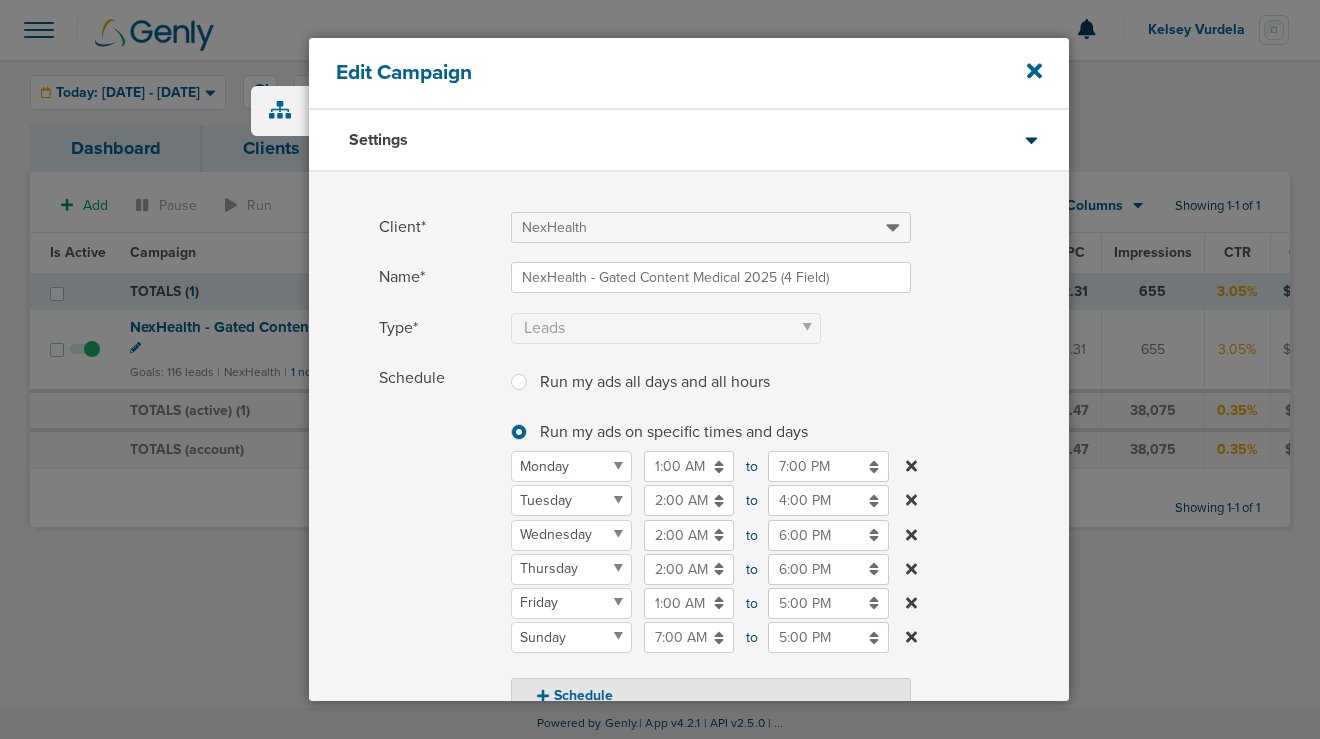 click on "7:00 PM" at bounding box center [828, 466] 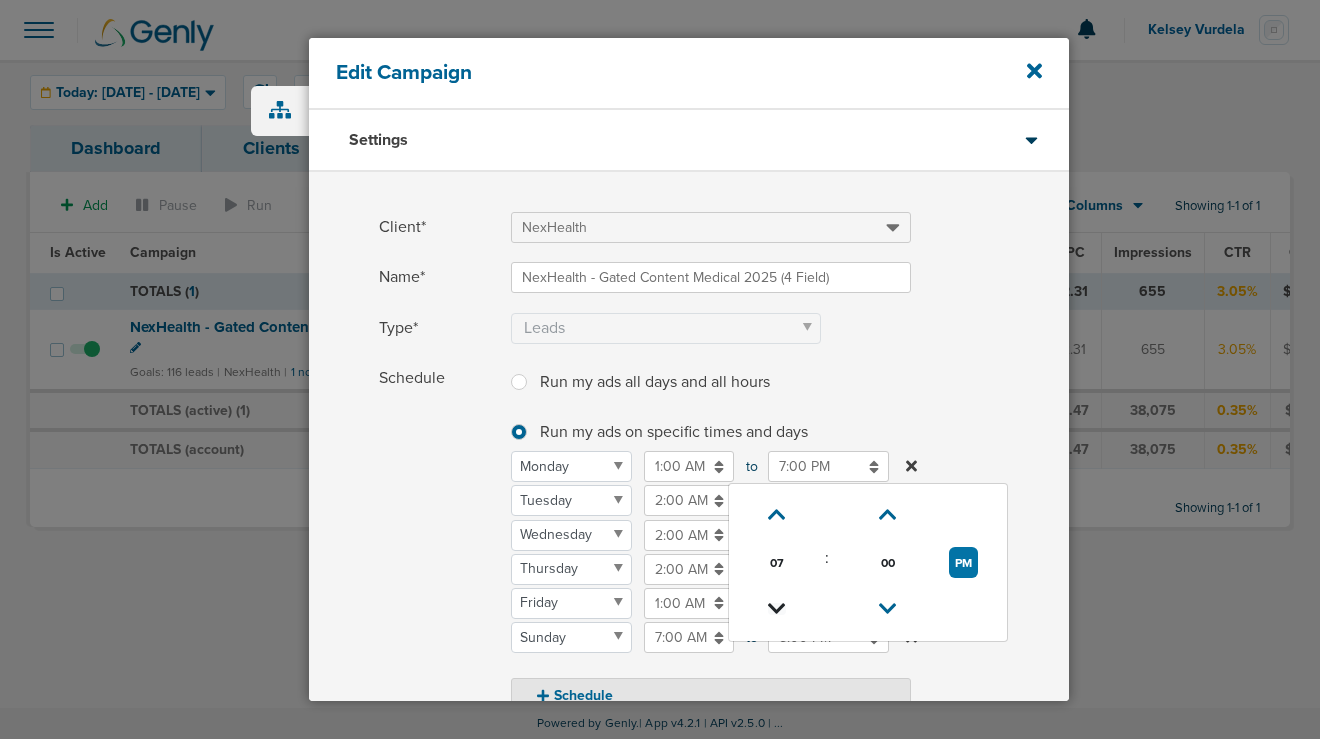click at bounding box center [777, 609] 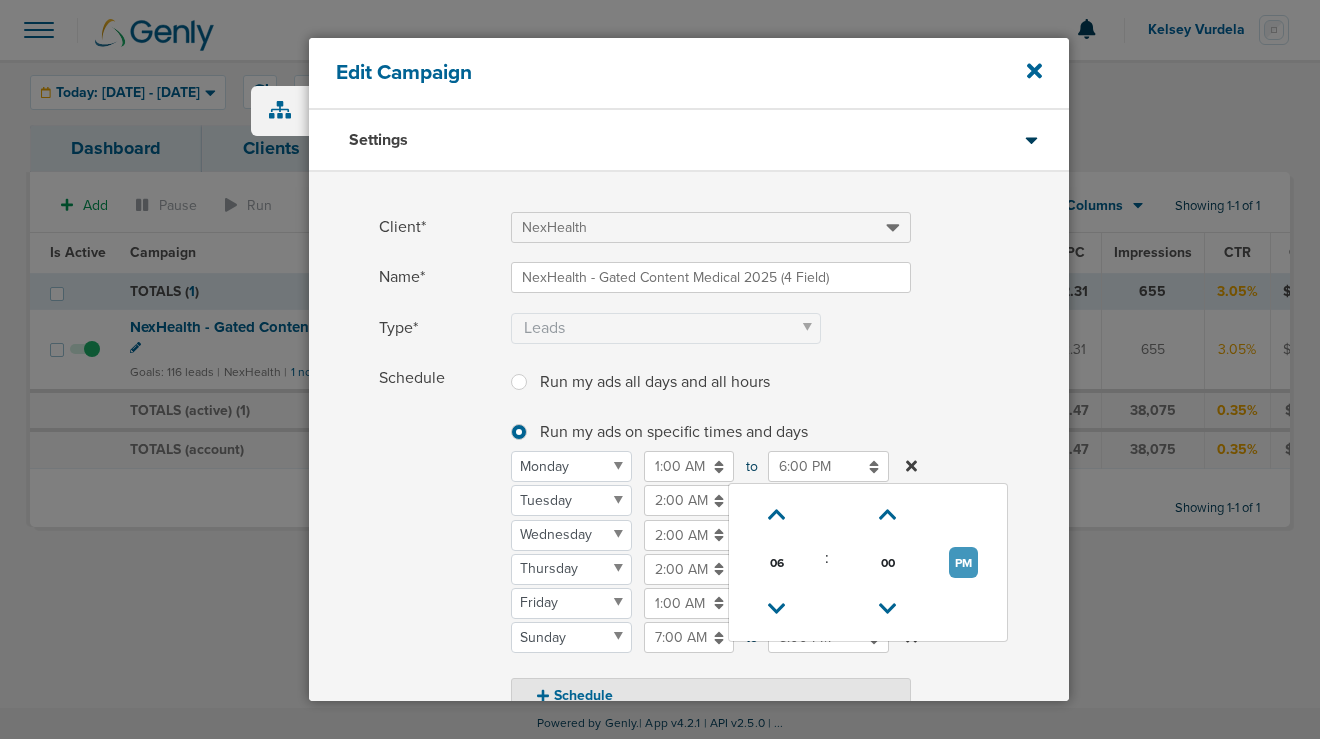 click on "PM" at bounding box center (963, 562) 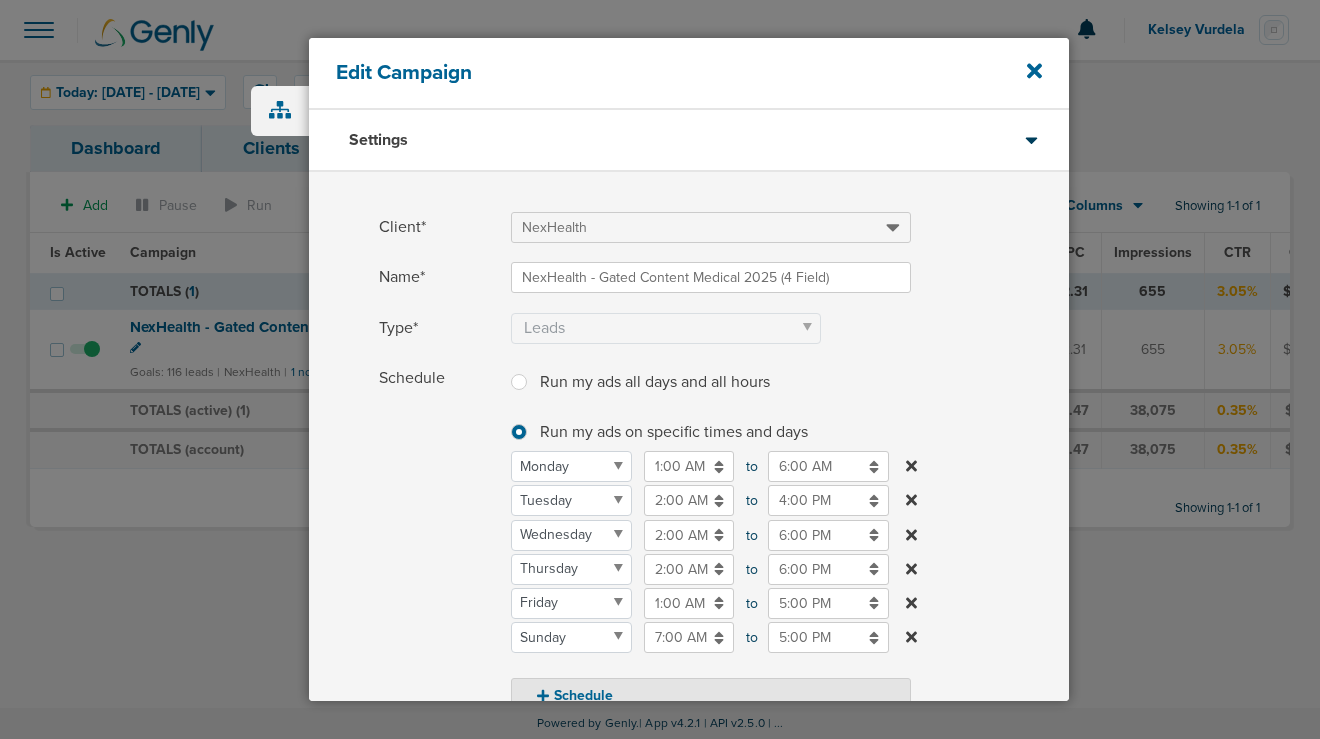 click on "Schedule" at bounding box center (439, 538) 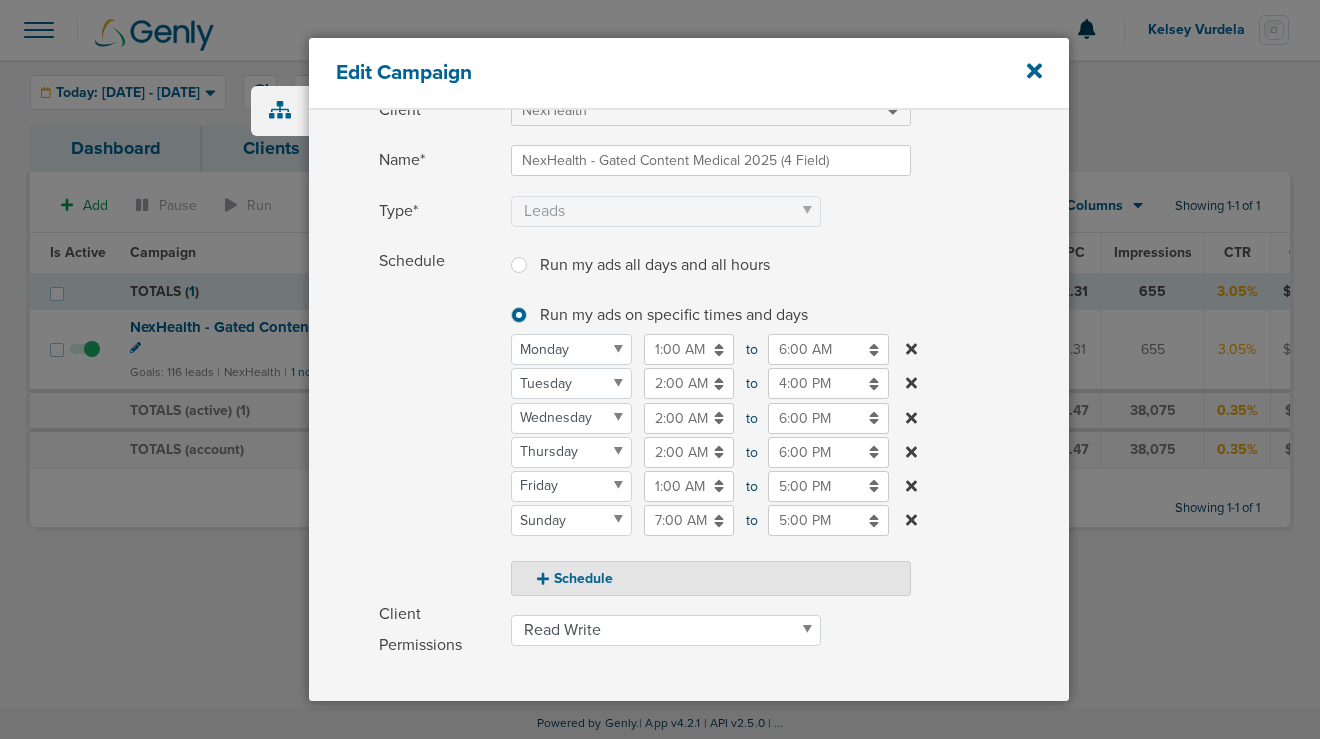 scroll, scrollTop: 140, scrollLeft: 0, axis: vertical 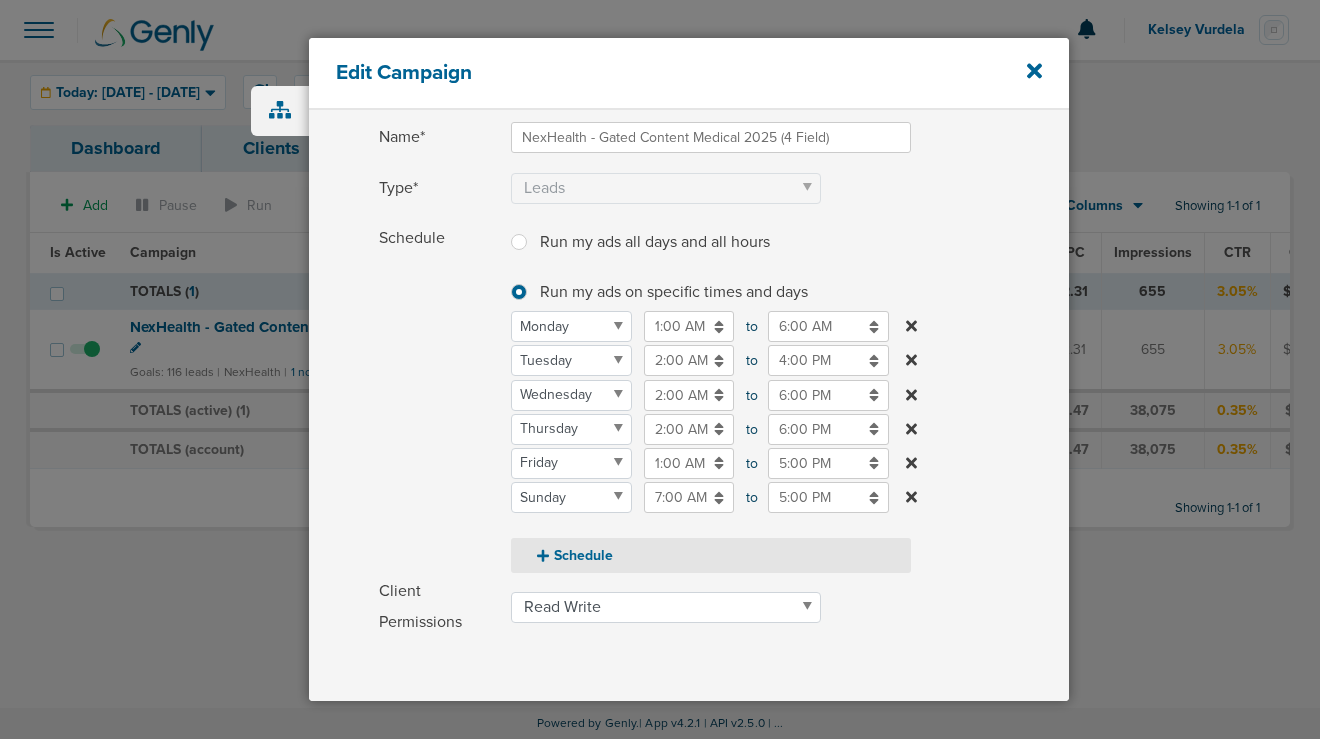 click on "Schedule" at bounding box center [711, 555] 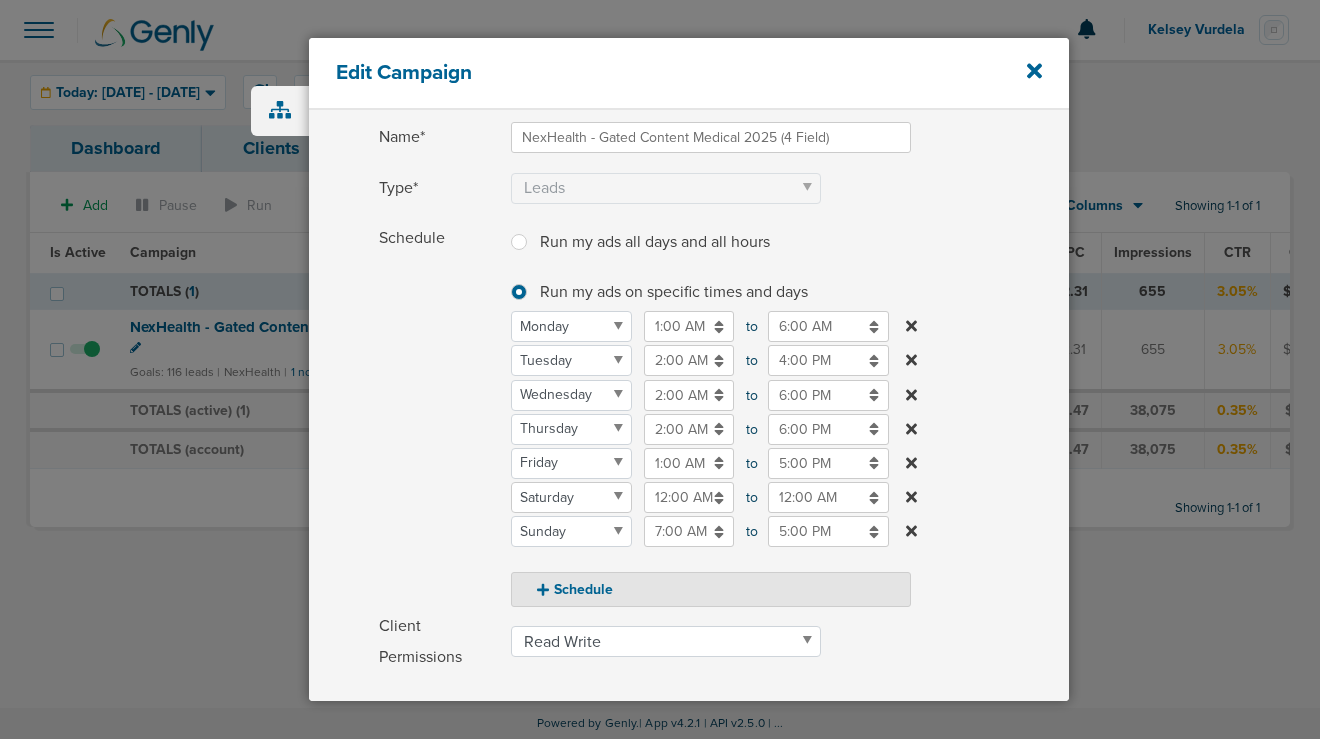 click on "Monday Tuesday Wednesday Thursday Friday Saturday Sunday" at bounding box center [571, 497] 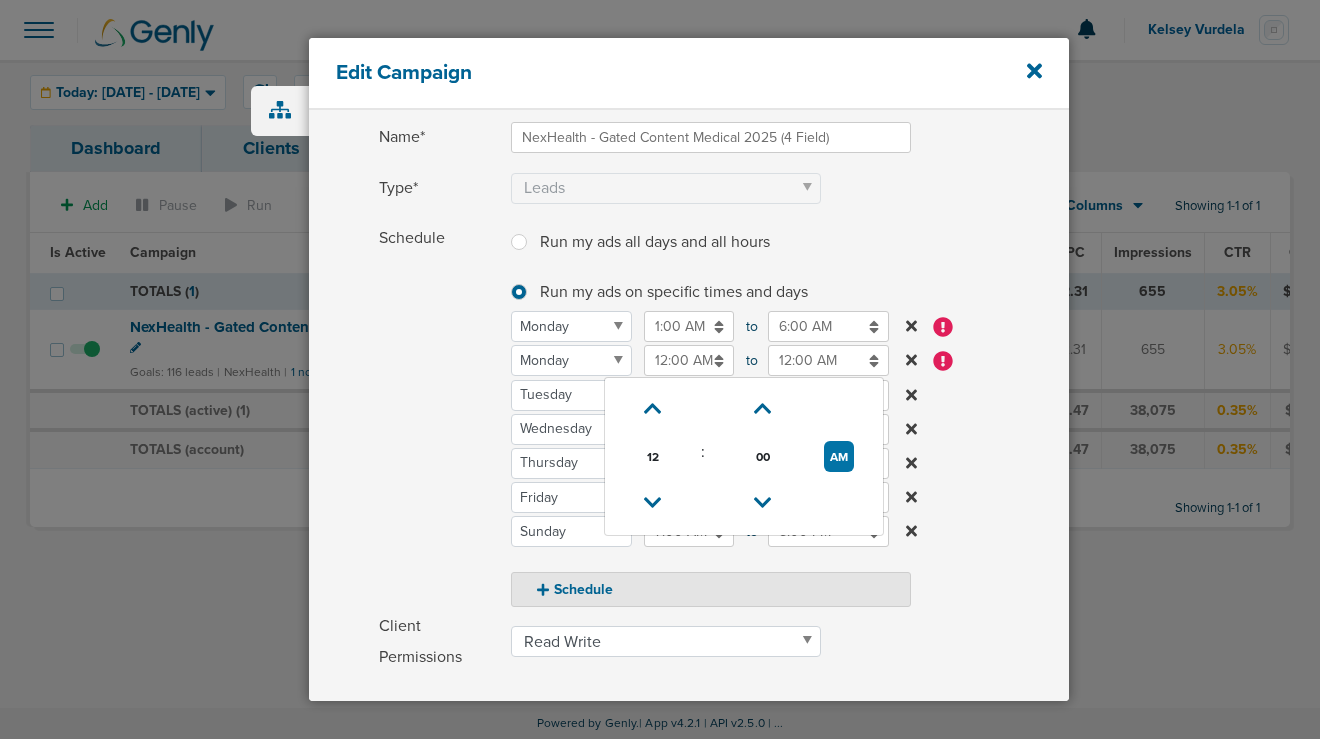 click on "12:00 AM" at bounding box center (689, 360) 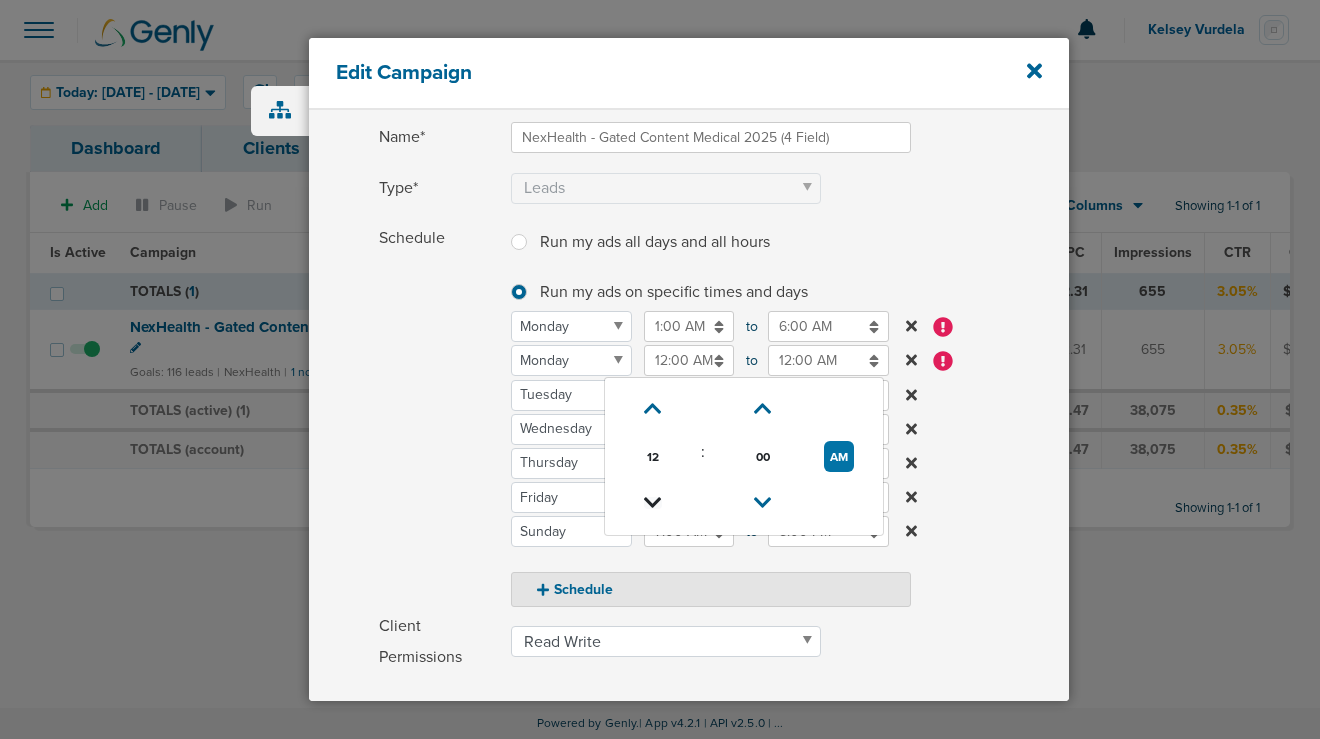 click at bounding box center (653, 503) 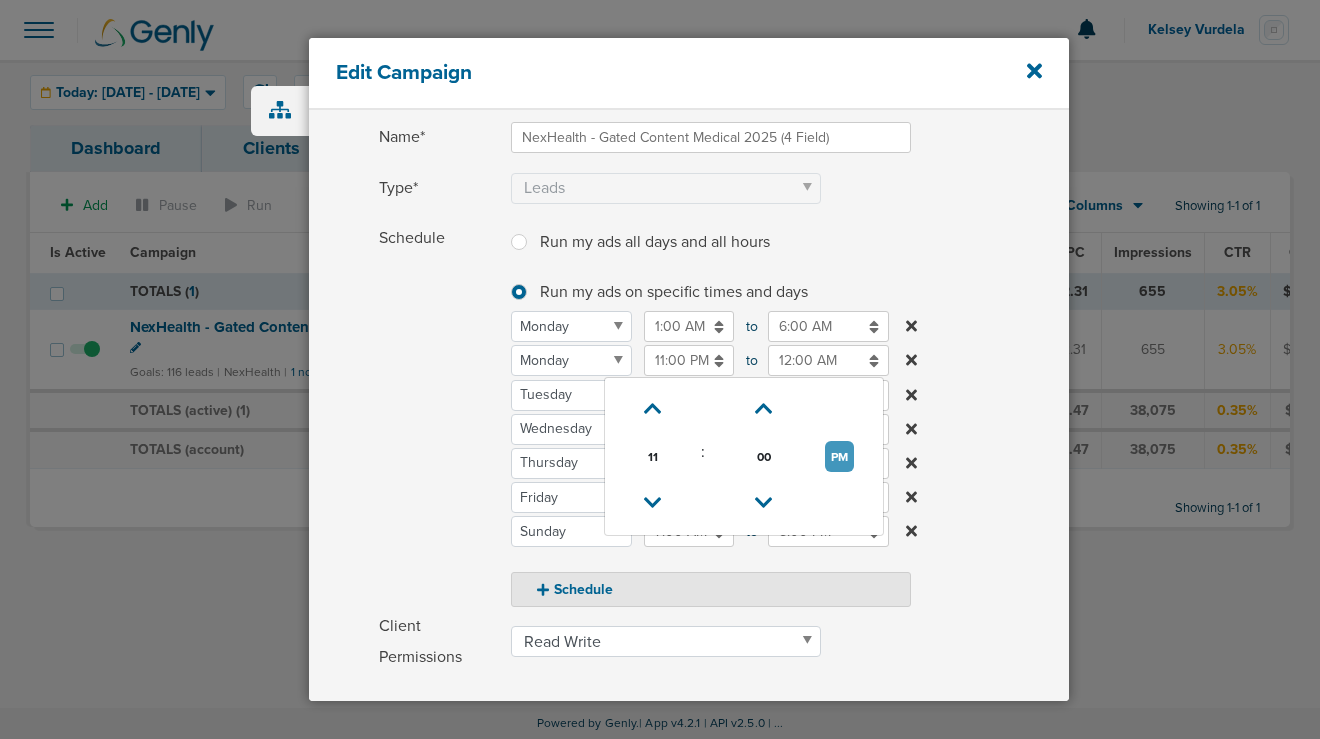 click on "PM" at bounding box center [839, 456] 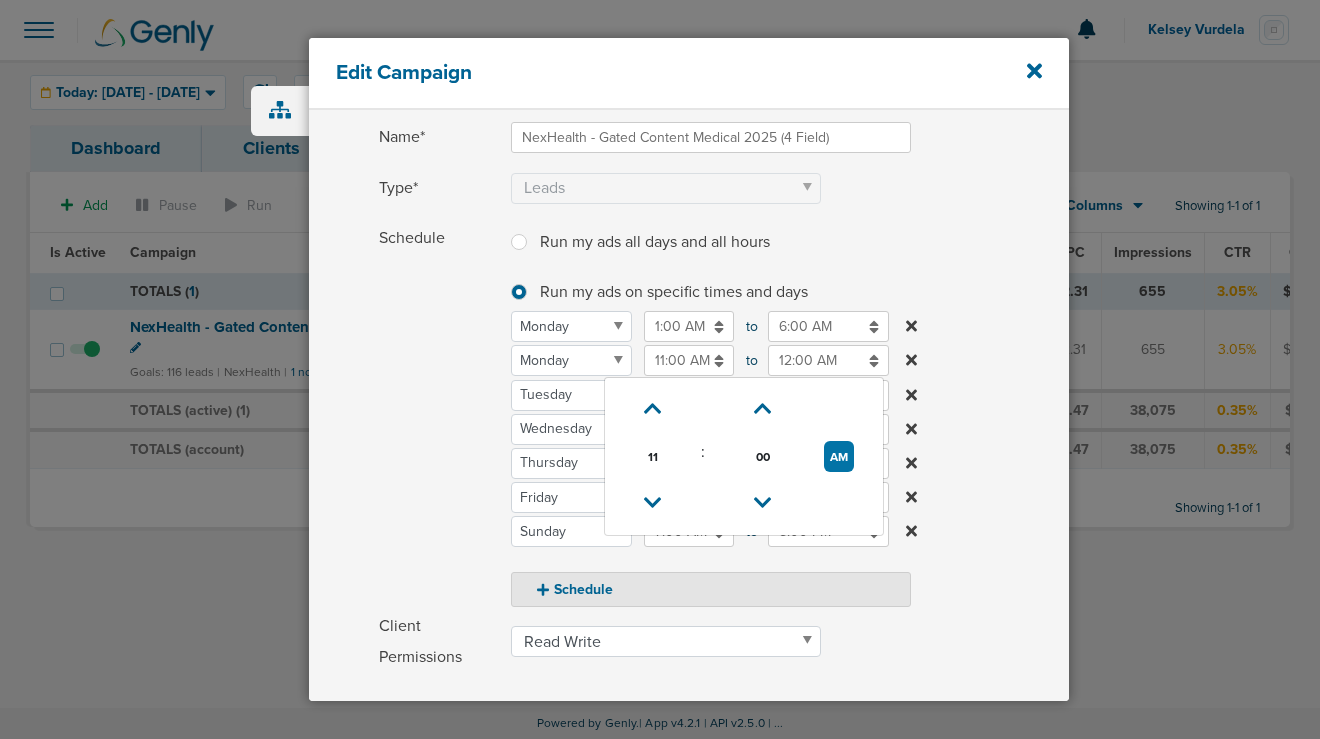 click on "12:00 AM" at bounding box center [828, 360] 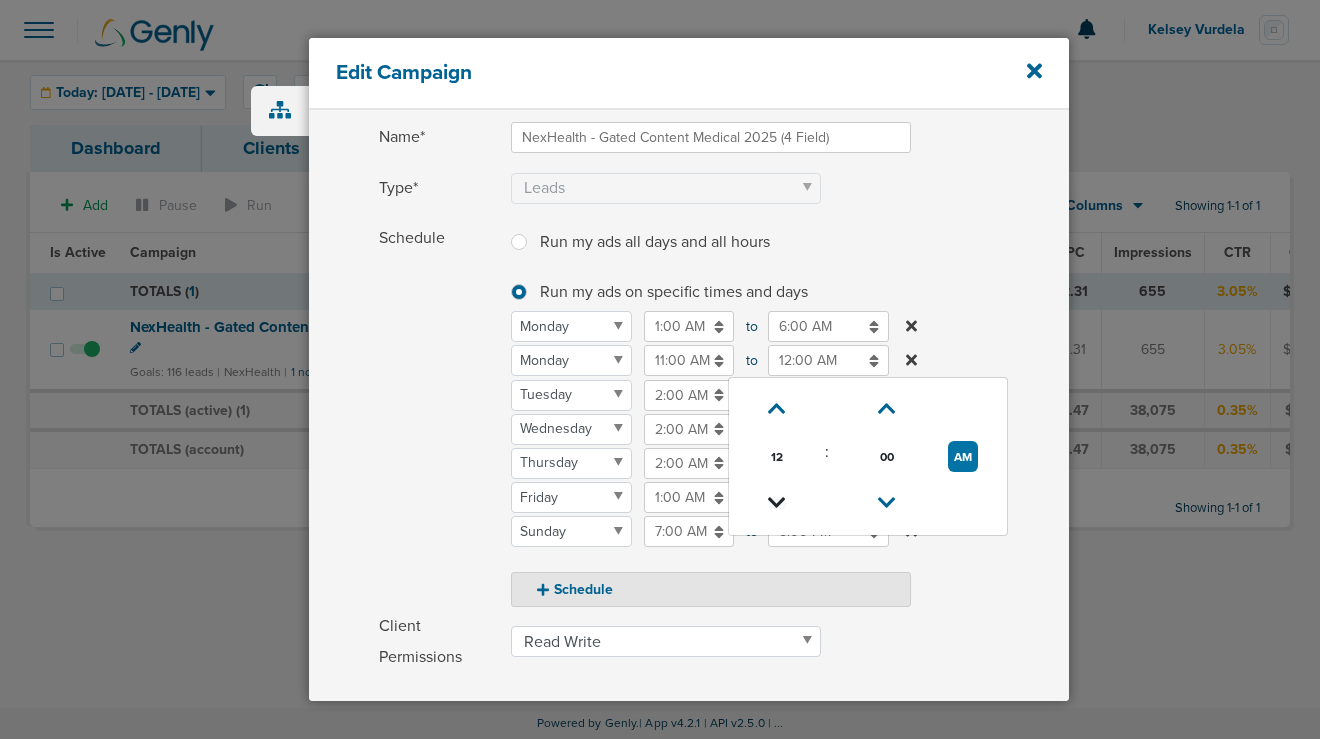 click at bounding box center (777, 503) 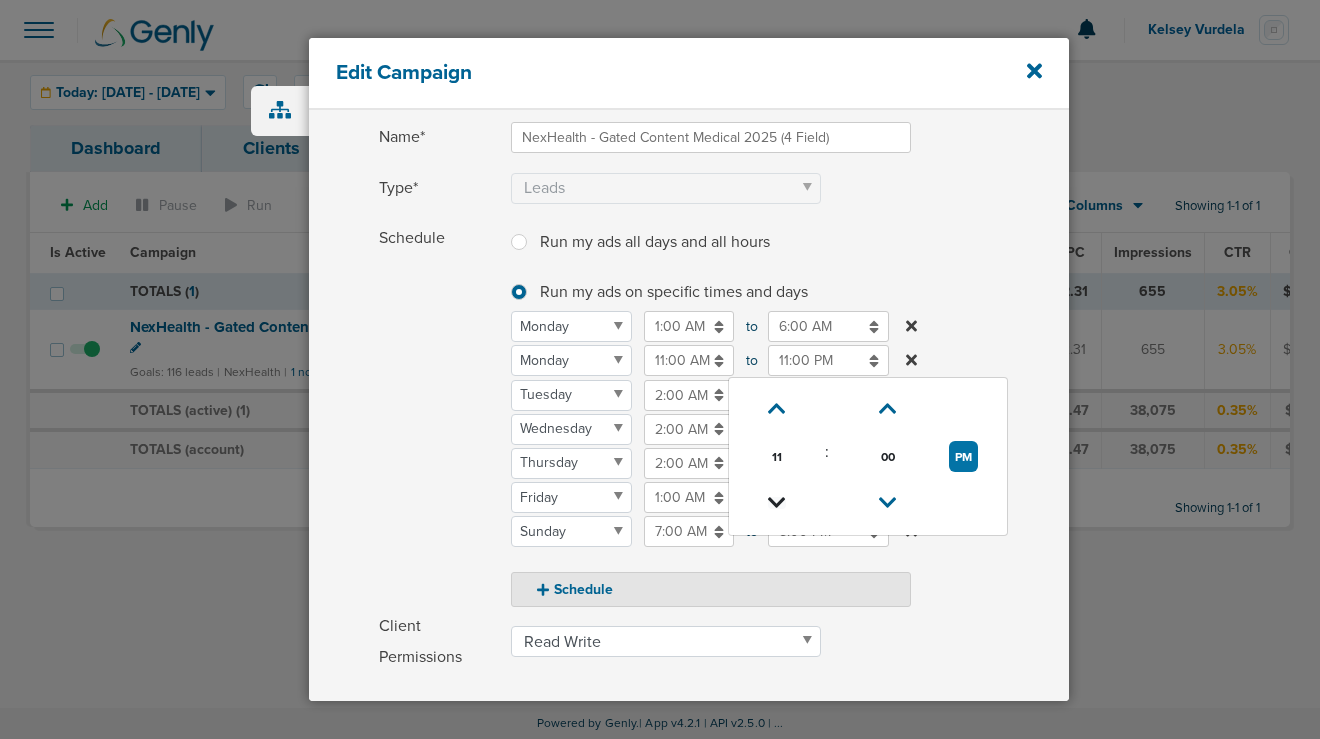 click at bounding box center (777, 503) 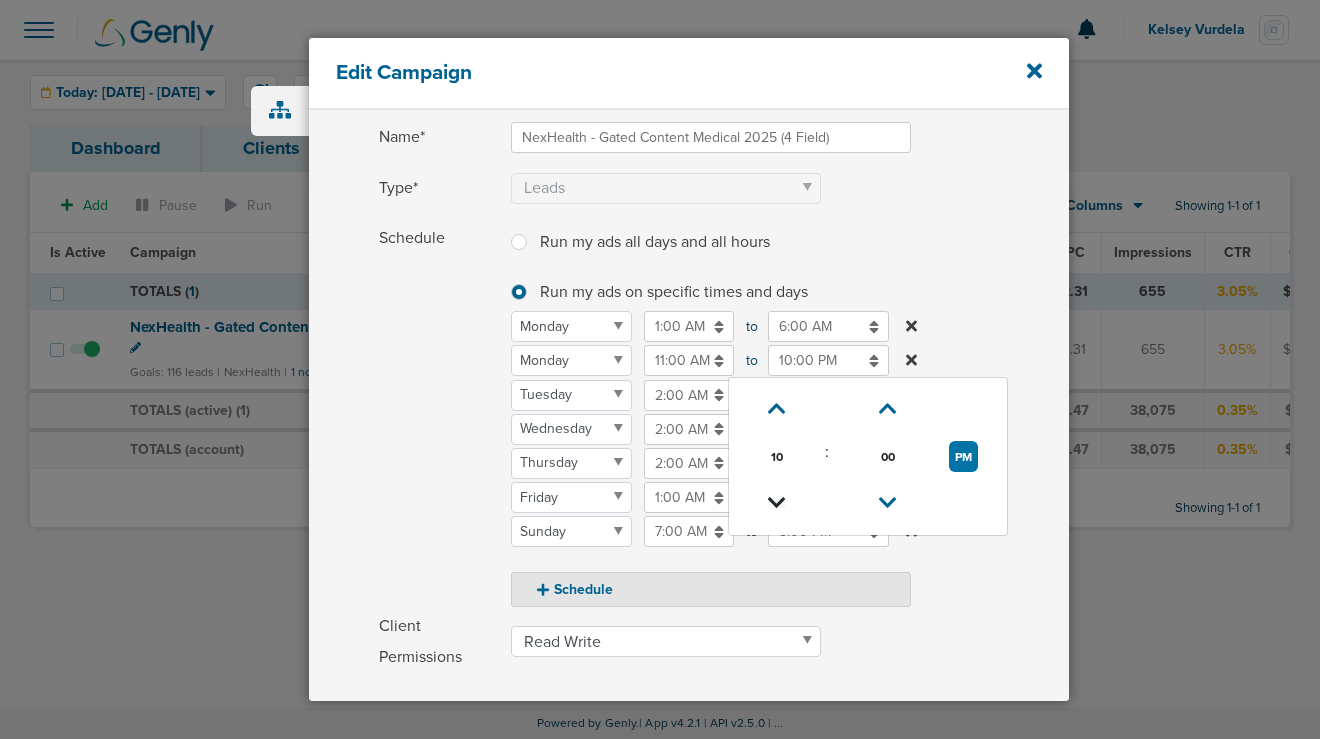click at bounding box center [777, 503] 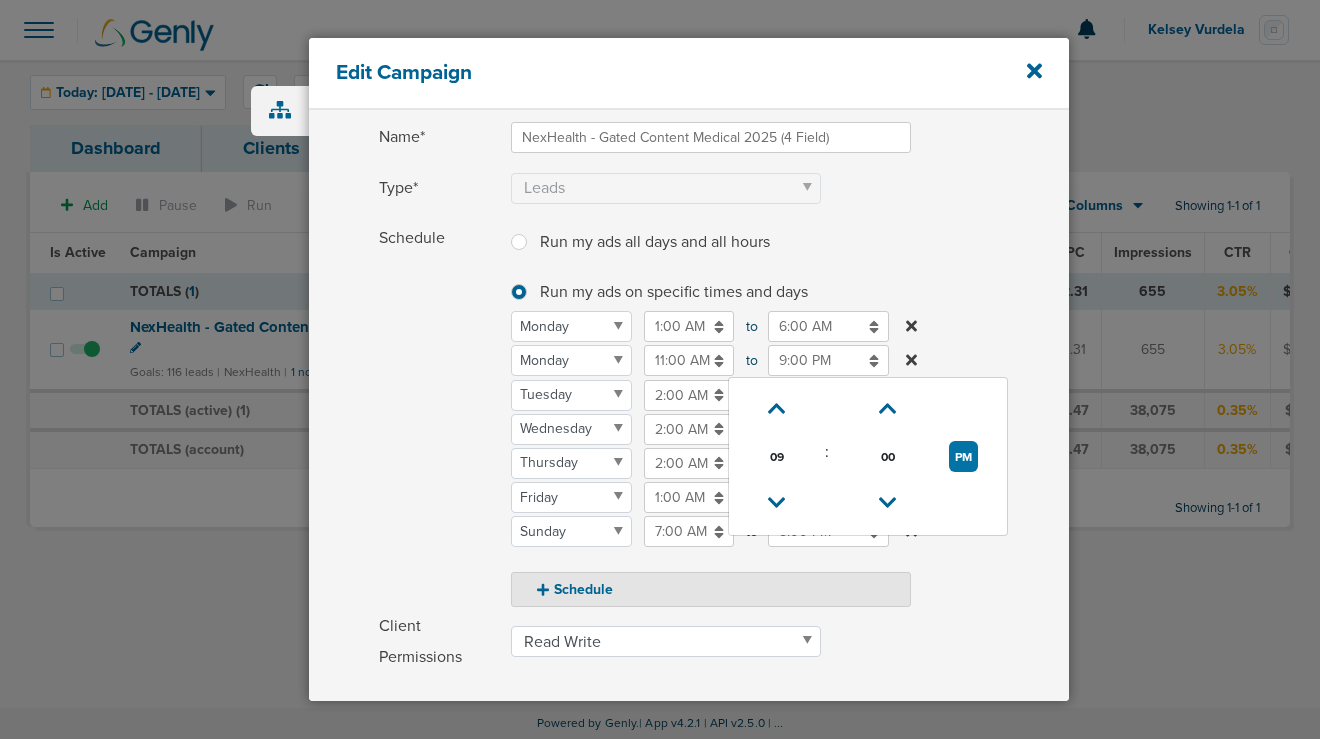 click on "11:00 AM" at bounding box center (689, 360) 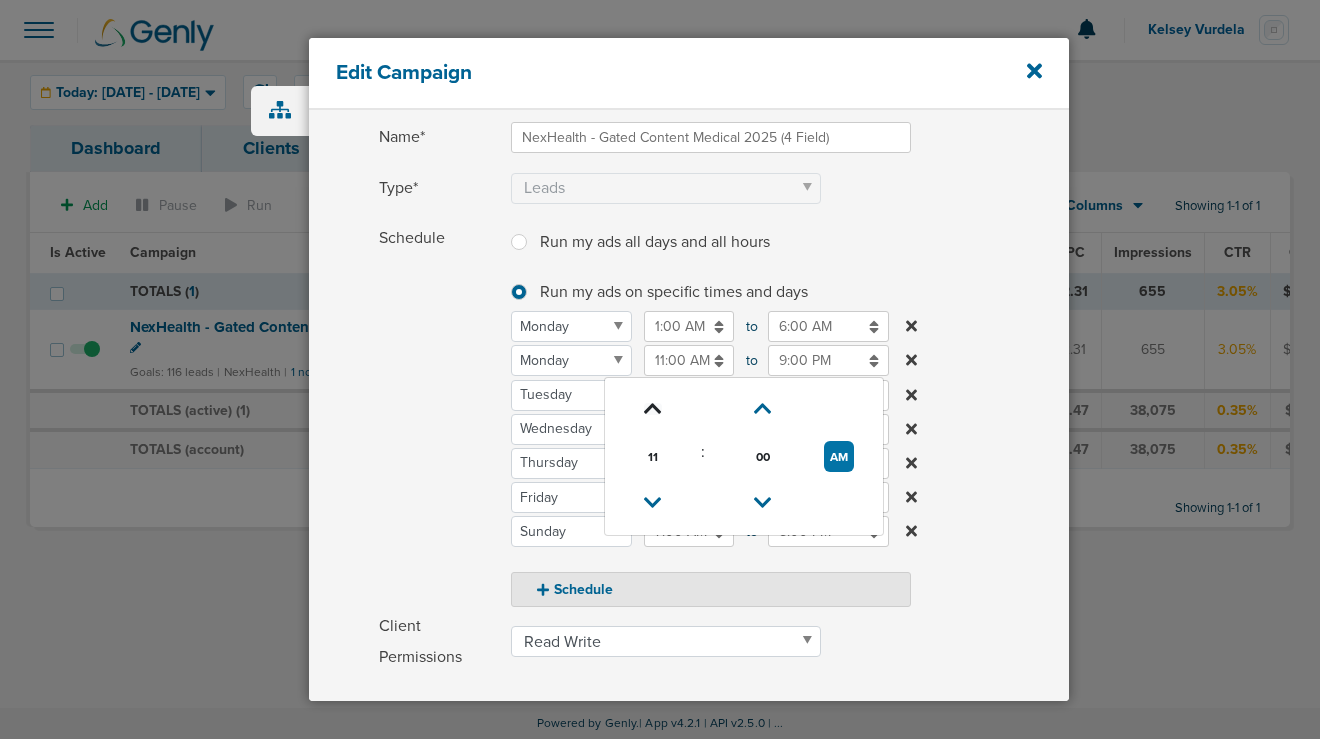 click at bounding box center [653, 409] 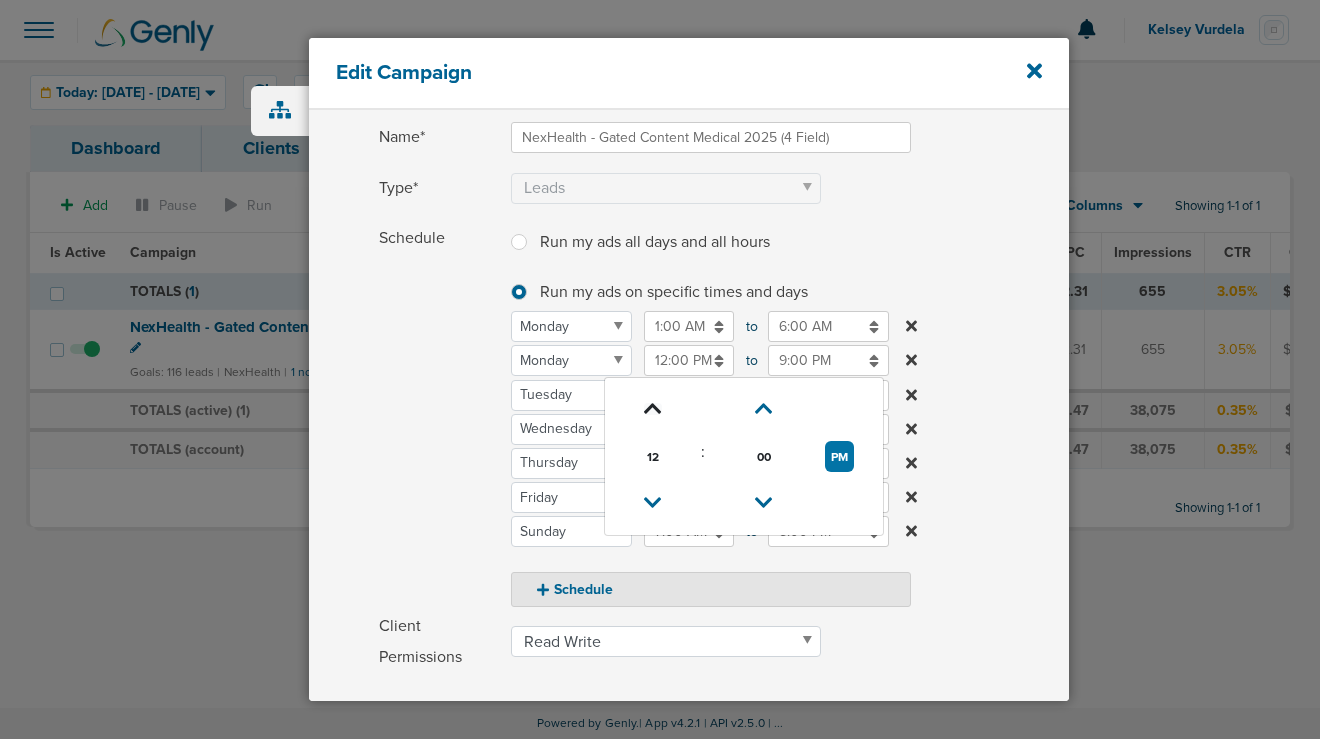 click at bounding box center (653, 409) 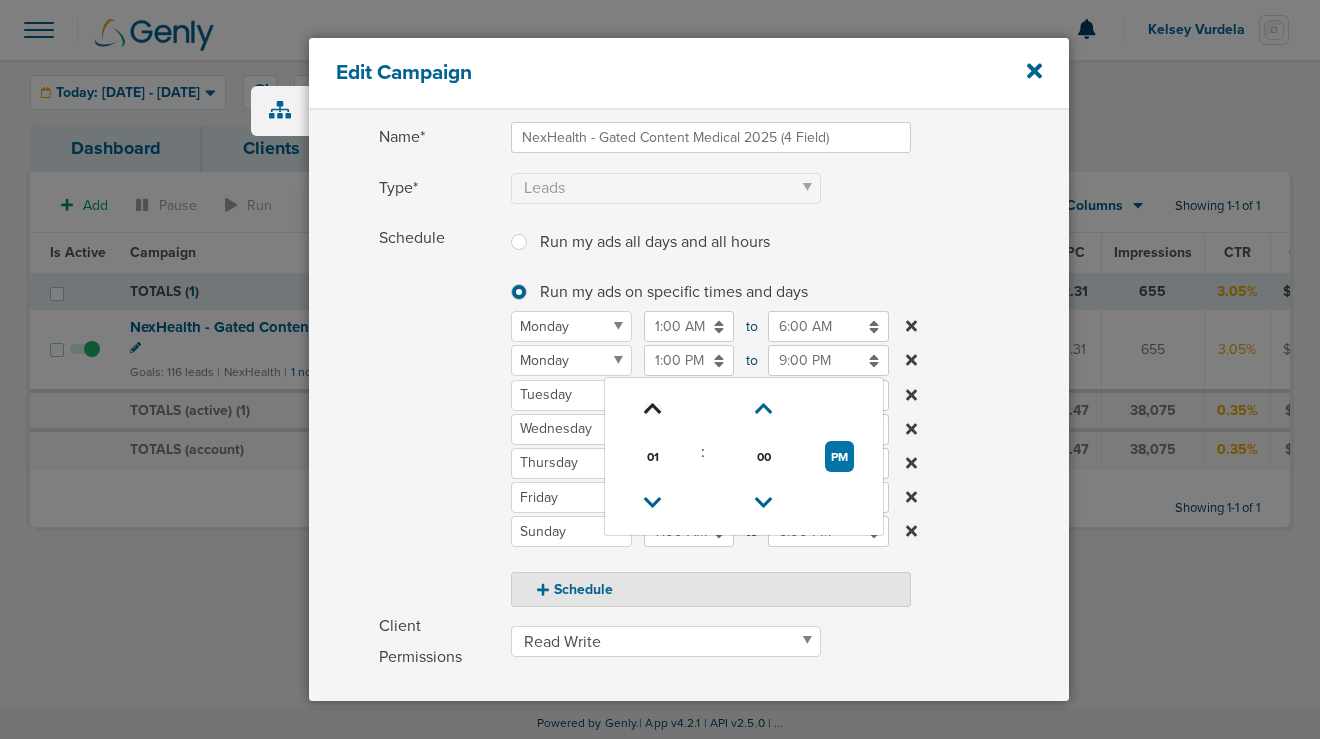 click at bounding box center [653, 409] 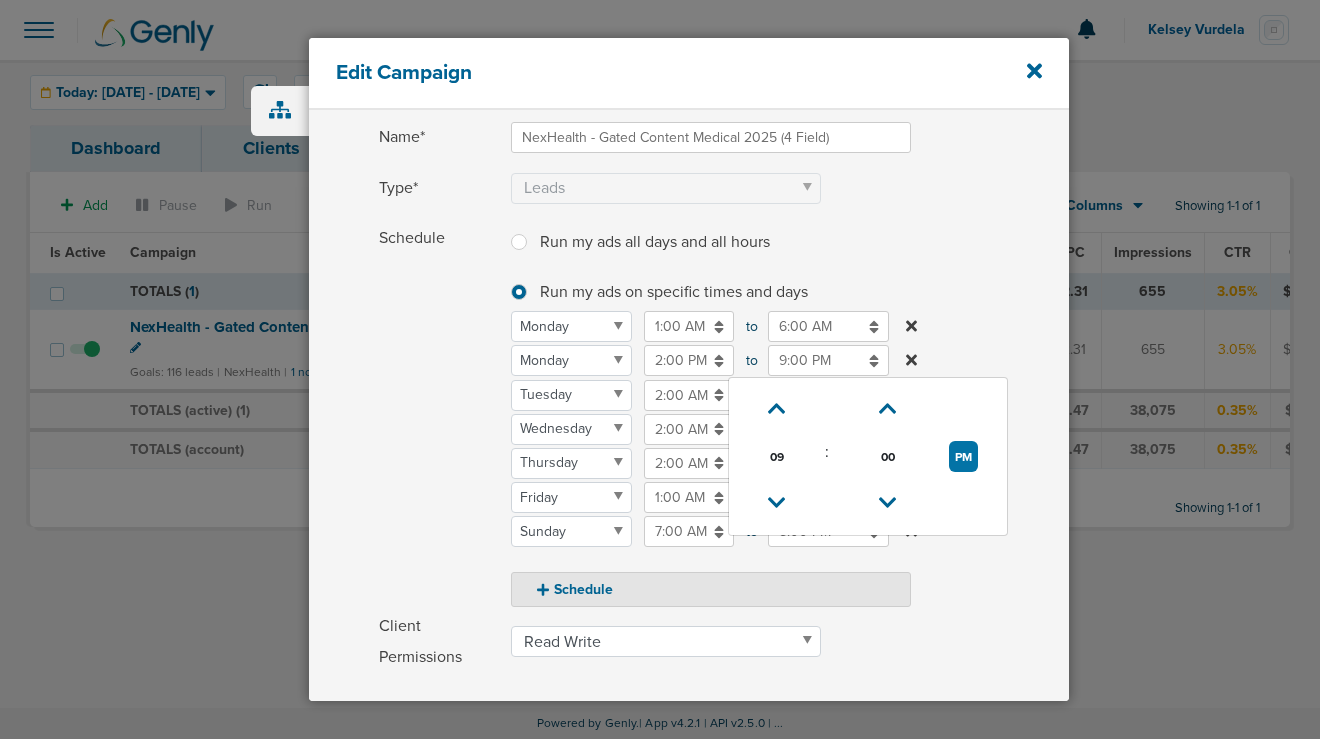 click on "9:00 PM" at bounding box center [828, 360] 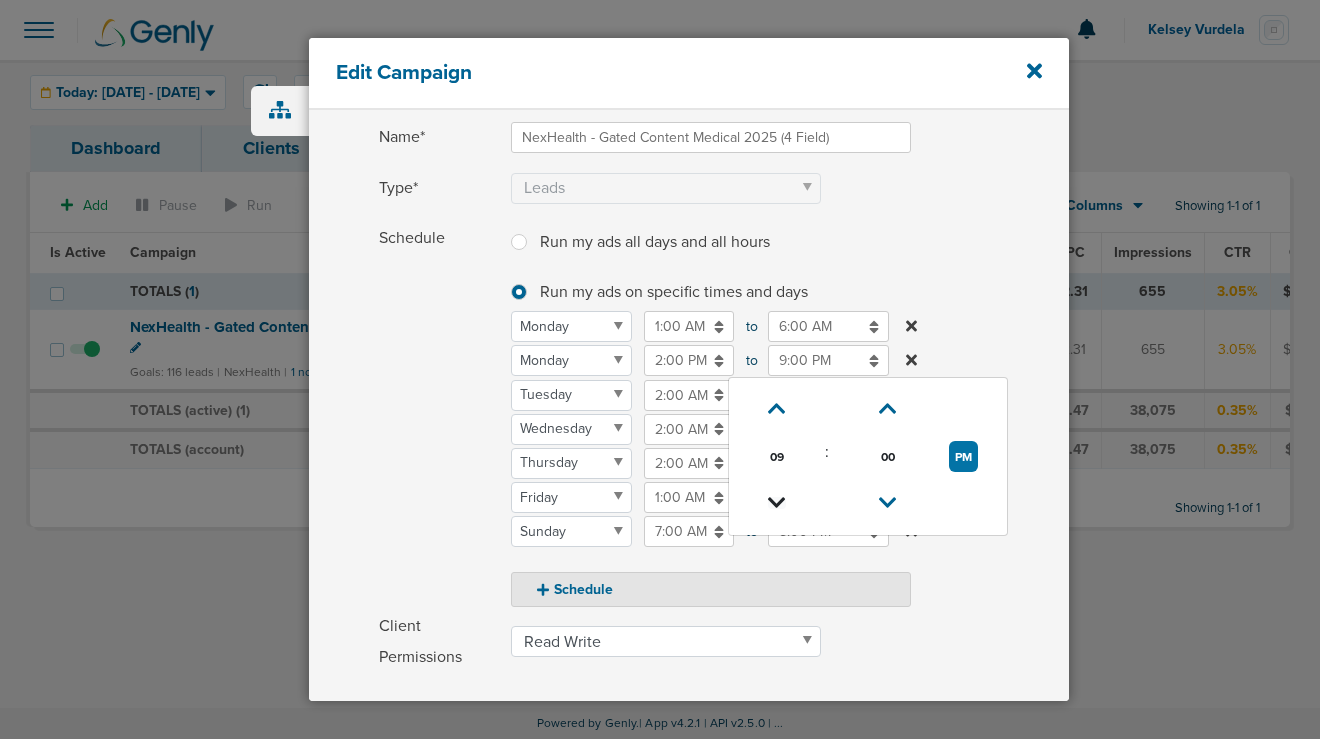 click at bounding box center (777, 503) 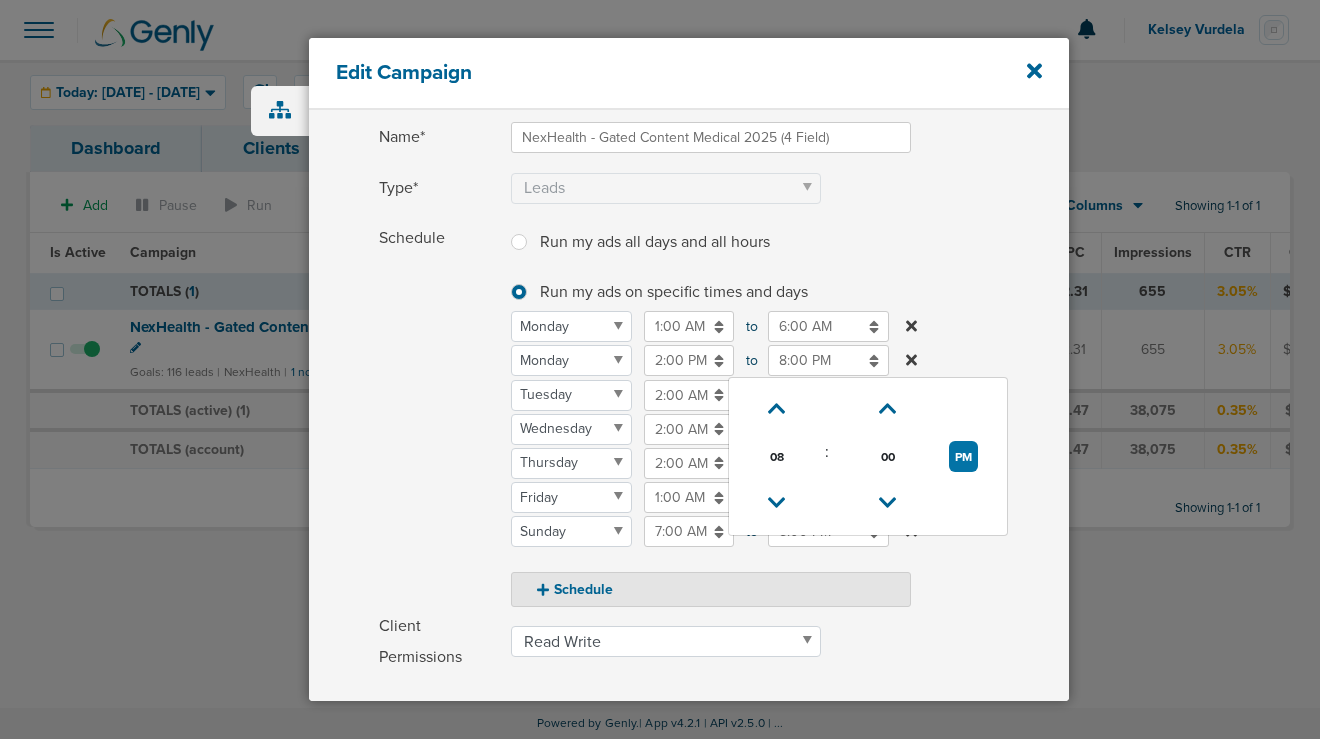 click on "Schedule     Run my ads all days and all hours   Run my ads all days and all hours       Run my ads on specific times and days   Run my ads on specific times and days     Monday Tuesday Wednesday Thursday Friday Saturday Sunday
Monday
1:00 AM
01:00 AM
to   6:00 AM
06:00 AM
Monday Tuesday Wednesday Thursday Friday Saturday Sunday
Monday
2:00 PM
02:00 PM
to   8:00 PM 08 : 00 PM 12 01 02 03 04 05 06 07 08 09 10 11 00 05 10 15 20 25 30 35 40 45 50 55
08:00 PM
Monday Tuesday Wednesday Thursday Friday Saturday Sunday
Tuesday
2:00 AM
02:00 AM
to   4:00 PM
04:00 PM
Monday Tuesday Wednesday Thursday Friday Saturday Sunday
Wednesday
2:00 AM
02:00 AM
to   6:00 PM
06:00 PM" at bounding box center [724, 415] 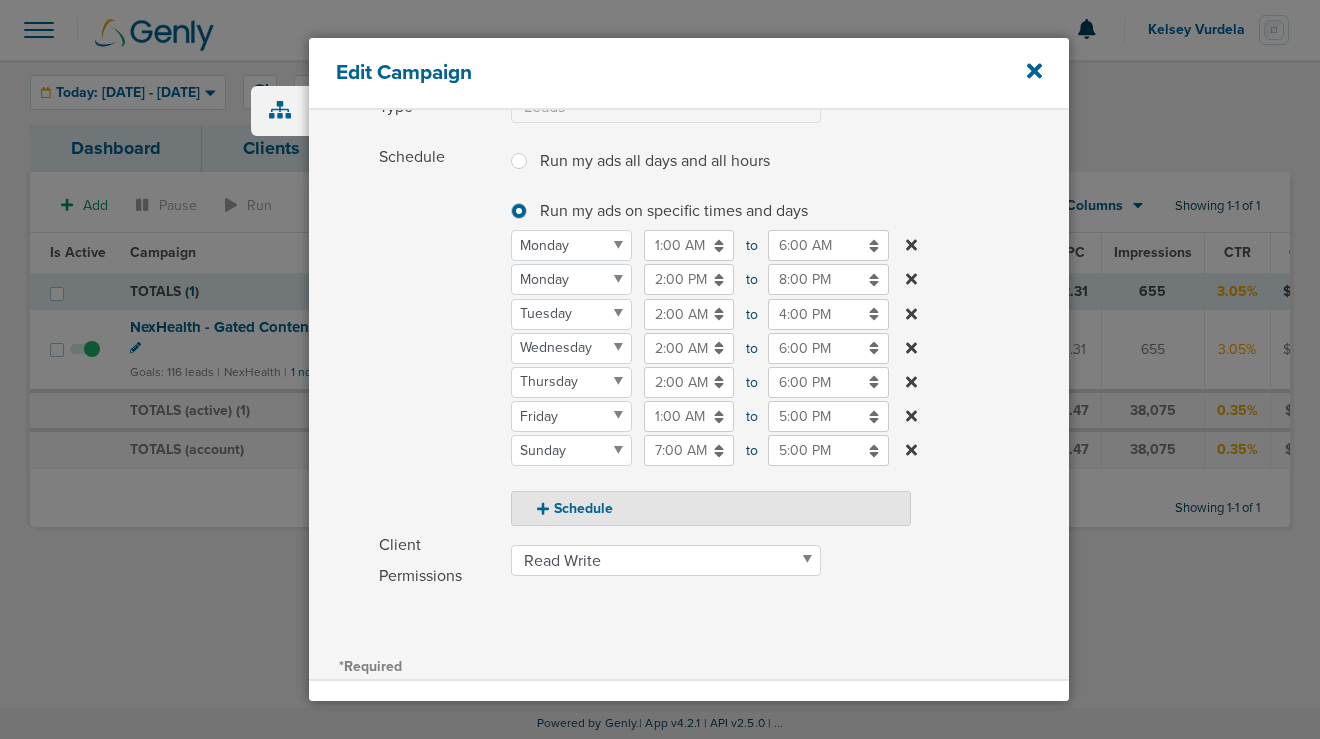 scroll, scrollTop: 233, scrollLeft: 0, axis: vertical 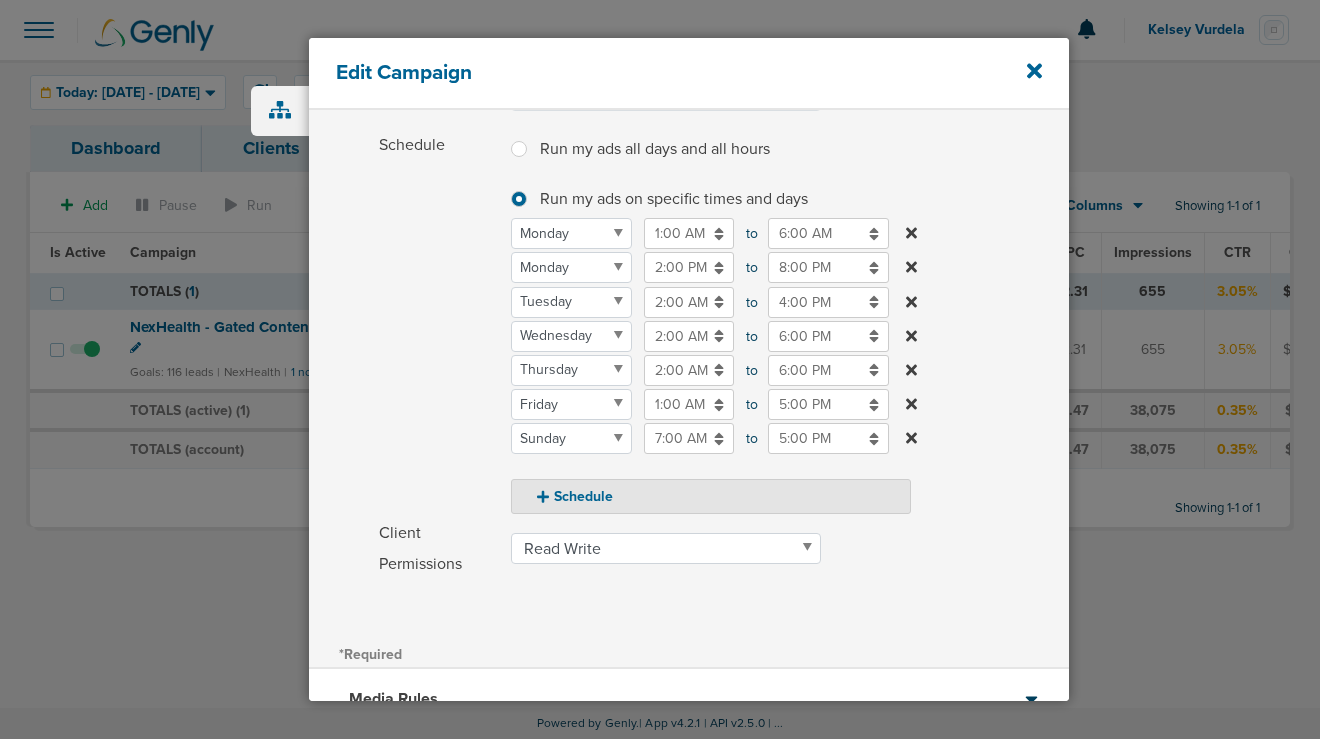 click on "2:00 PM" at bounding box center (689, 267) 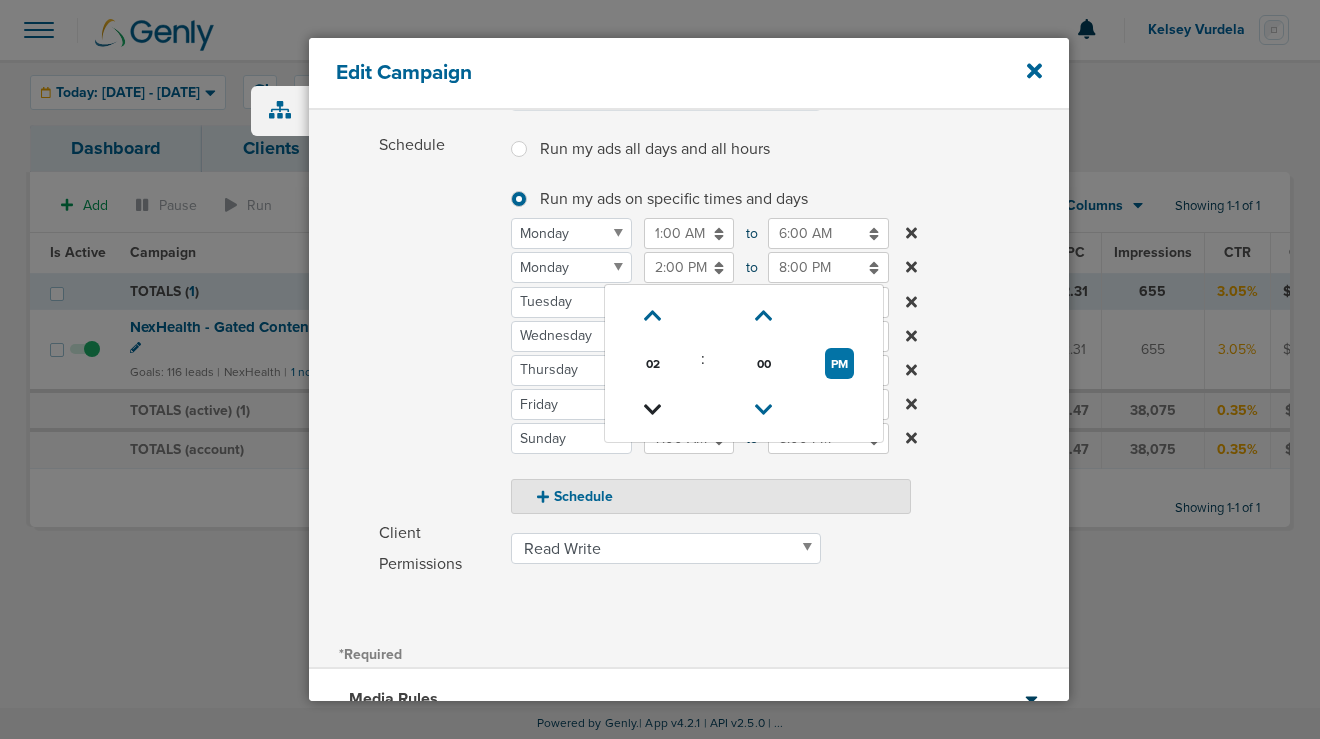 click at bounding box center (653, 410) 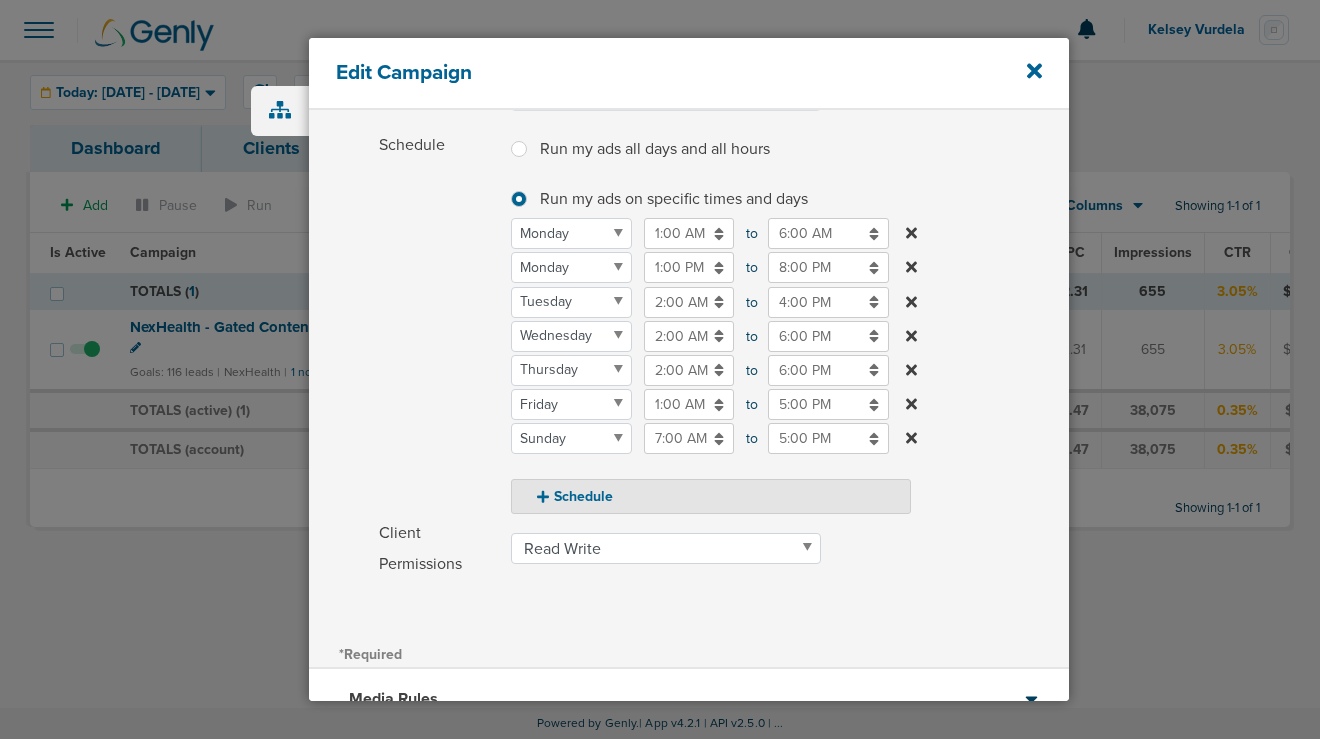 click on "Schedule" at bounding box center (439, 322) 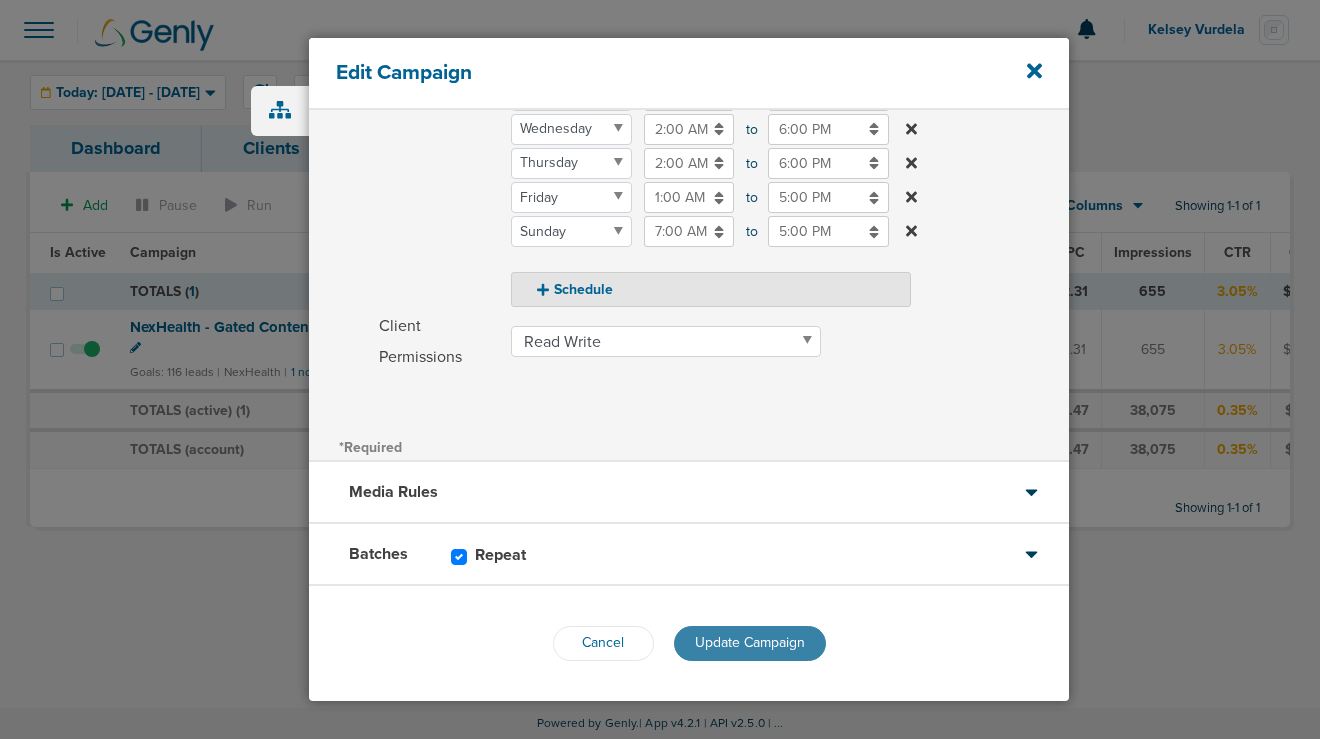 click on "Update Campaign" at bounding box center (750, 643) 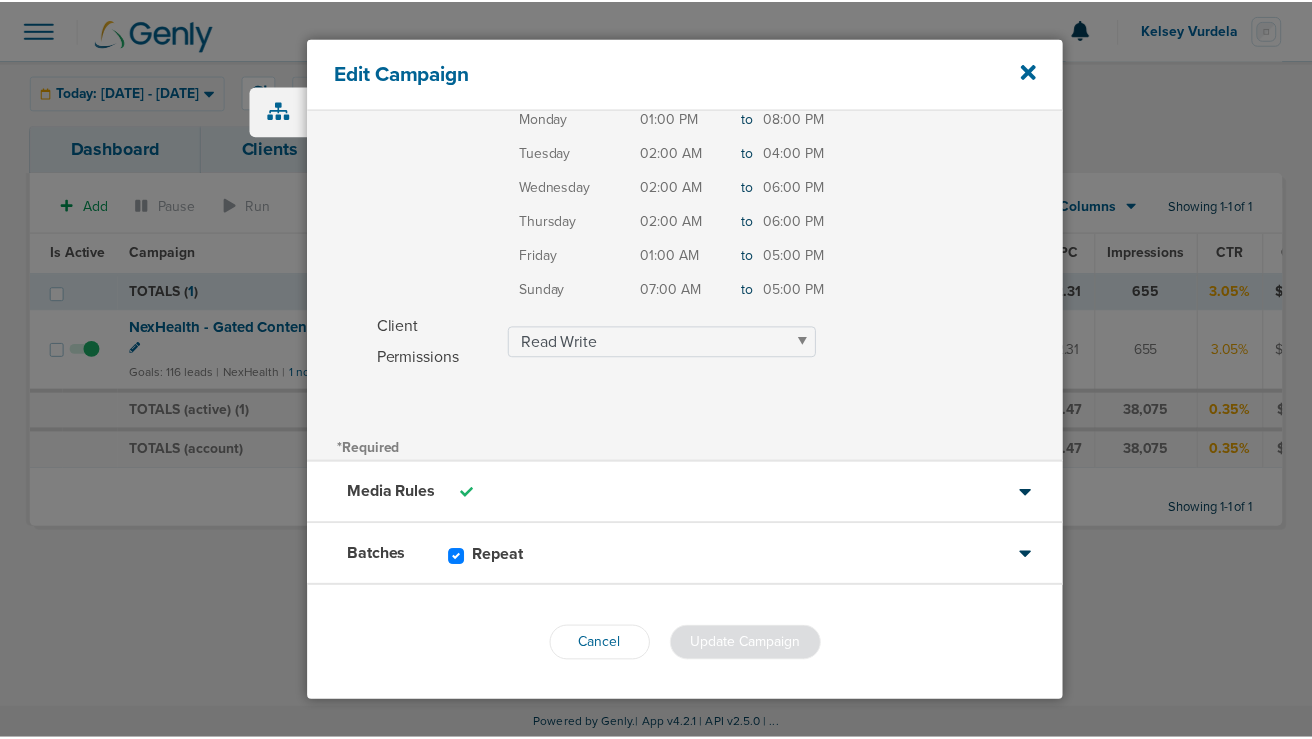scroll, scrollTop: 376, scrollLeft: 0, axis: vertical 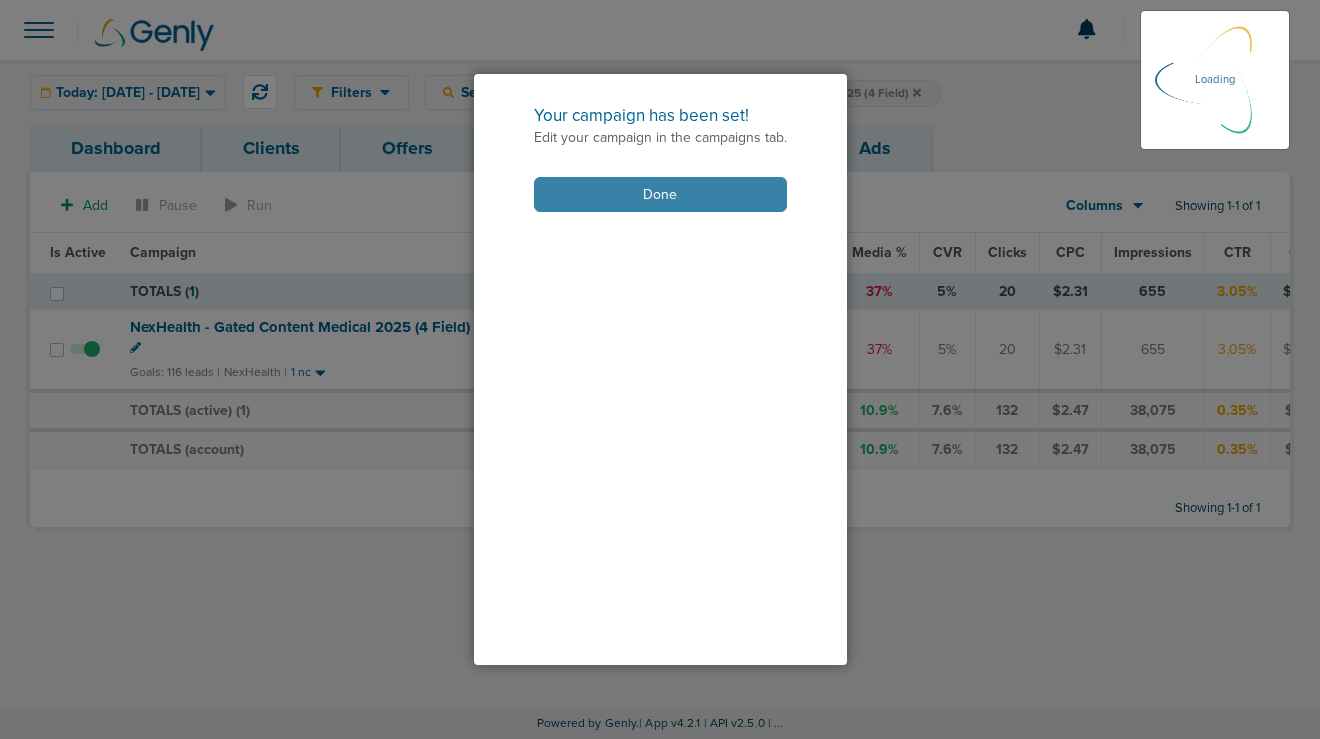 click on "Done" at bounding box center [660, 194] 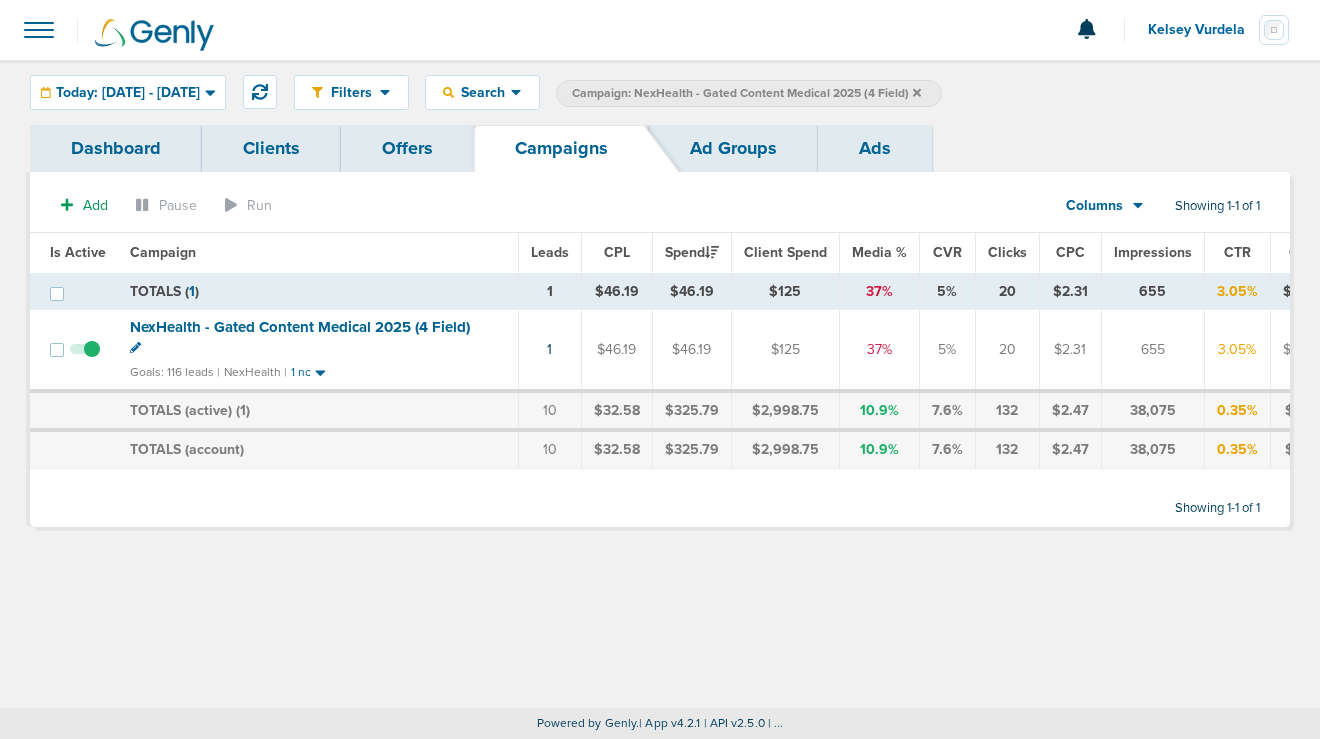 click 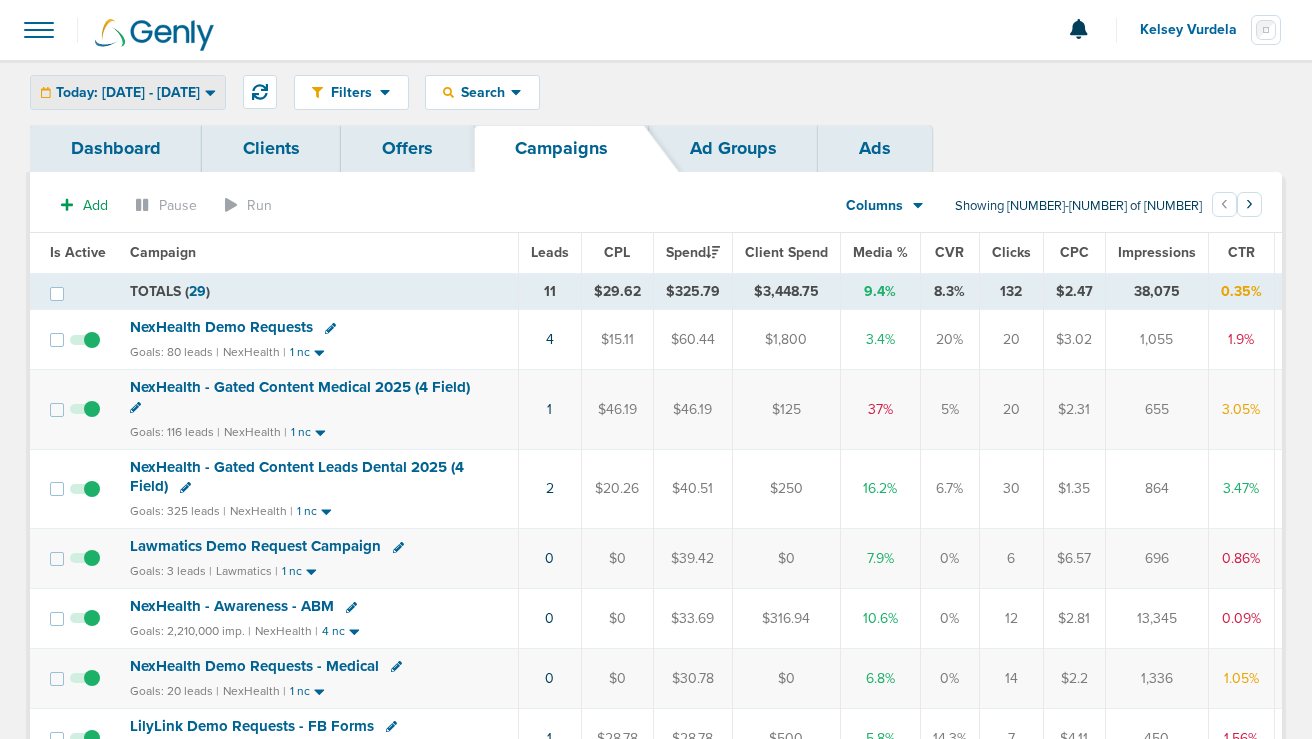 click on "Today: [DATE] - [DATE]" at bounding box center (128, 93) 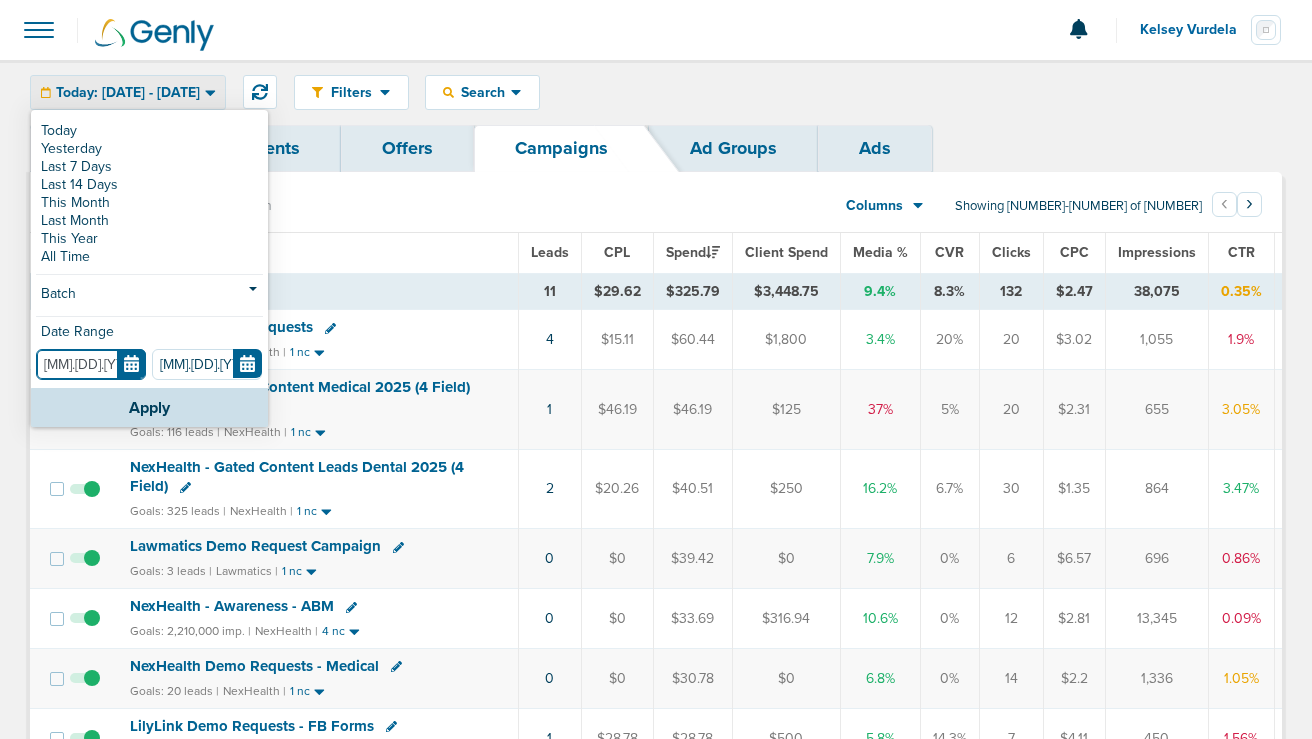click on "[MM].[DD].[YY]" at bounding box center (91, 364) 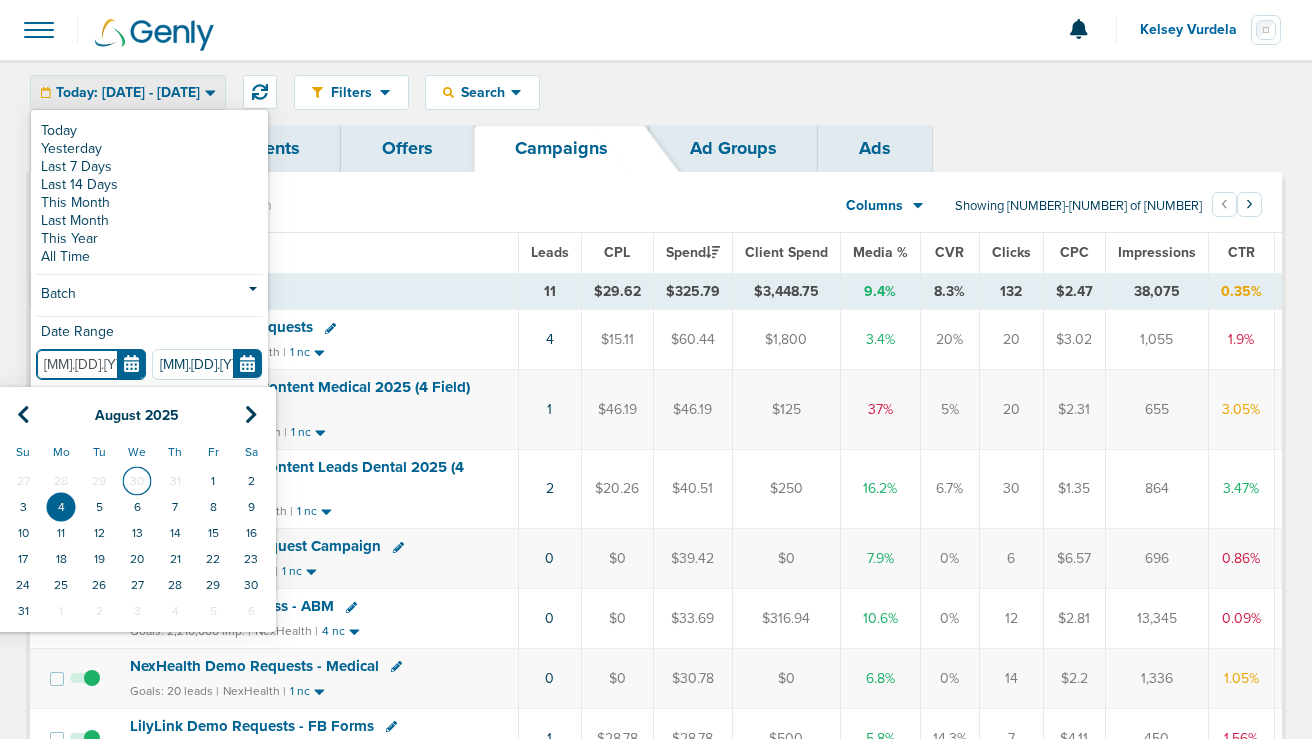 click on "30" at bounding box center (137, 481) 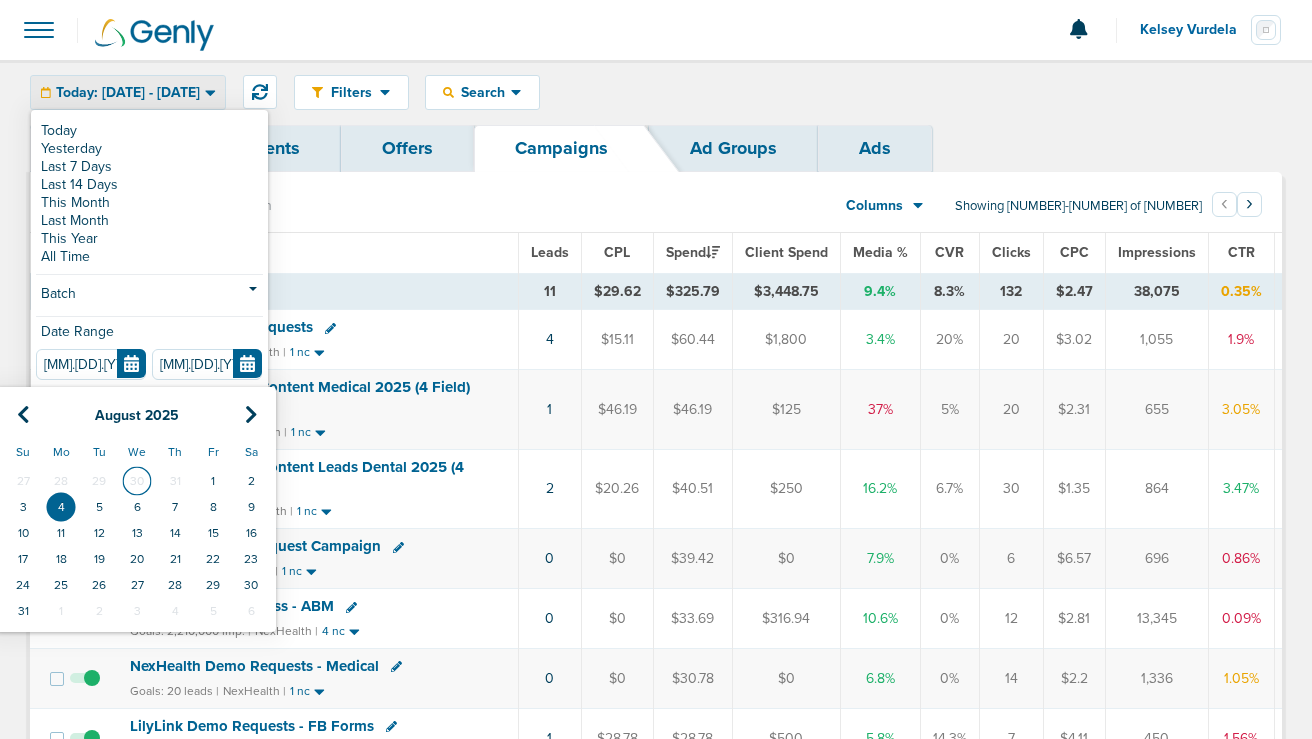 type on "[DATE]" 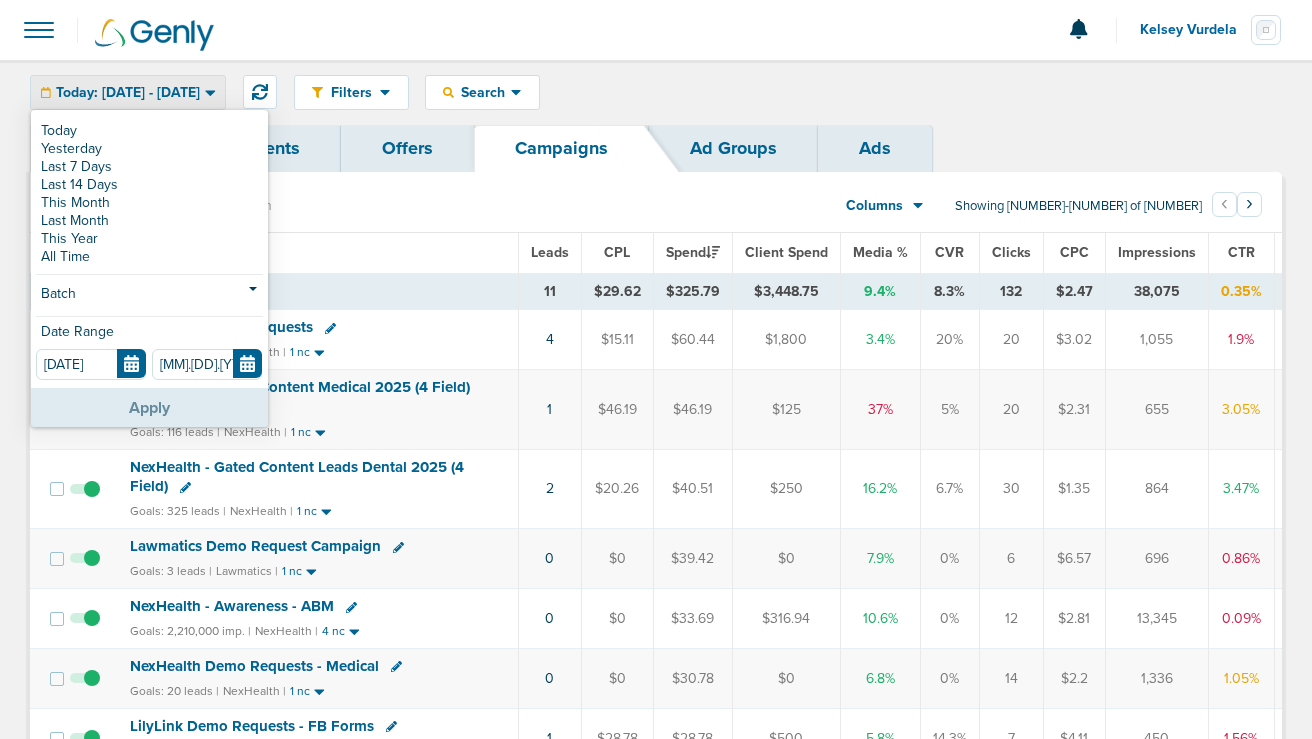 click on "Apply" at bounding box center (149, 407) 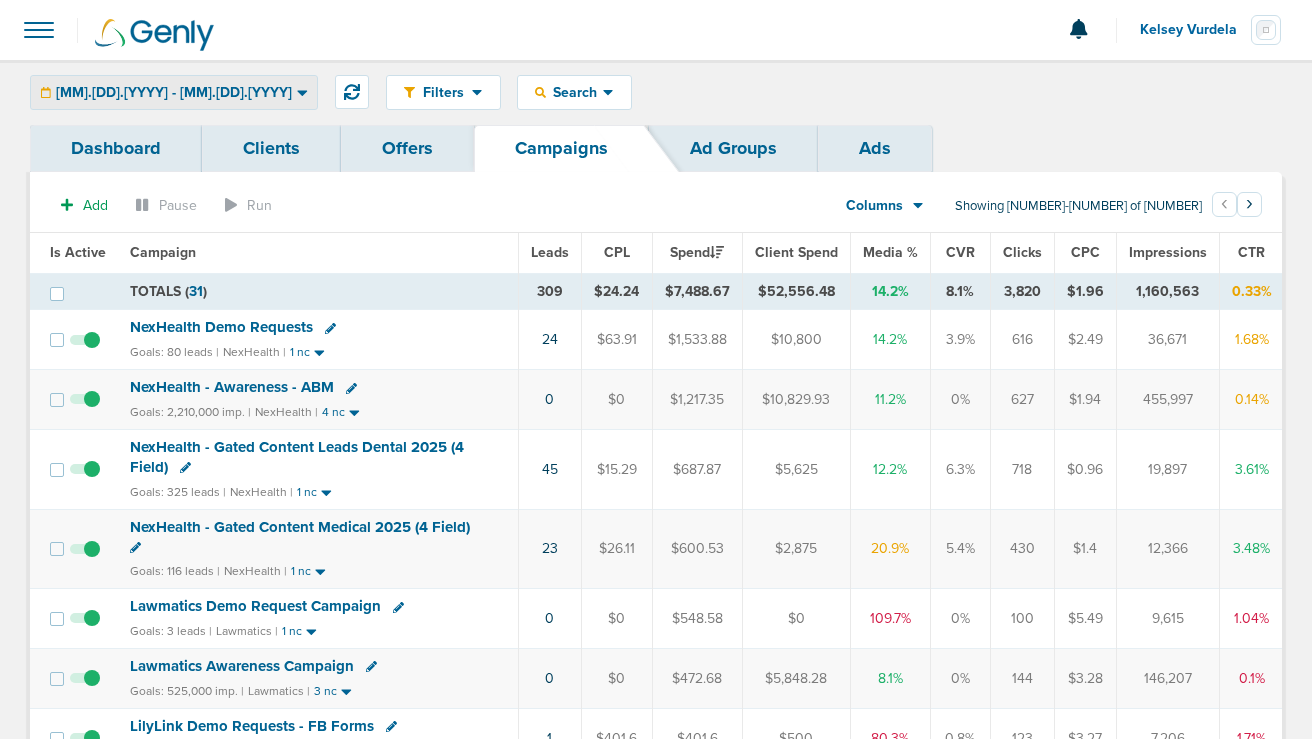 click on "[MM].[DD].[YYYY] - [MM].[DD].[YYYY]" at bounding box center (174, 93) 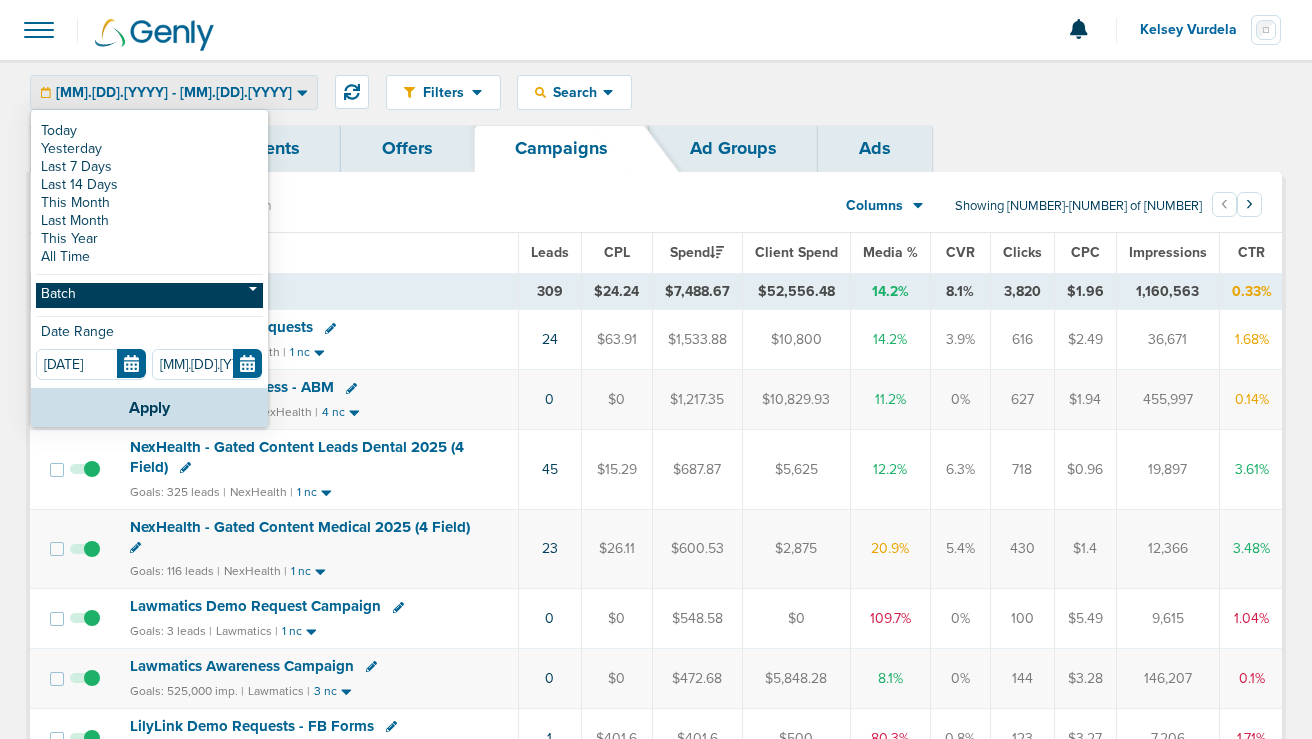 click on "Batch" at bounding box center [149, 295] 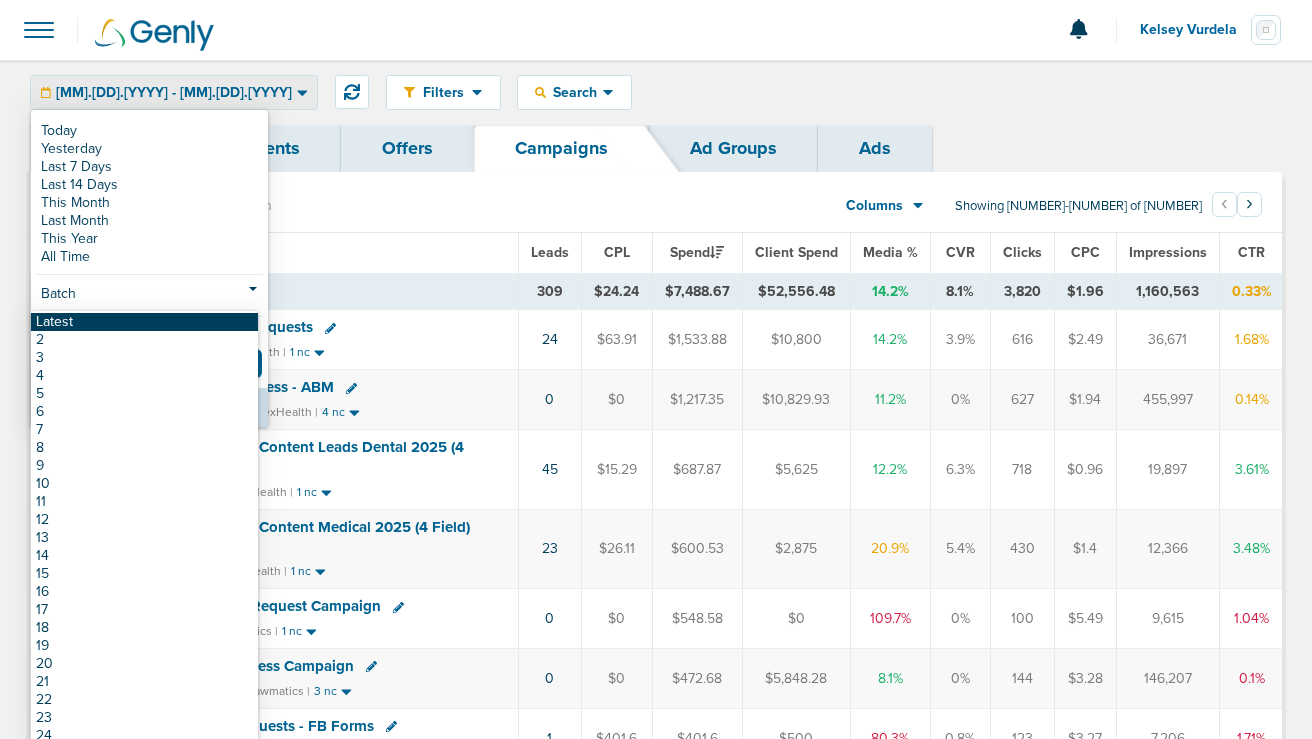click on "Latest" at bounding box center [144, 322] 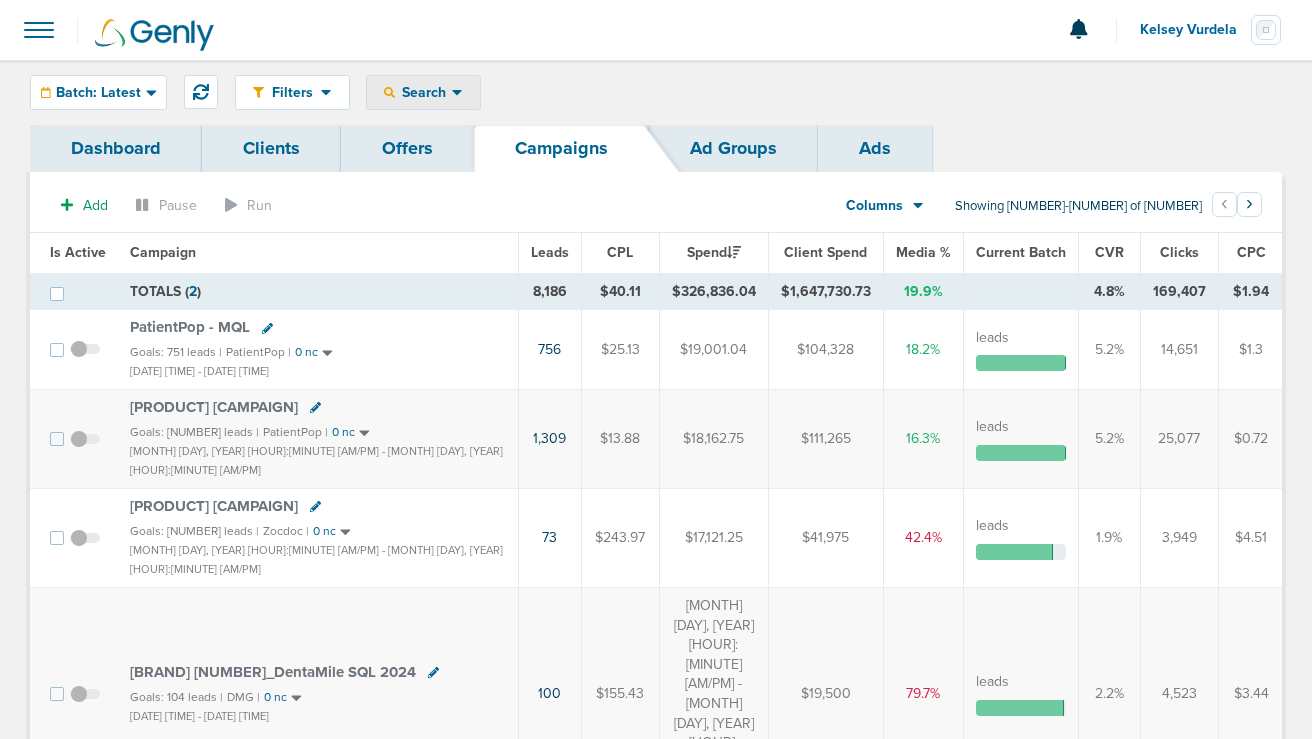 click on "Search" at bounding box center [423, 92] 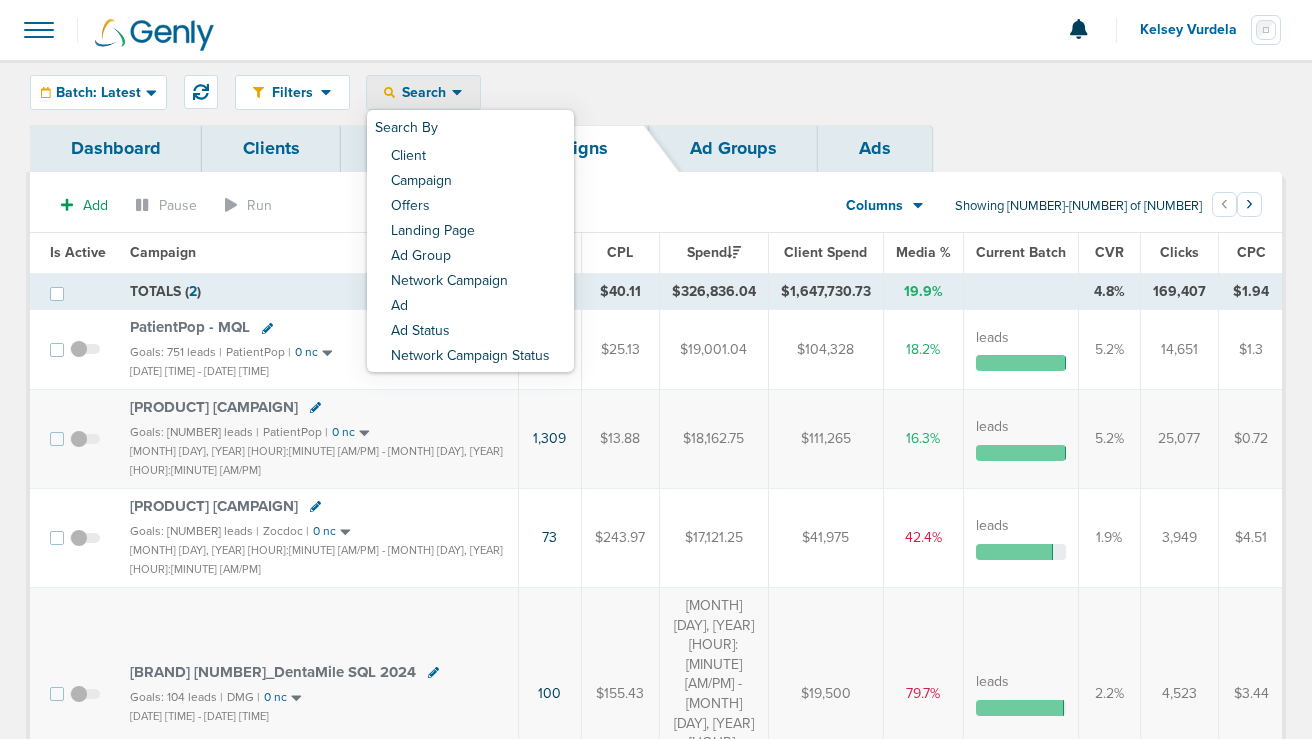 click on "Client" at bounding box center [470, 157] 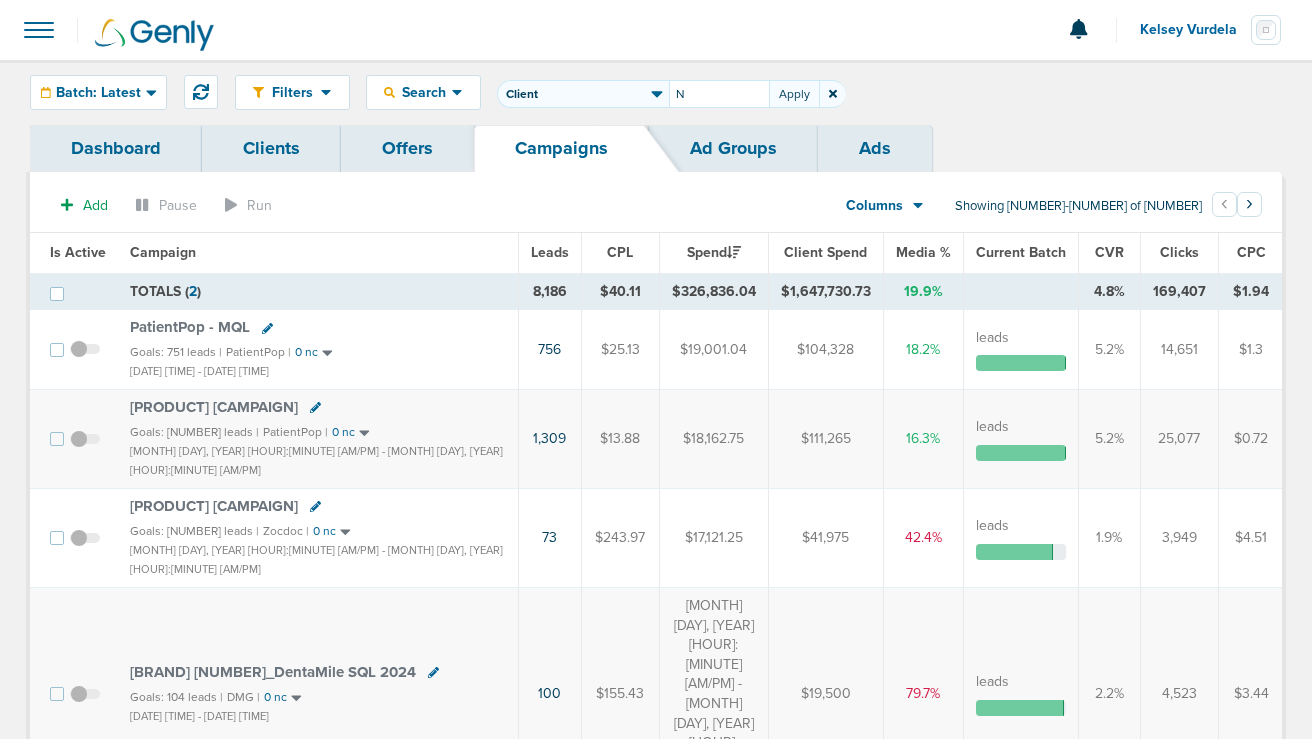 type on "[NAME]" 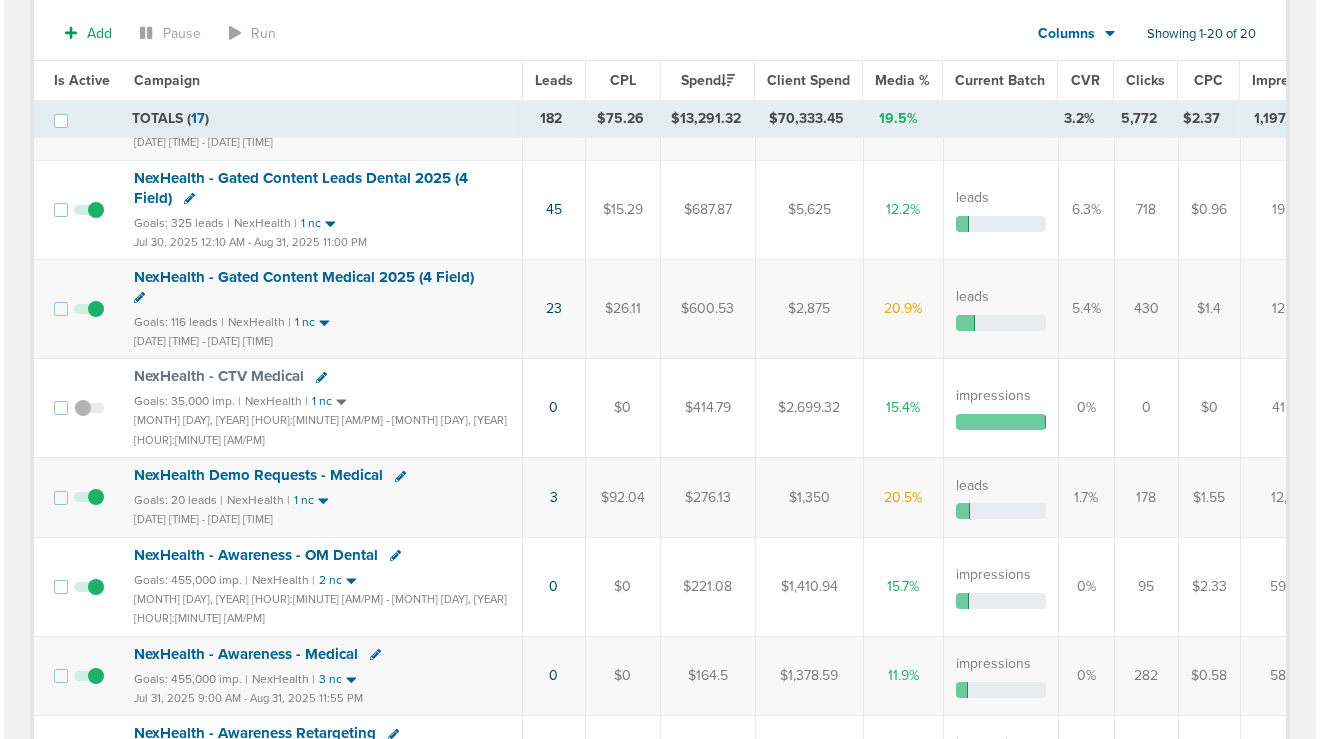 scroll, scrollTop: 691, scrollLeft: 0, axis: vertical 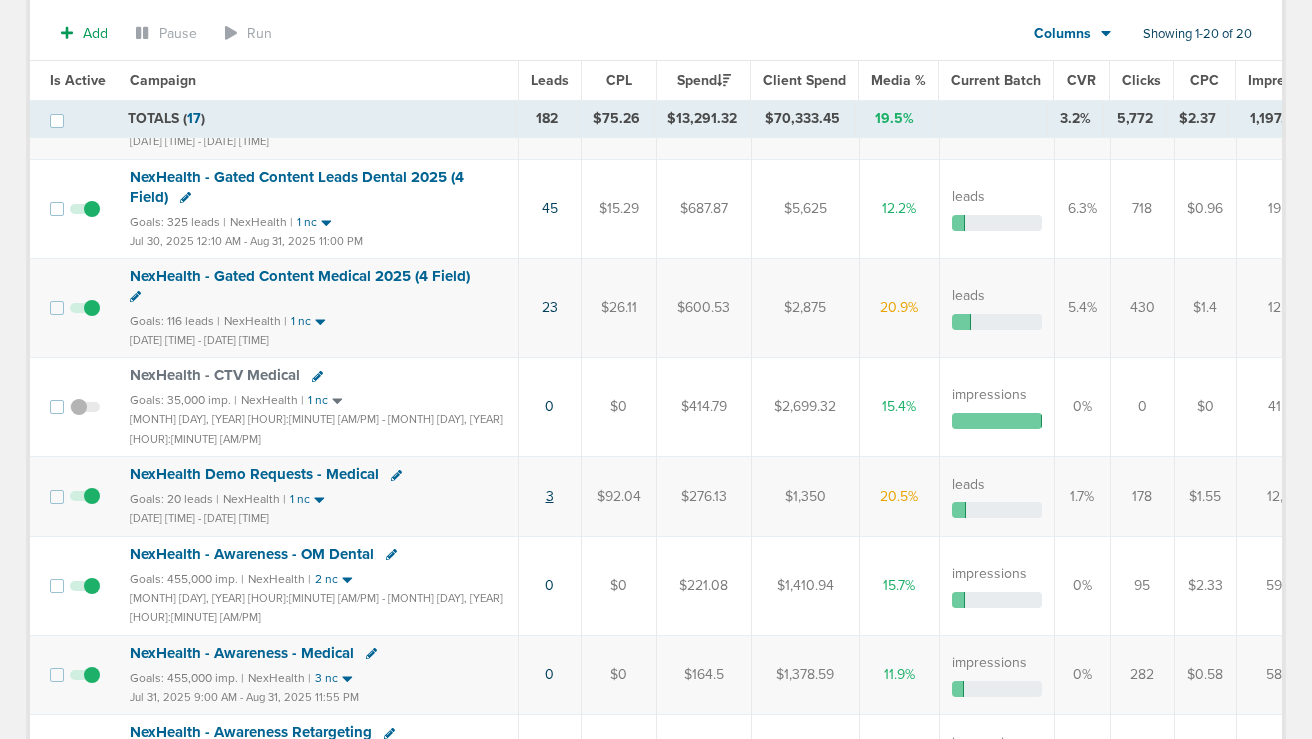 click on "3" at bounding box center (550, 496) 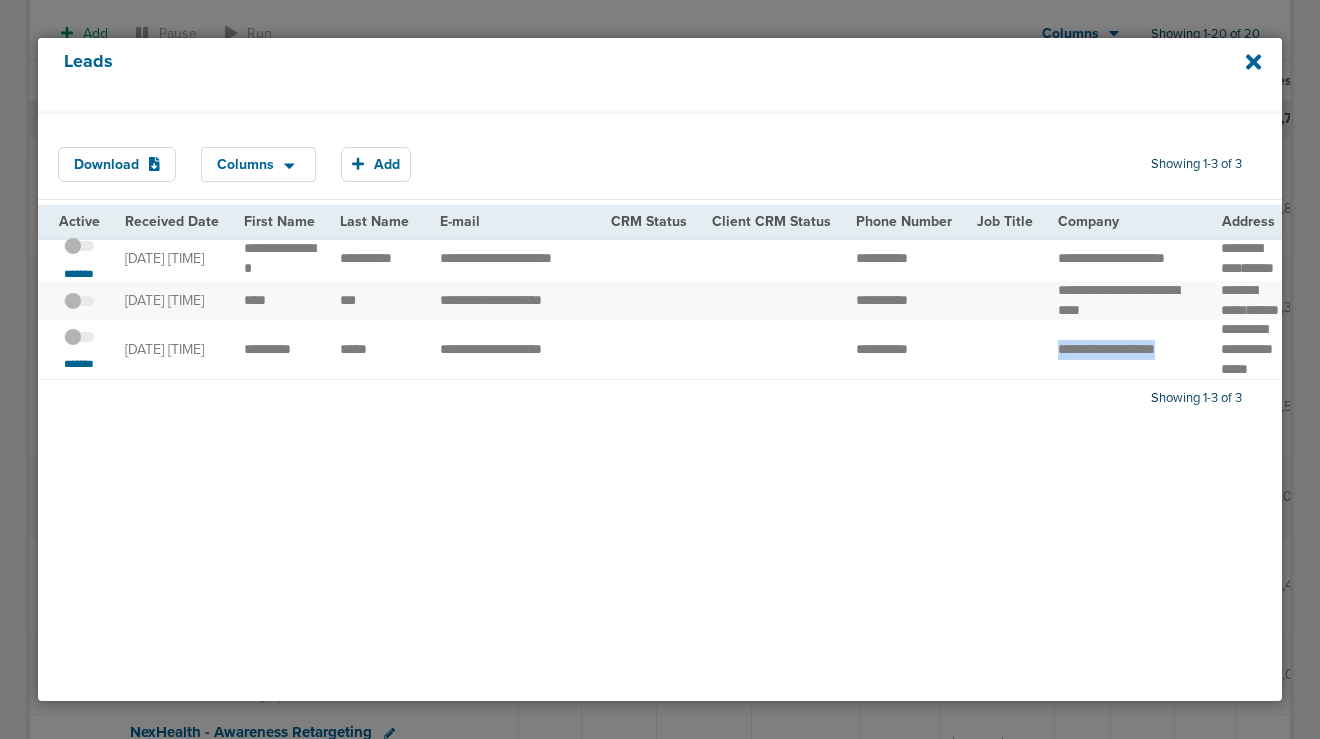 drag, startPoint x: 1045, startPoint y: 392, endPoint x: 1182, endPoint y: 385, distance: 137.17871 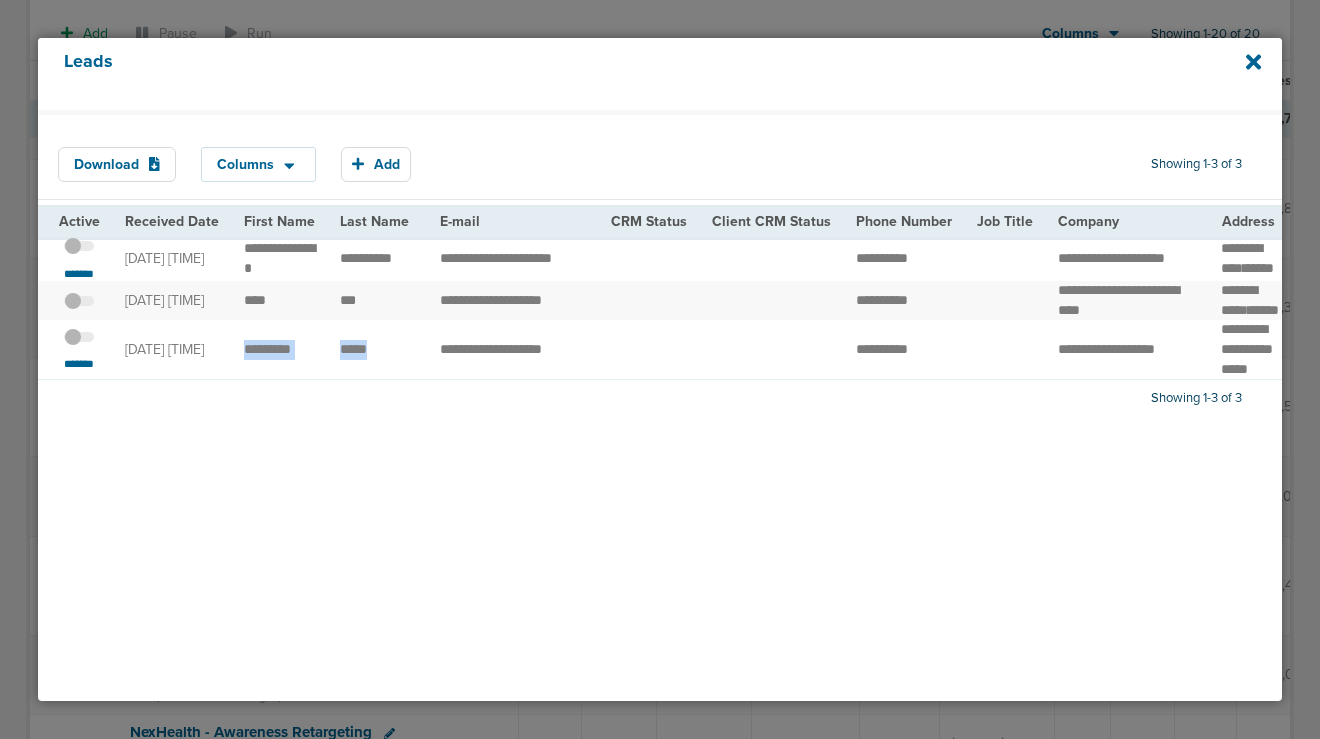 drag, startPoint x: 399, startPoint y: 385, endPoint x: 240, endPoint y: 391, distance: 159.11317 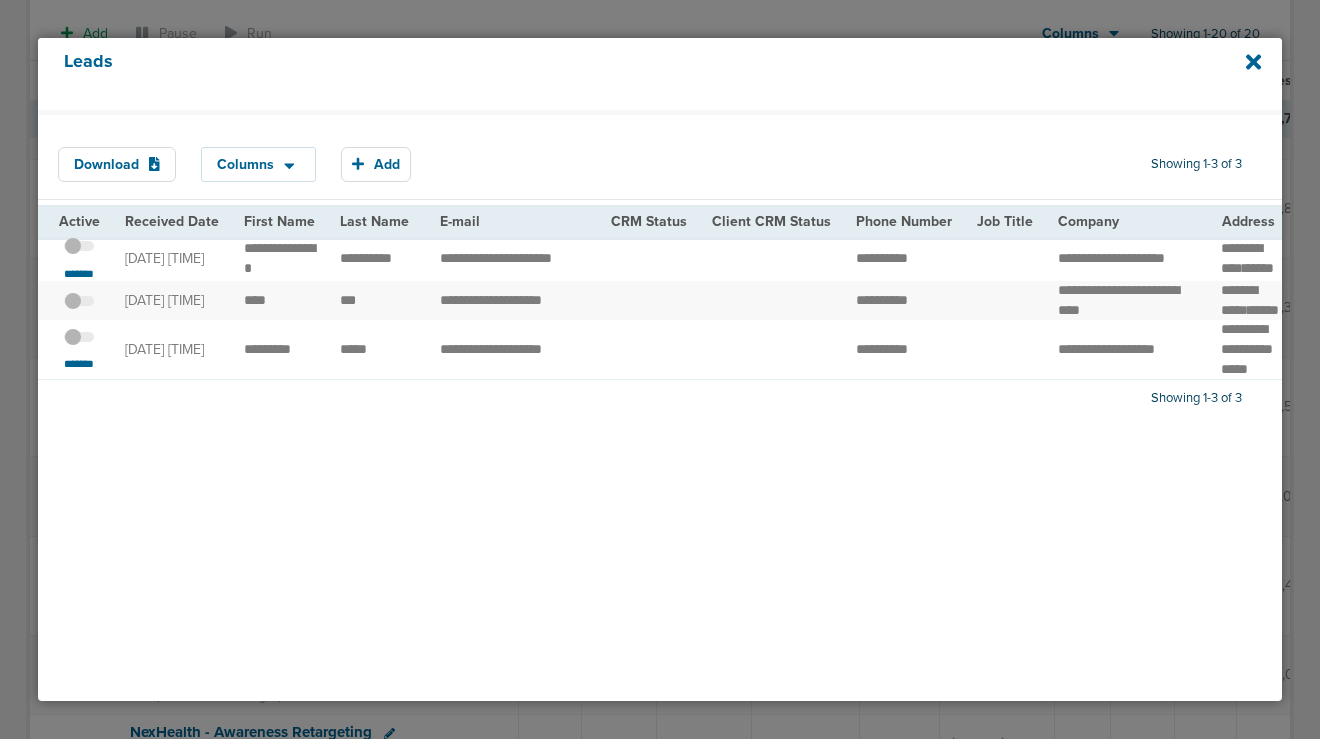 click at bounding box center [79, 347] 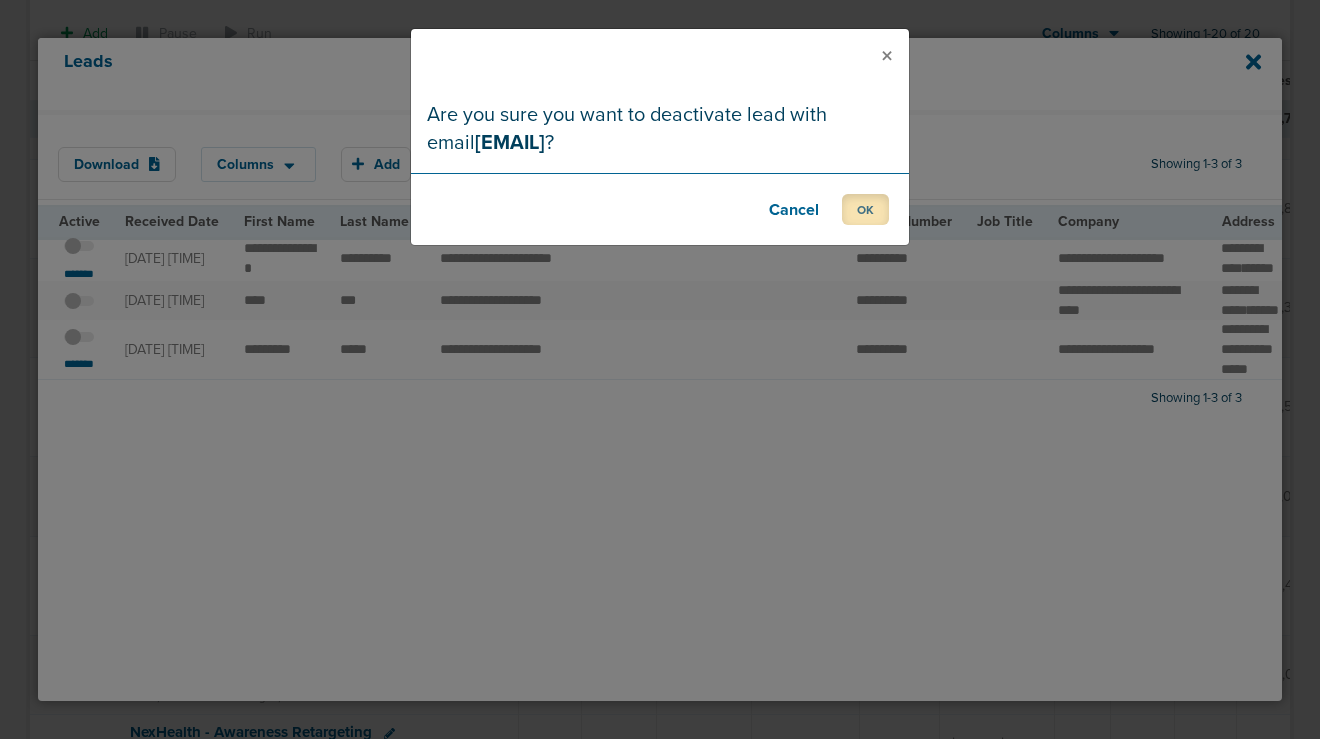 click on "OK" at bounding box center [865, 209] 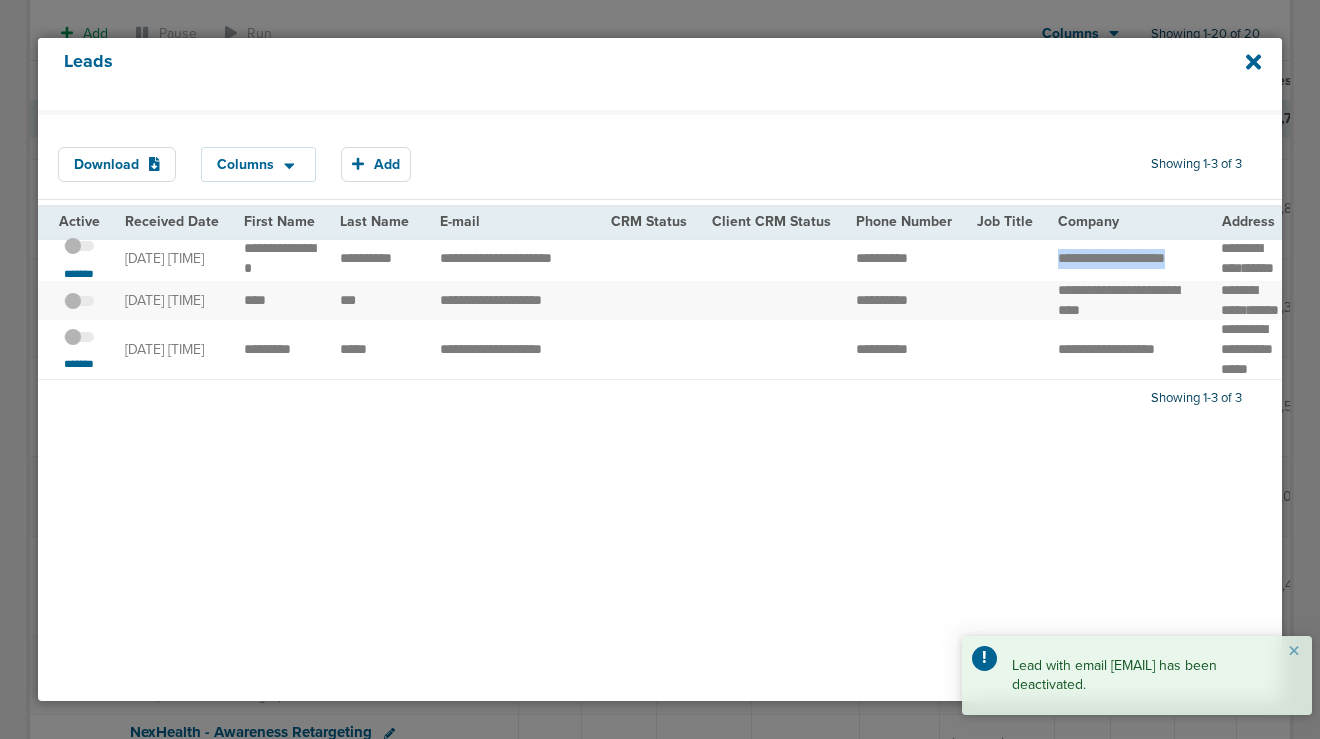 drag, startPoint x: 1120, startPoint y: 276, endPoint x: 1040, endPoint y: 252, distance: 83.52245 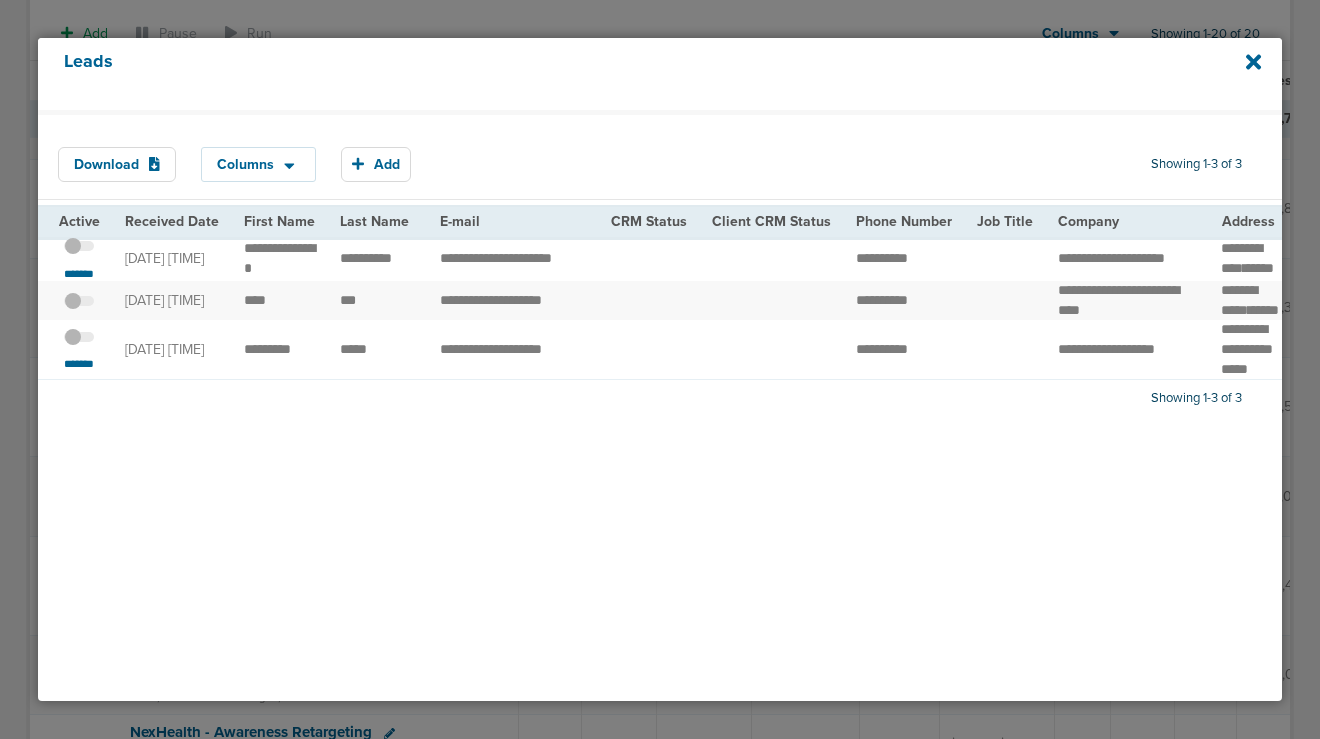 click at bounding box center (79, 256) 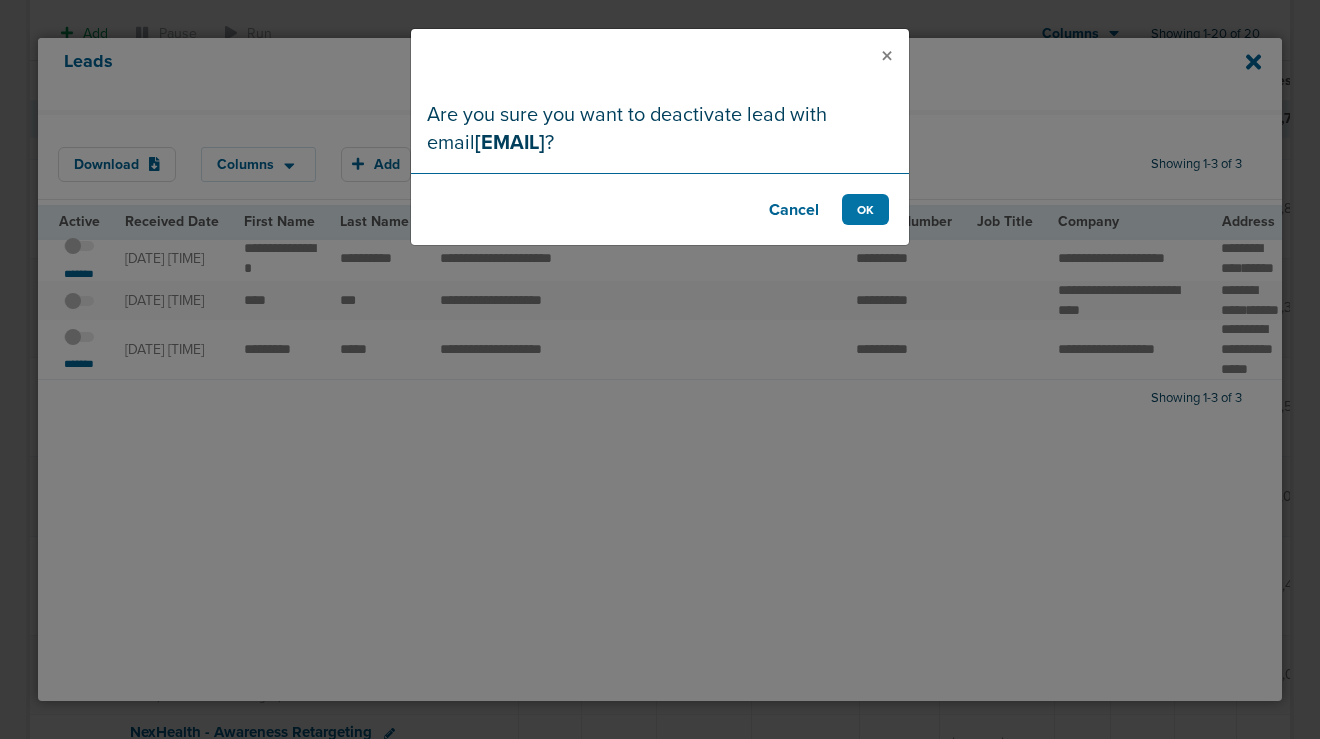 click on "Cancel OK" at bounding box center [660, 209] 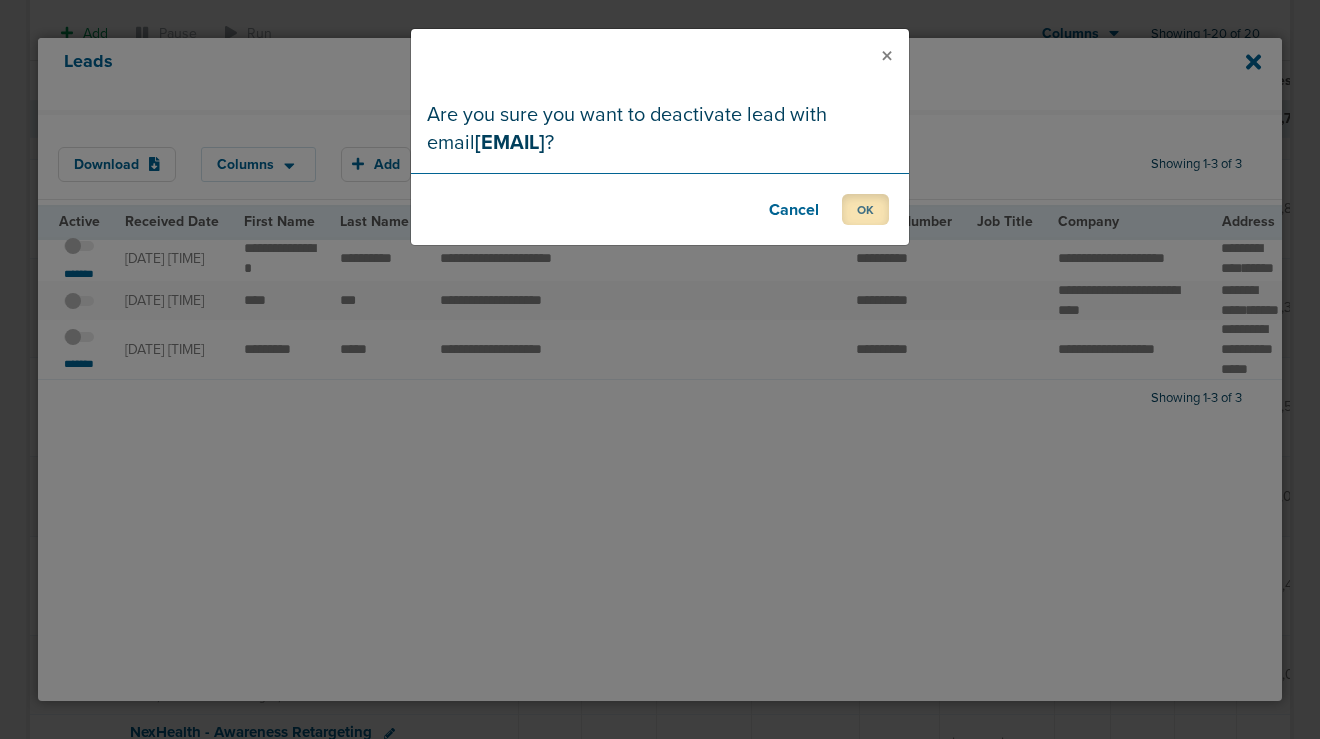 click on "OK" at bounding box center [865, 209] 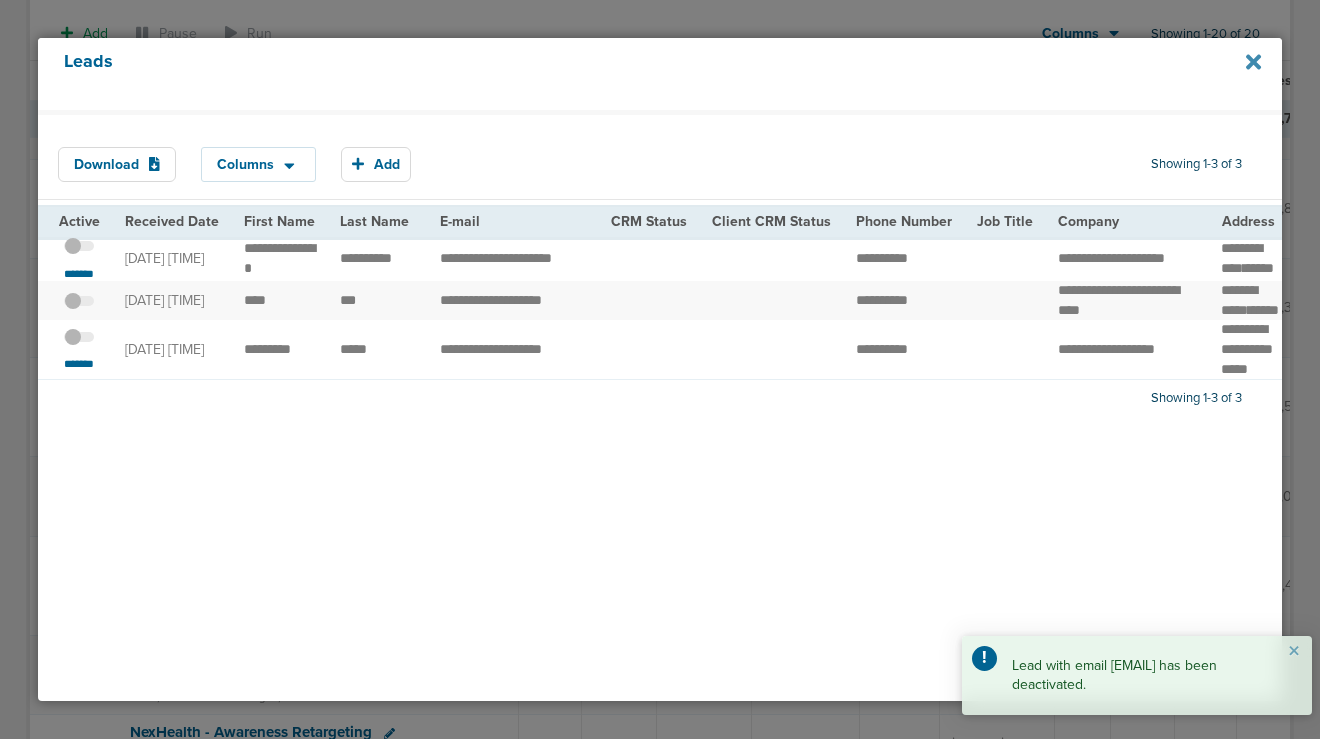 click 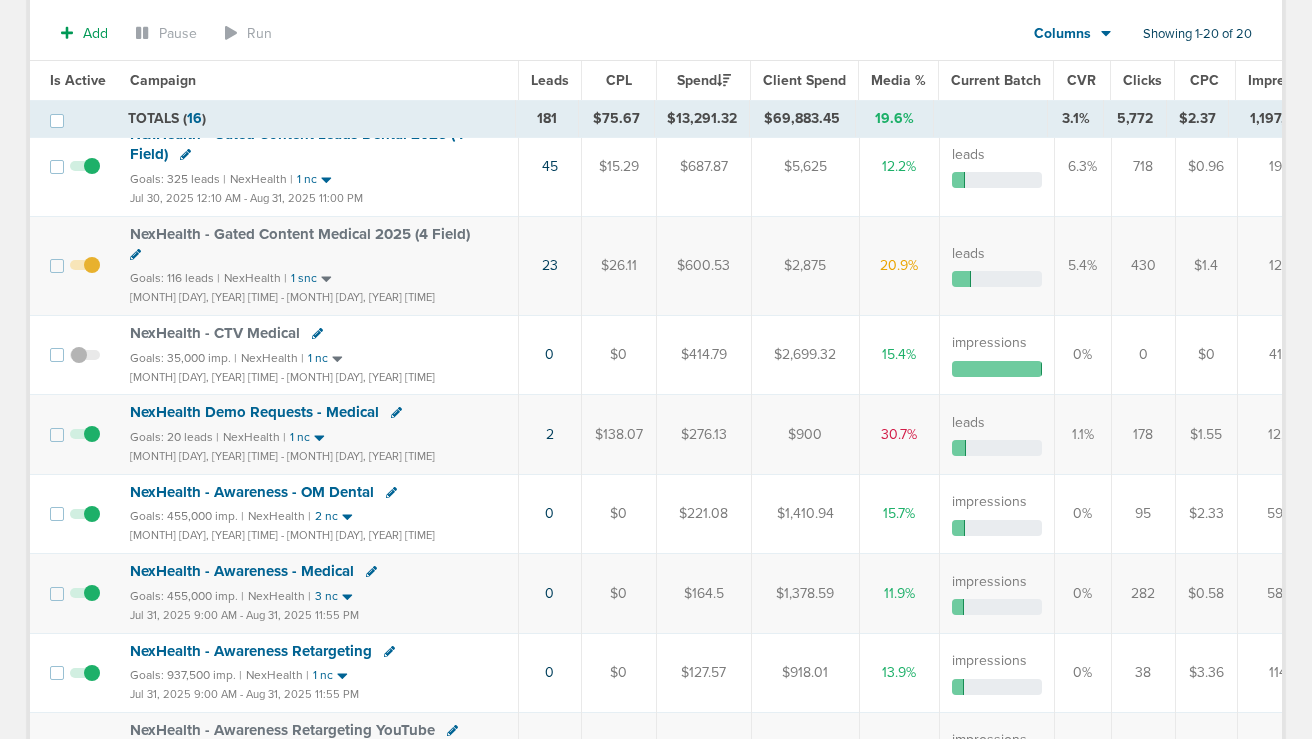 scroll, scrollTop: 715, scrollLeft: 0, axis: vertical 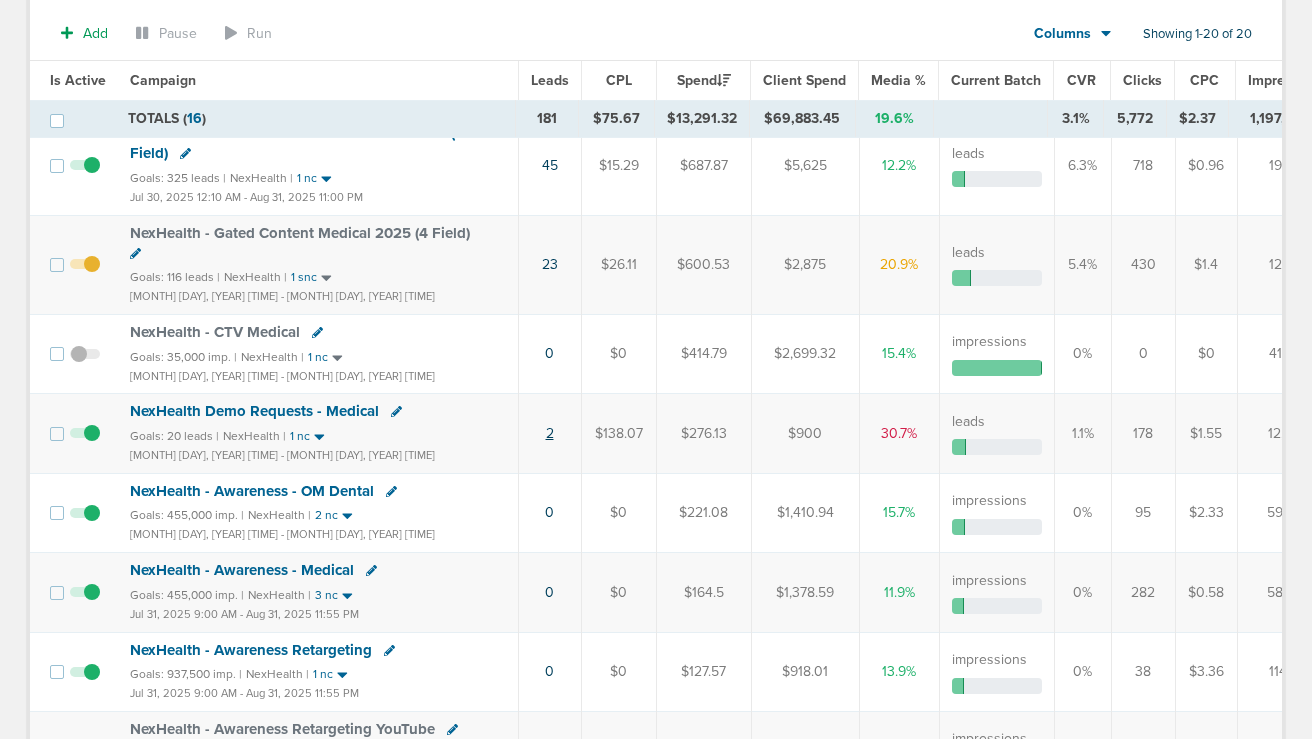 click on "2" at bounding box center [550, 433] 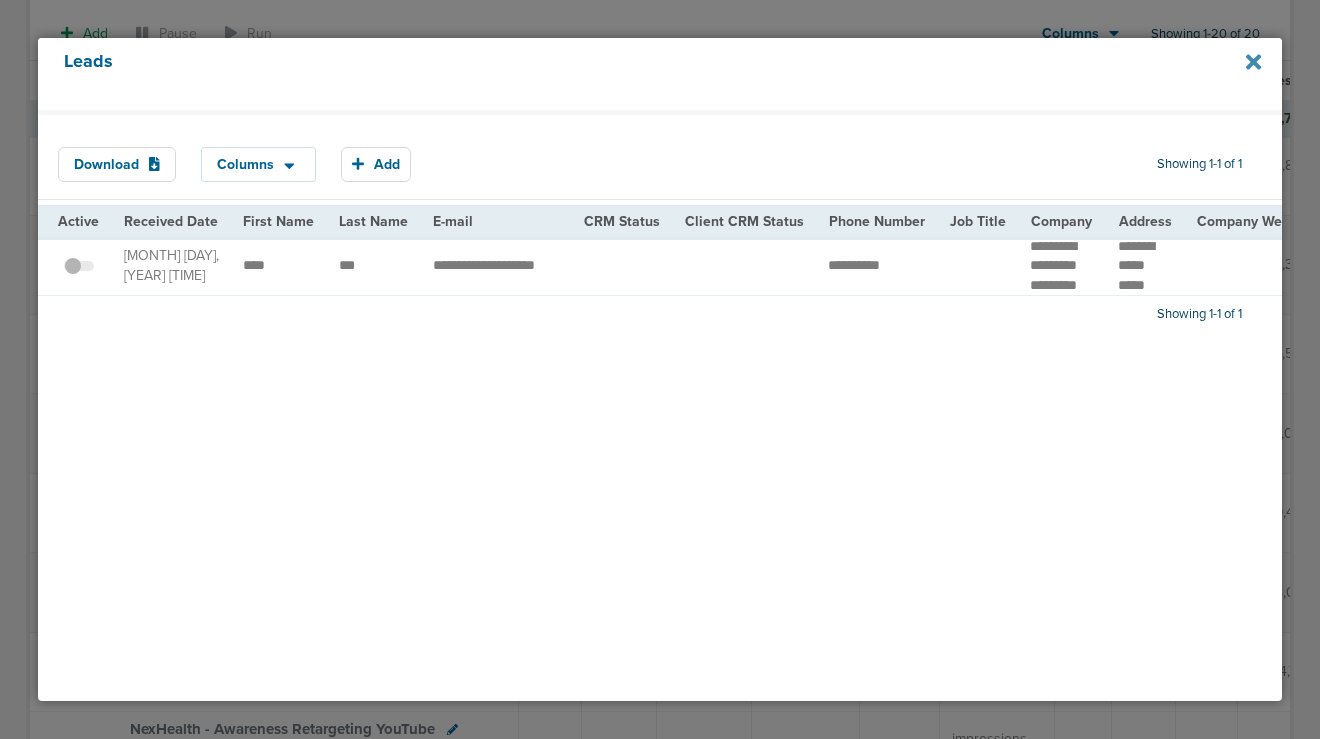 click 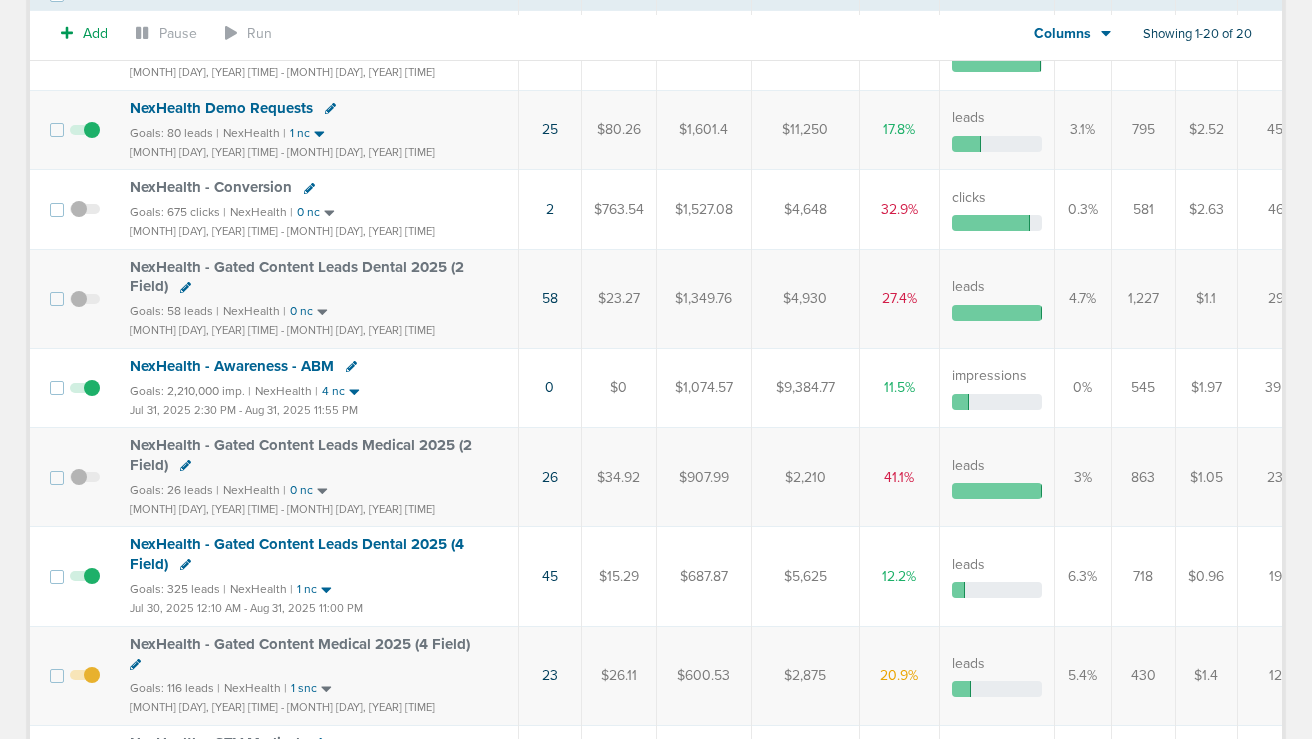 scroll, scrollTop: 0, scrollLeft: 0, axis: both 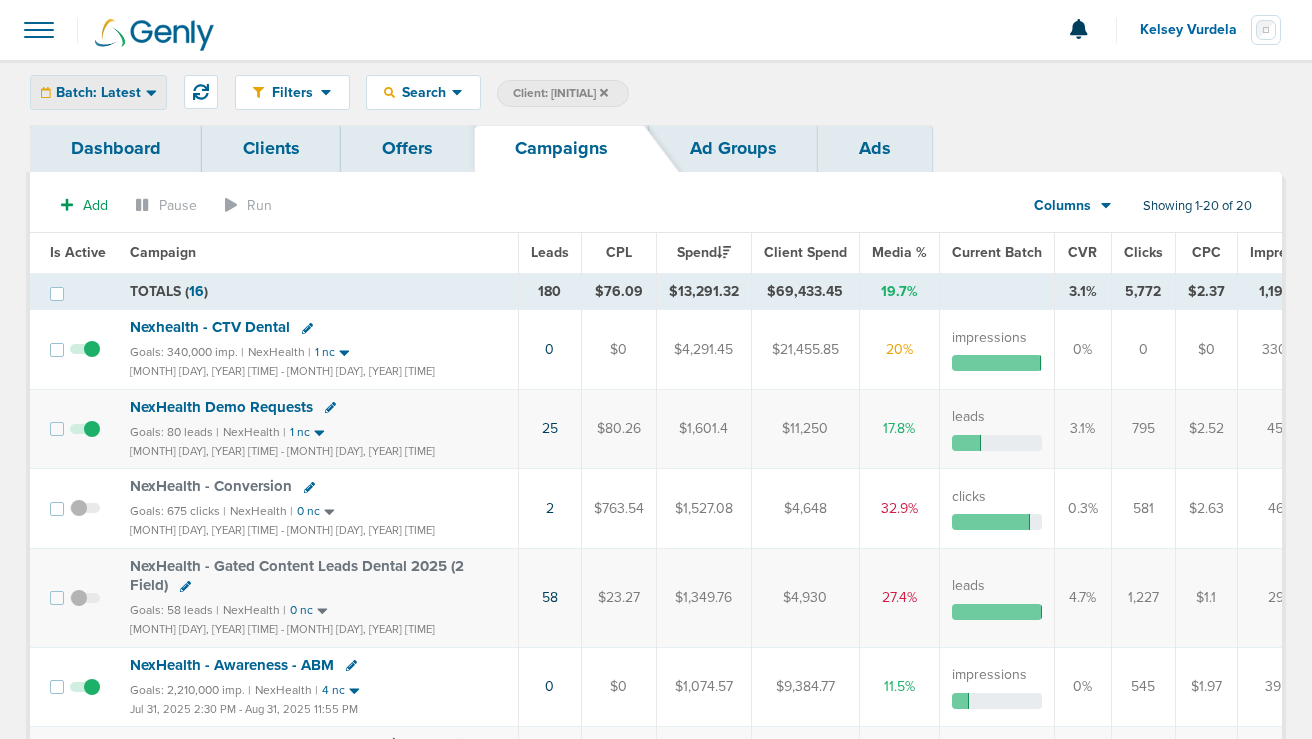click on "Batch: Latest" at bounding box center [98, 93] 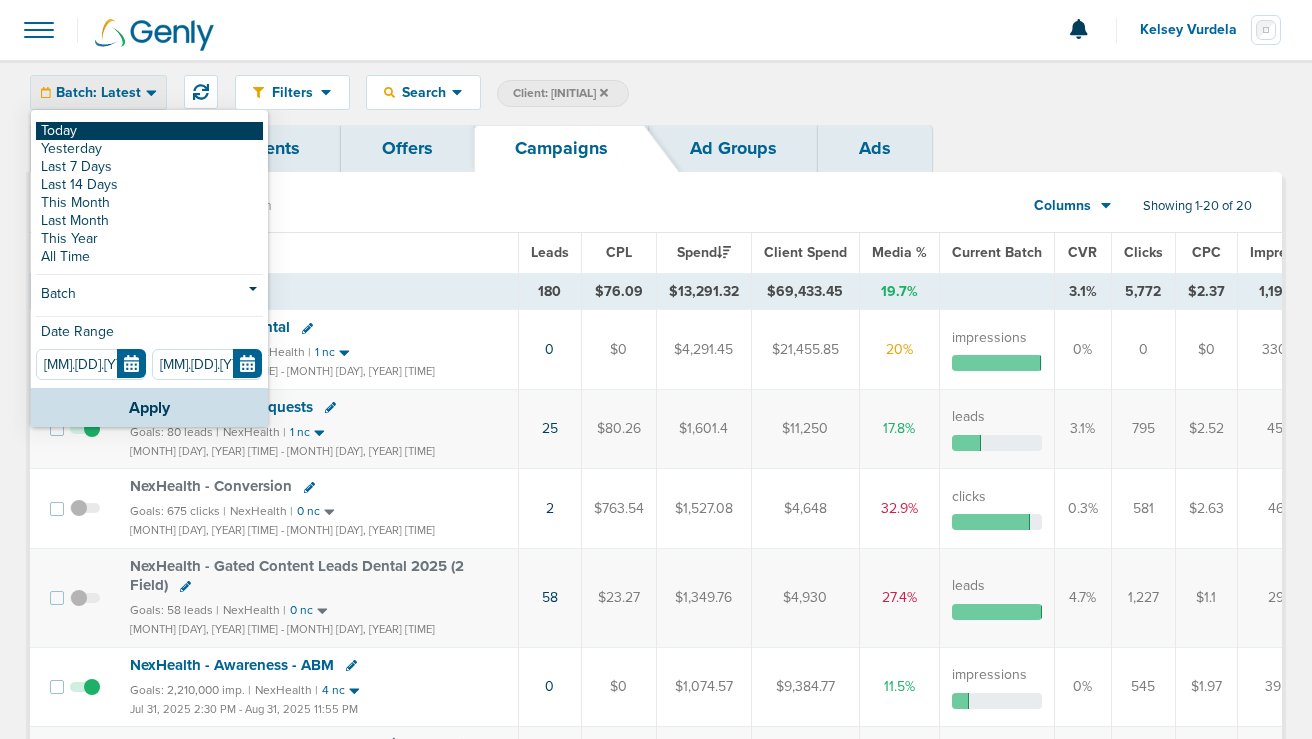 click on "Today" at bounding box center [149, 131] 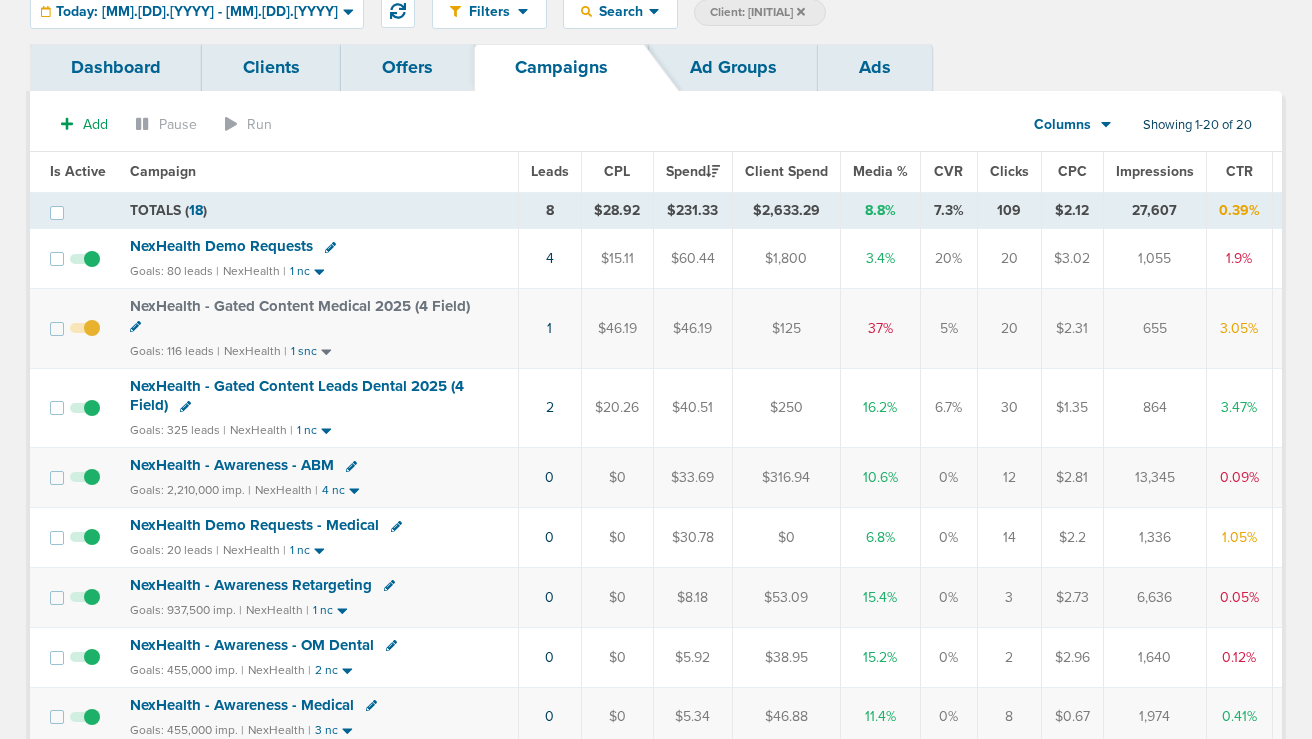 scroll, scrollTop: 83, scrollLeft: 0, axis: vertical 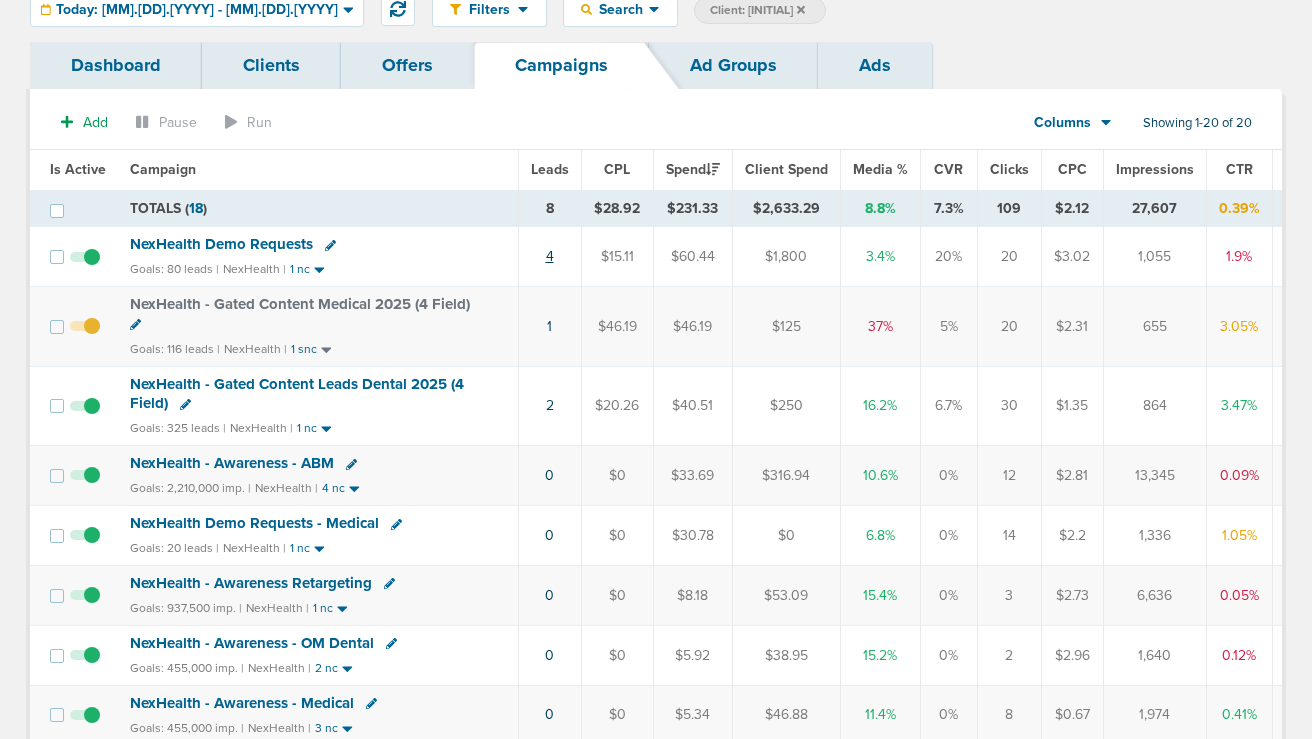 click on "4" at bounding box center [550, 256] 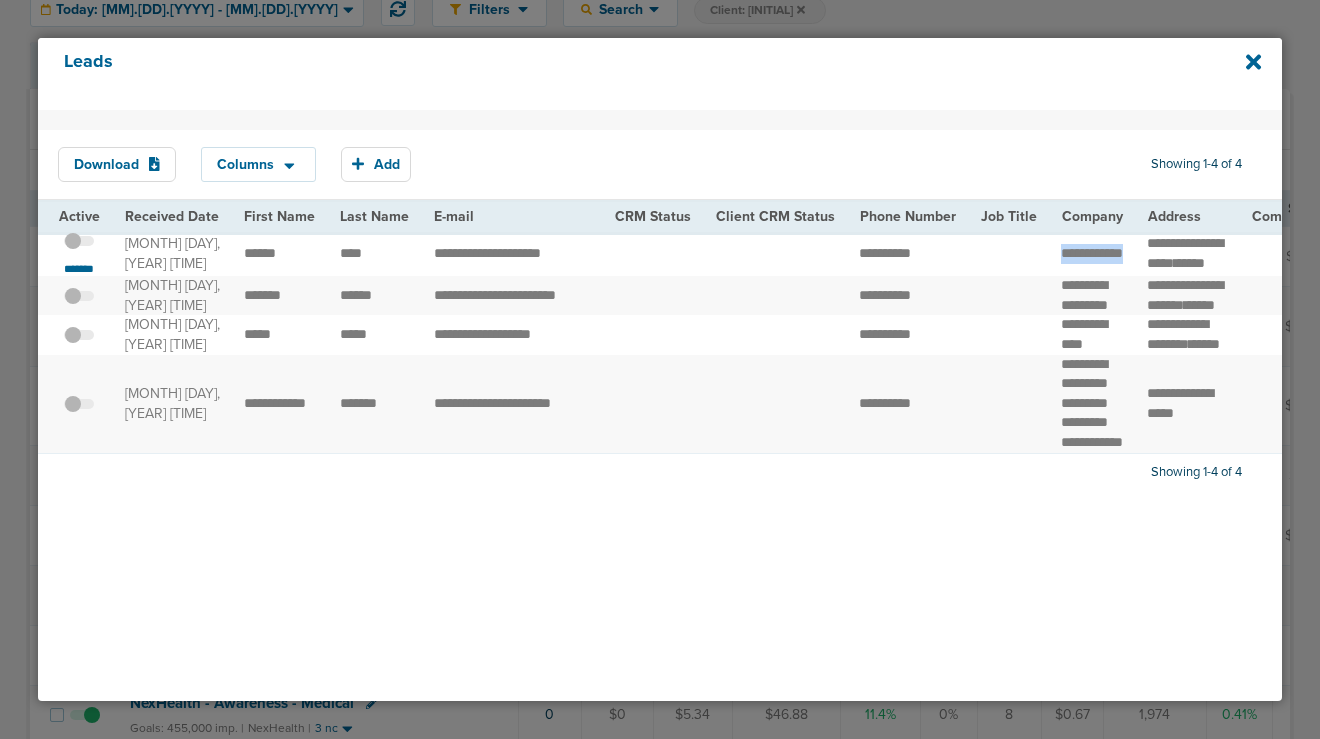 drag, startPoint x: 1090, startPoint y: 265, endPoint x: 1036, endPoint y: 255, distance: 54.91812 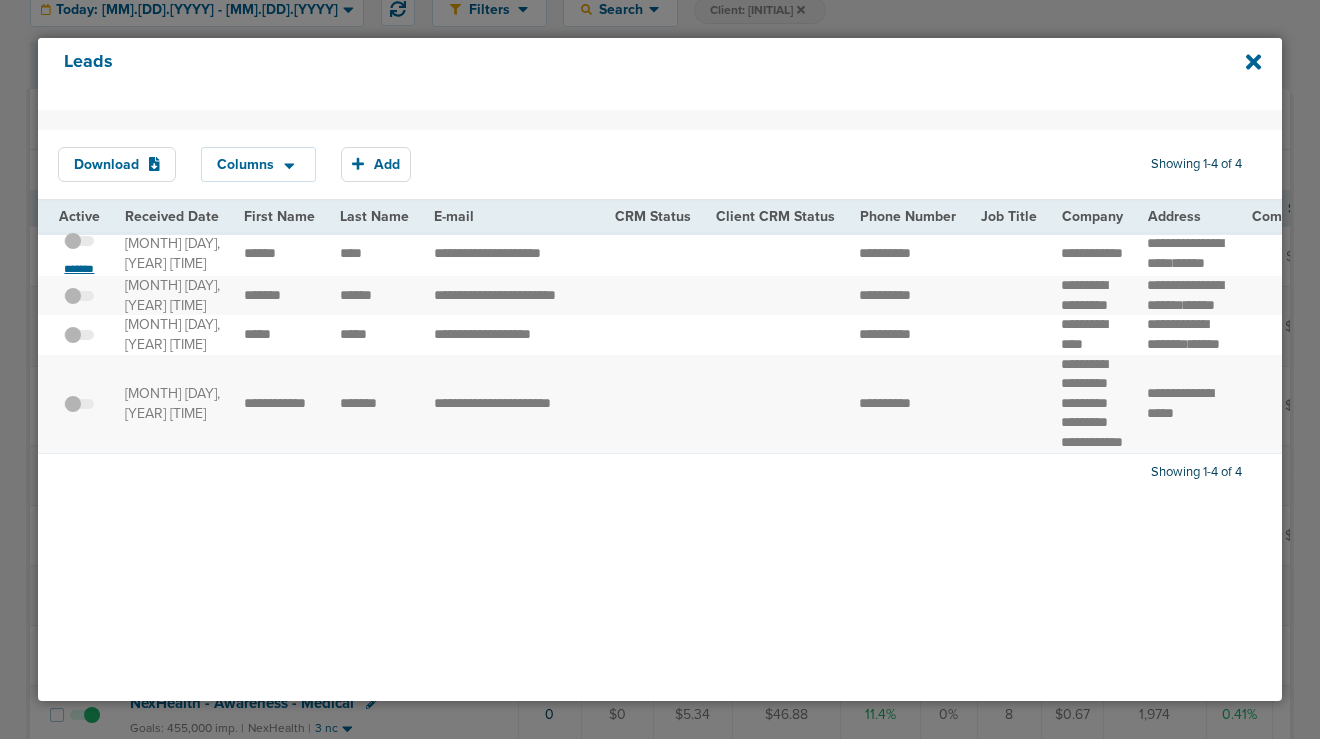 click on "*******" at bounding box center [79, 269] 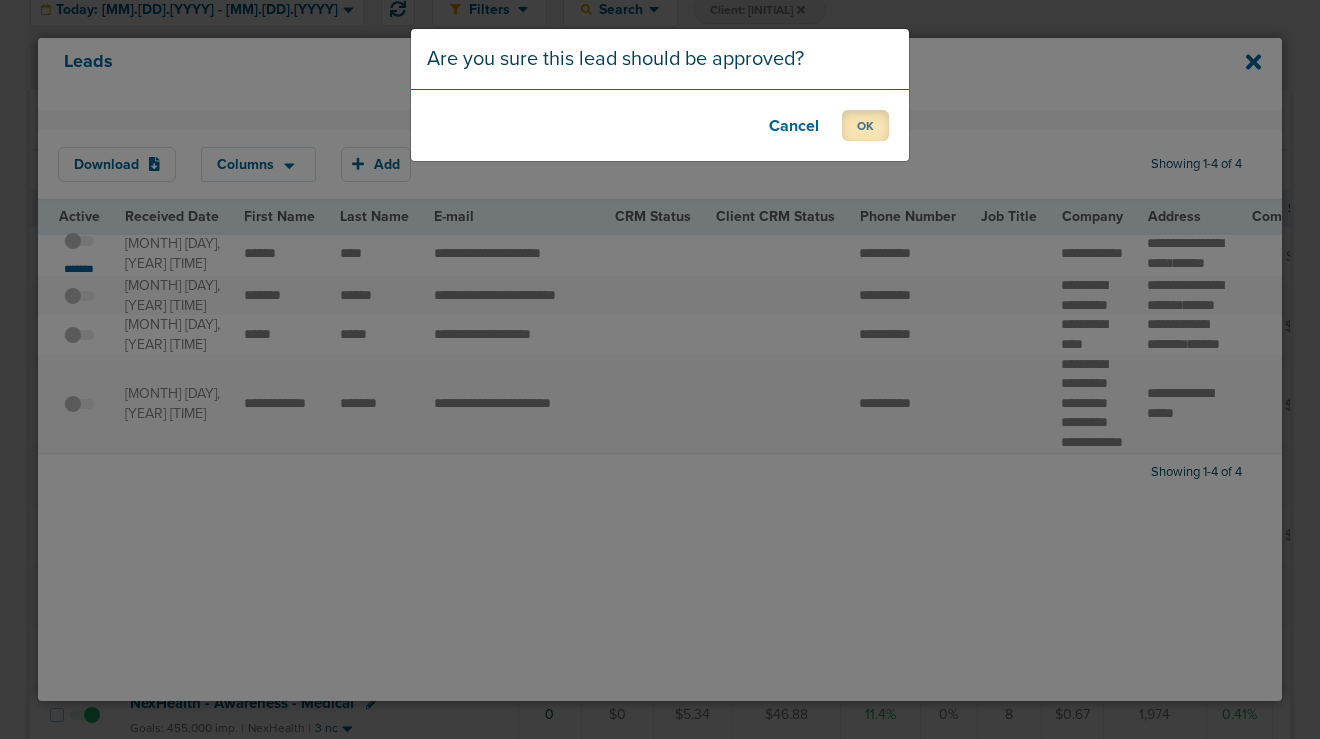 click on "OK" at bounding box center (865, 125) 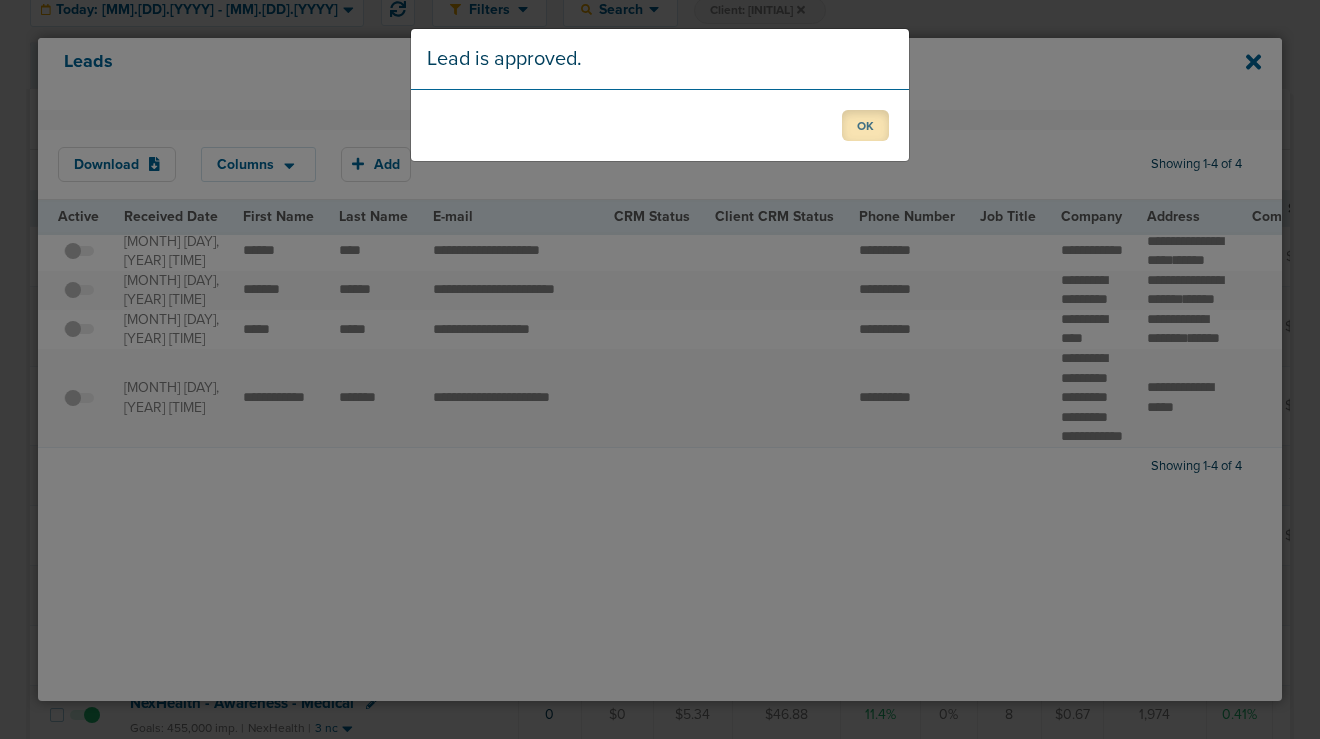 click on "OK" at bounding box center [865, 125] 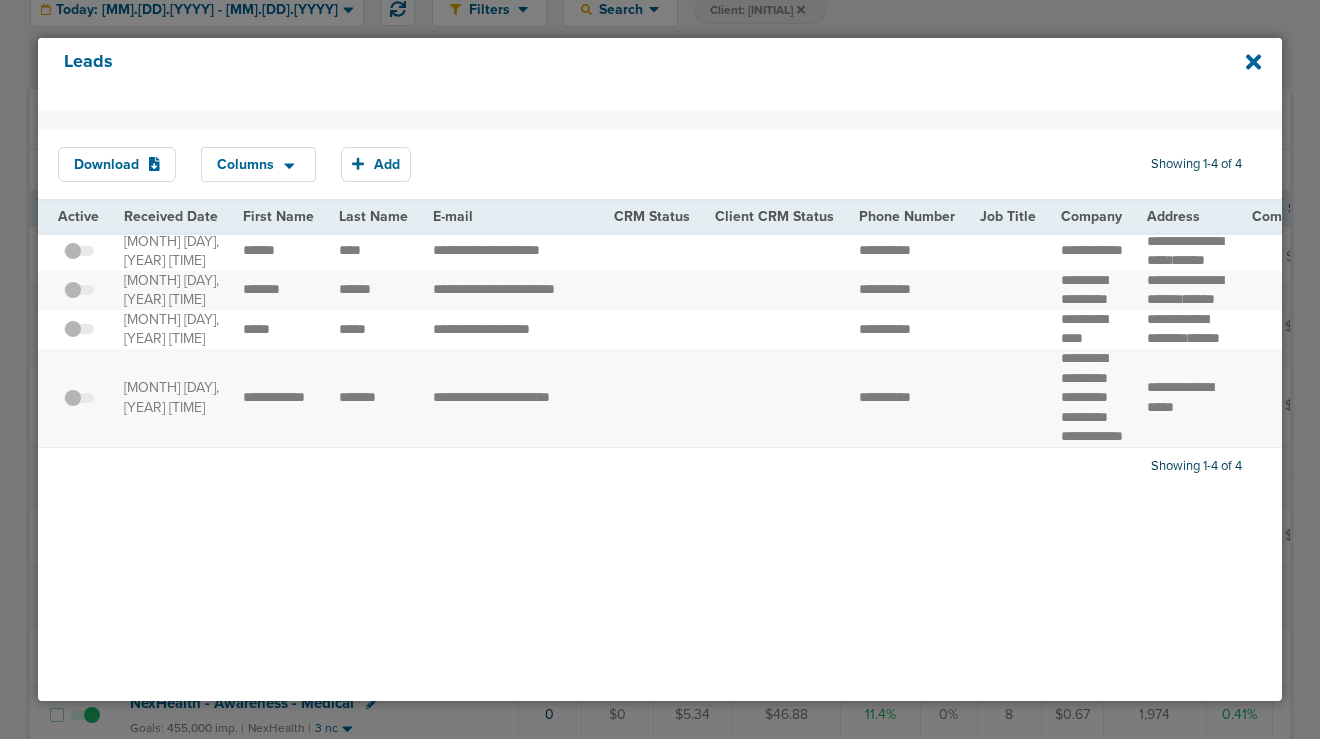 click on "Leads" at bounding box center [659, 74] 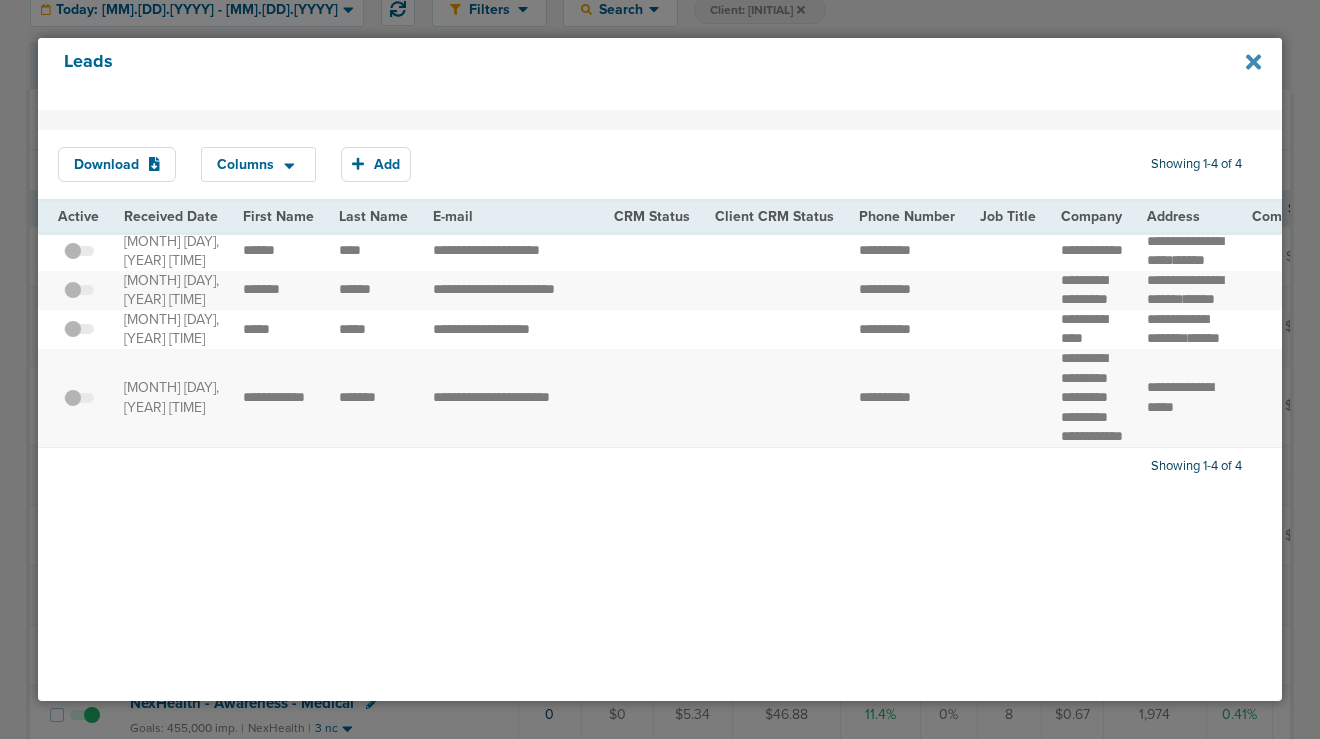 click 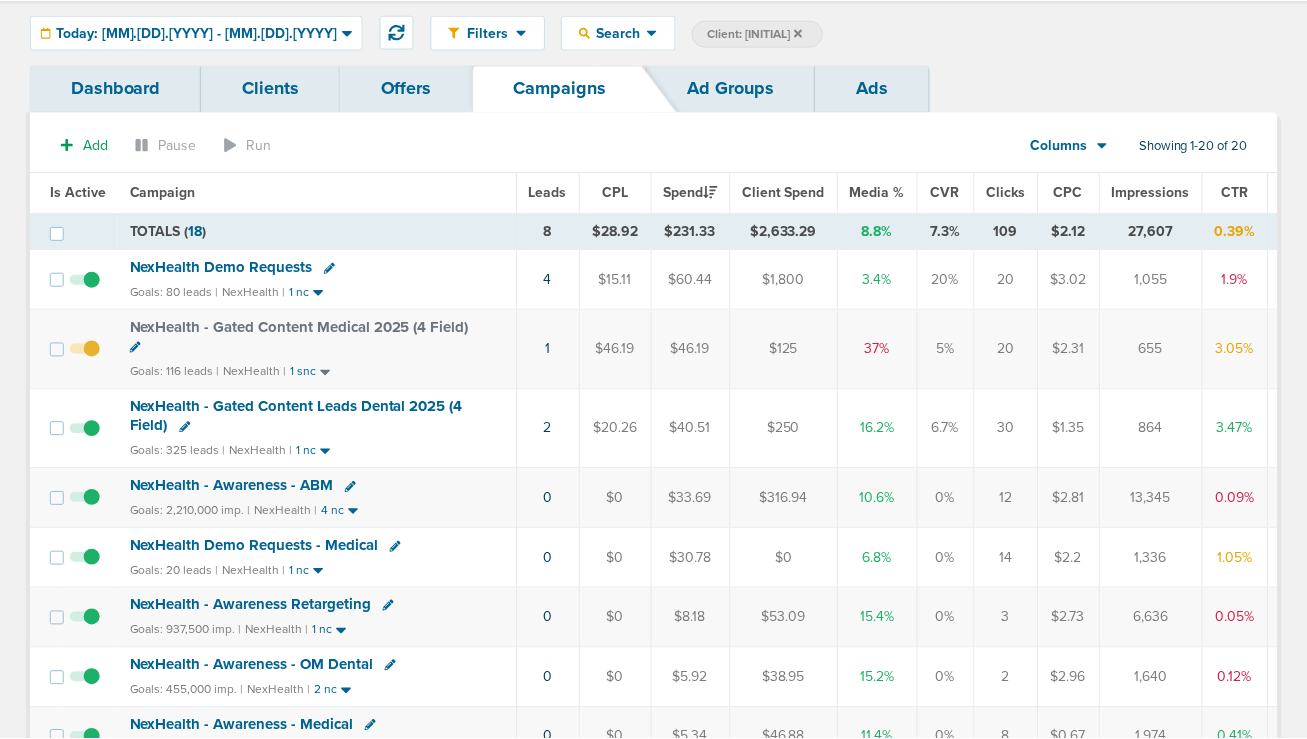 scroll, scrollTop: 0, scrollLeft: 0, axis: both 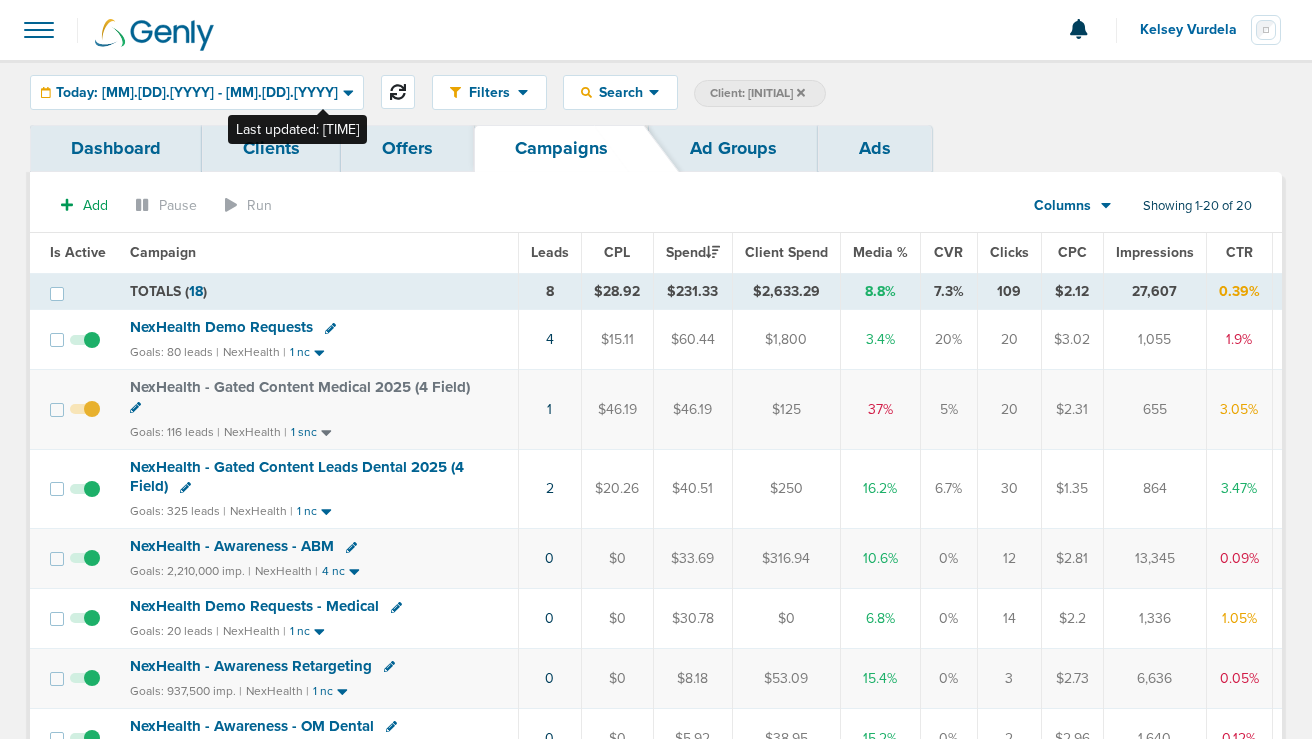 click 